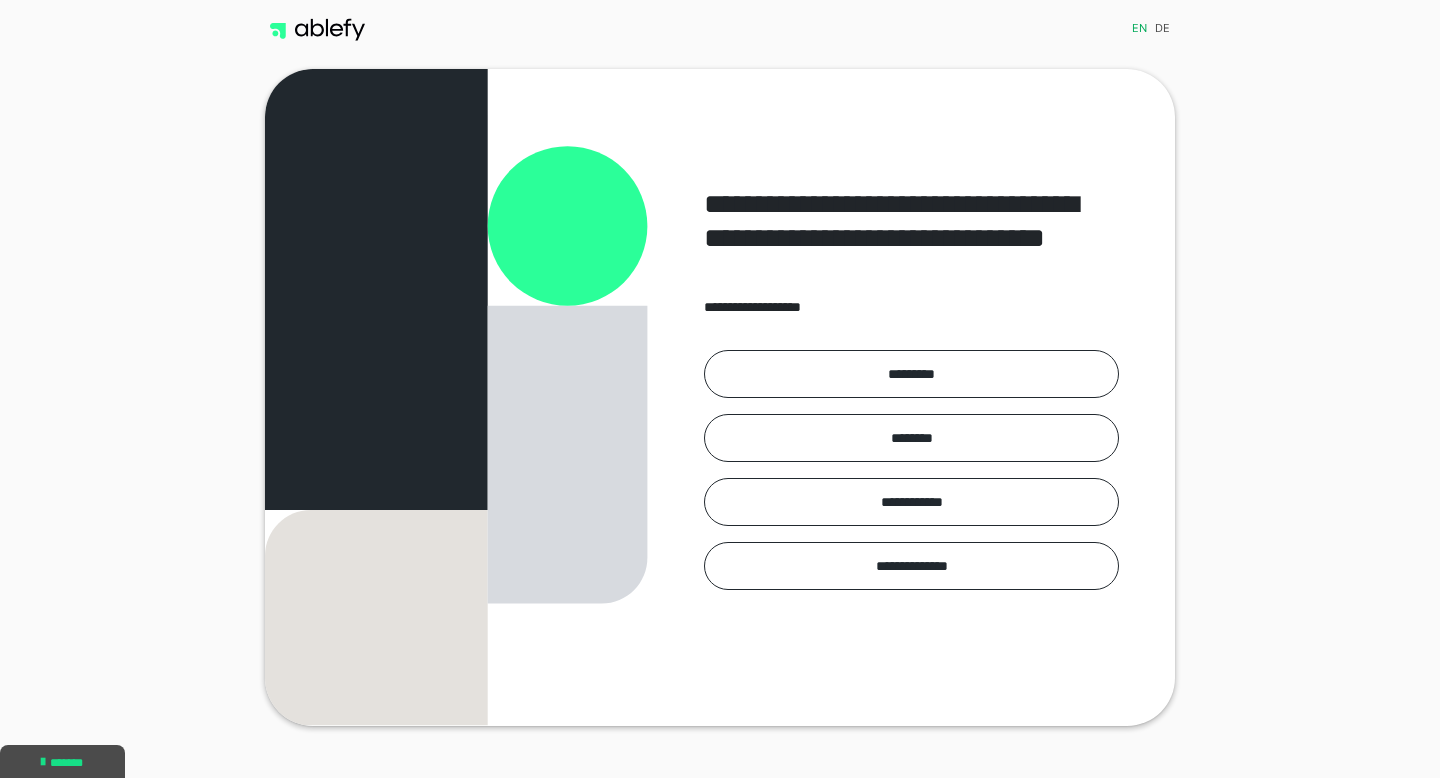 scroll, scrollTop: 0, scrollLeft: 0, axis: both 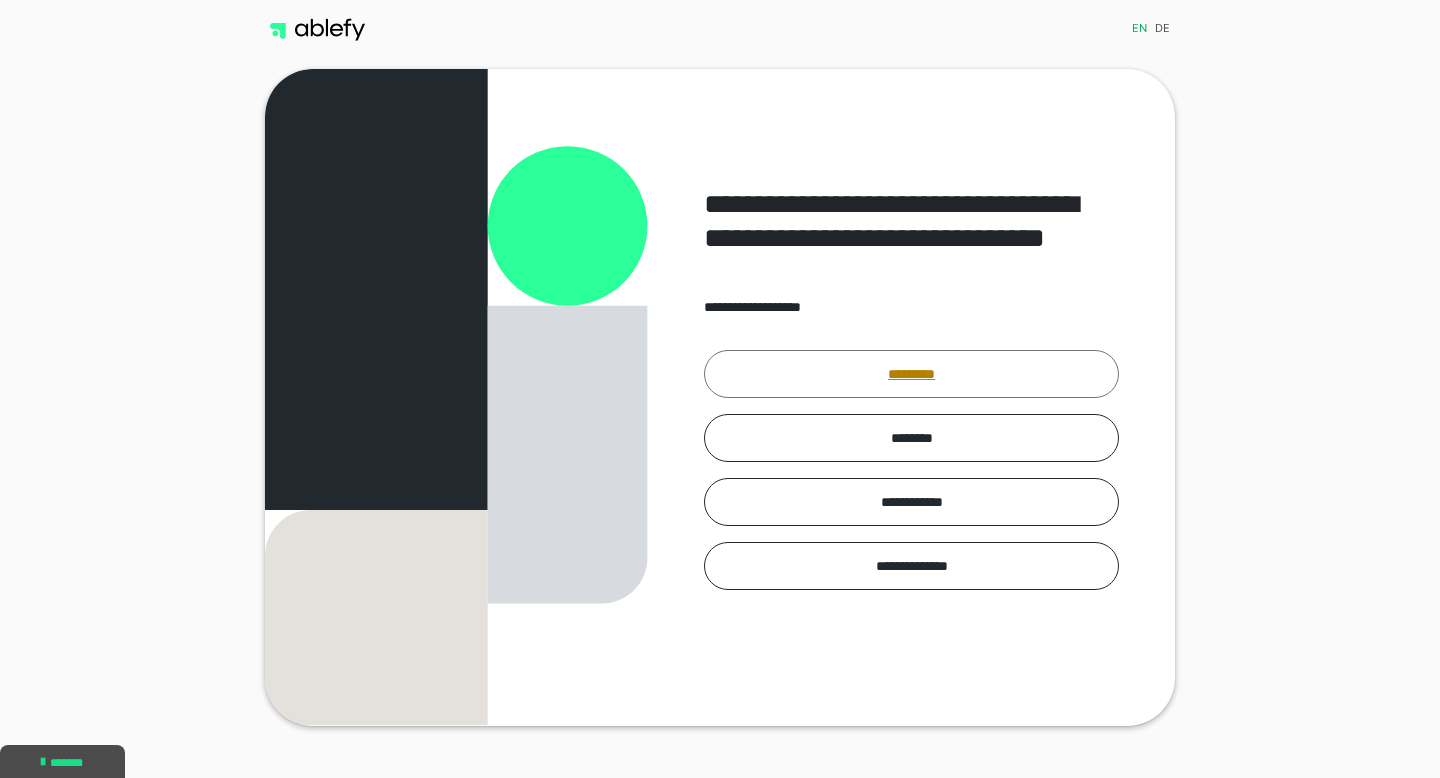click on "*********" at bounding box center (911, 374) 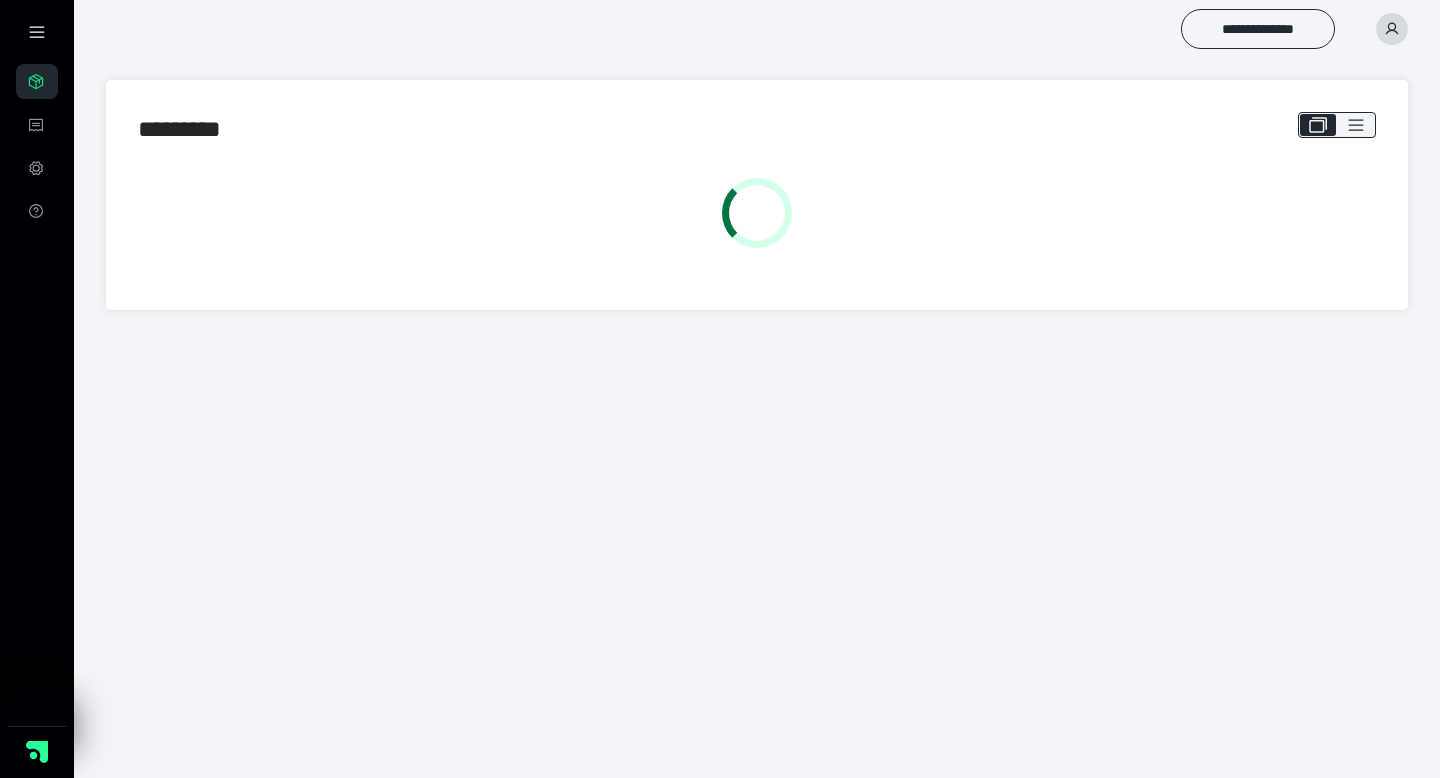 scroll, scrollTop: 0, scrollLeft: 0, axis: both 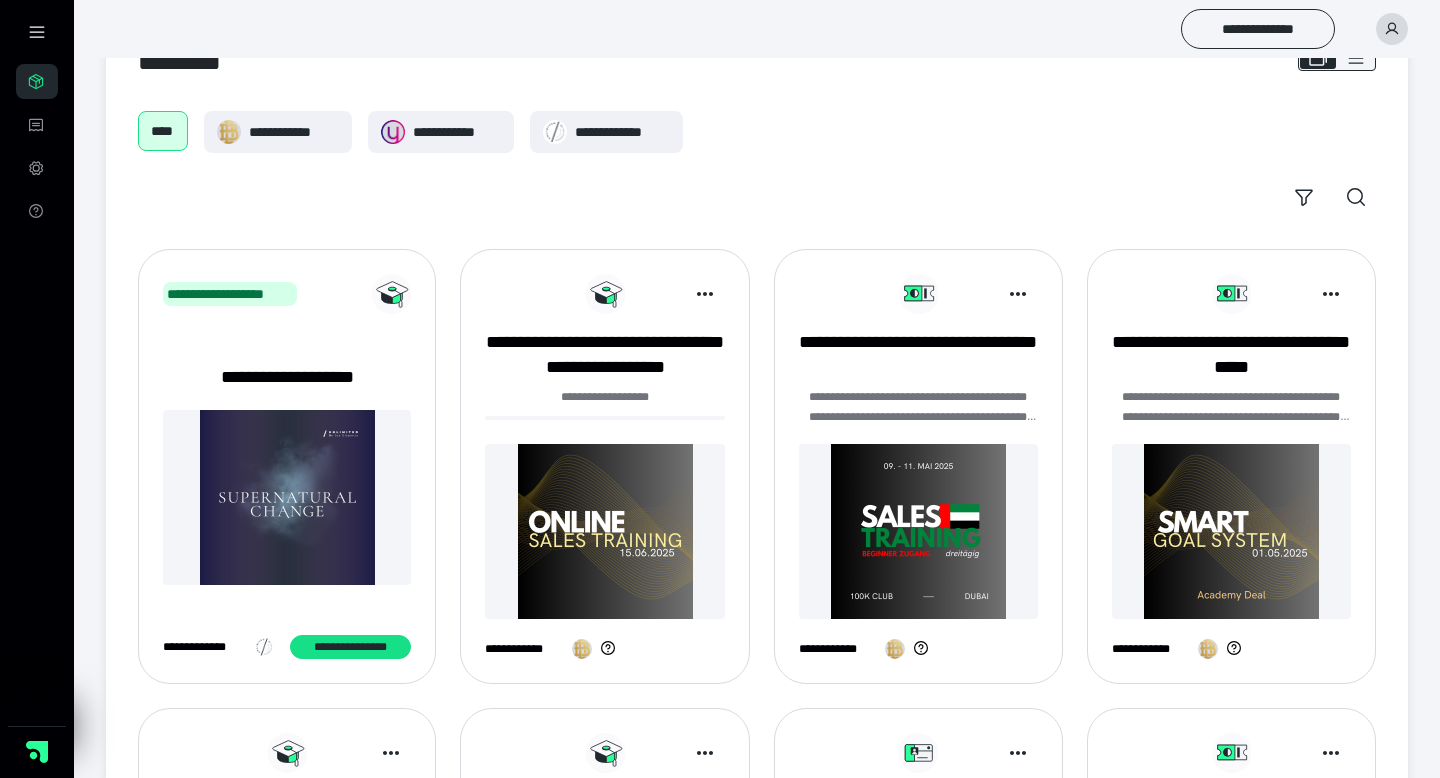 click on "**********" at bounding box center (287, 377) 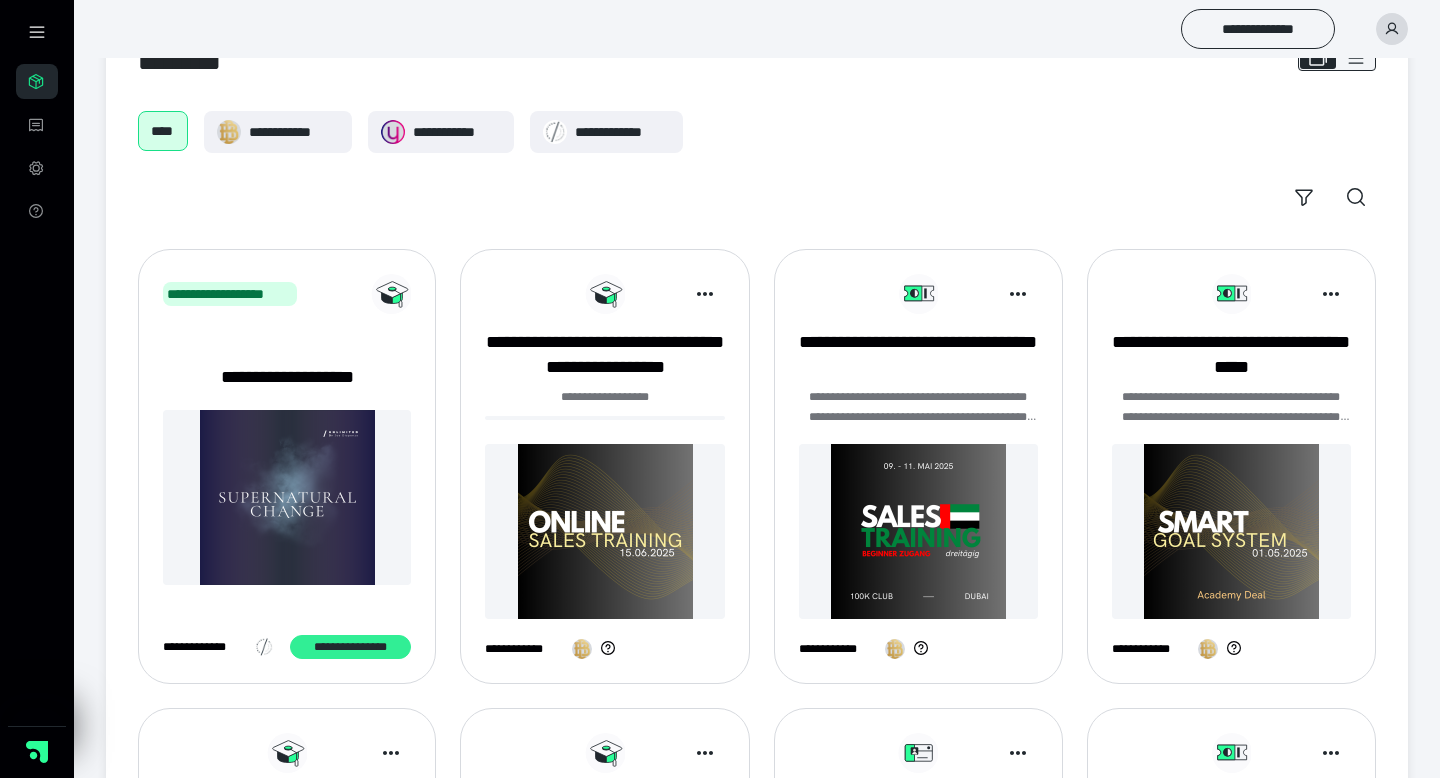 click on "**********" at bounding box center (351, 647) 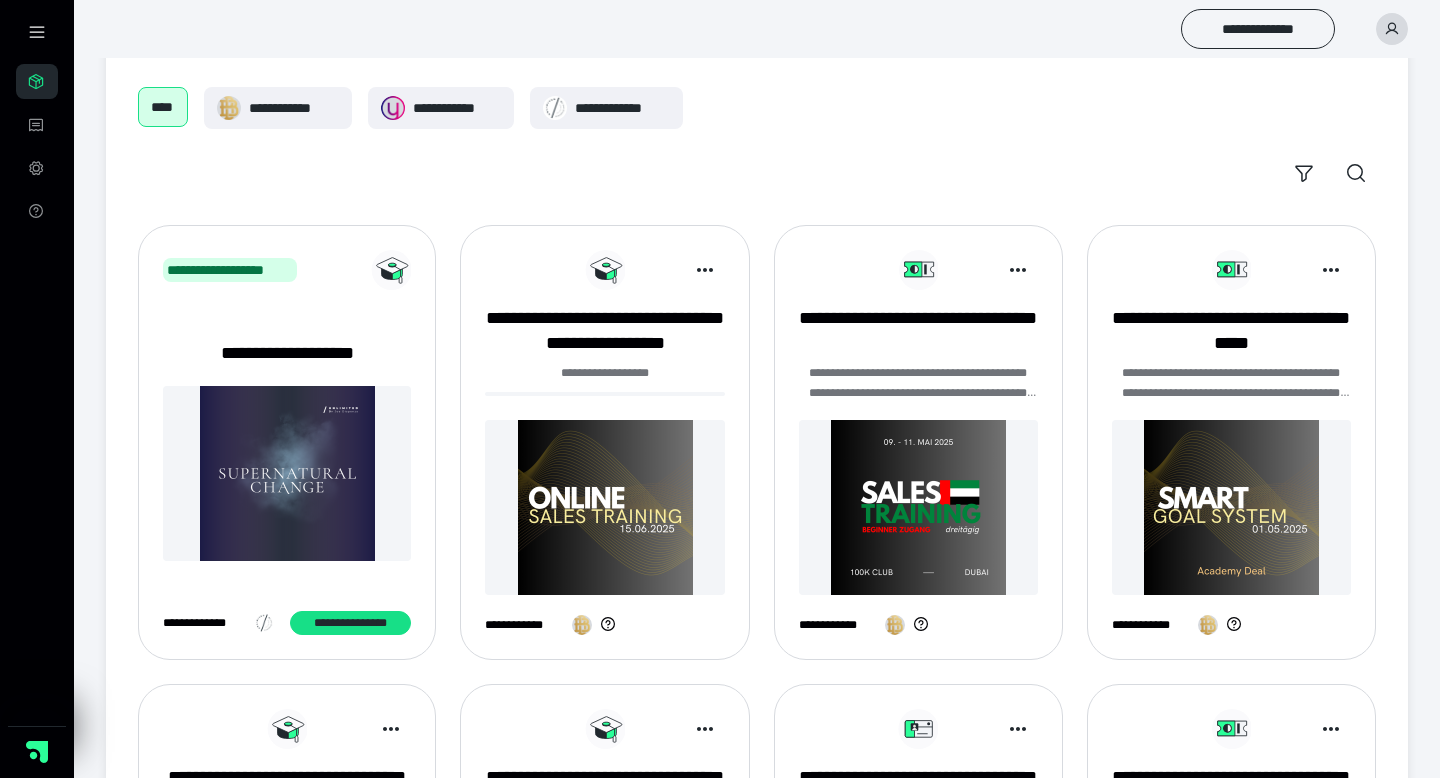 scroll, scrollTop: 92, scrollLeft: 0, axis: vertical 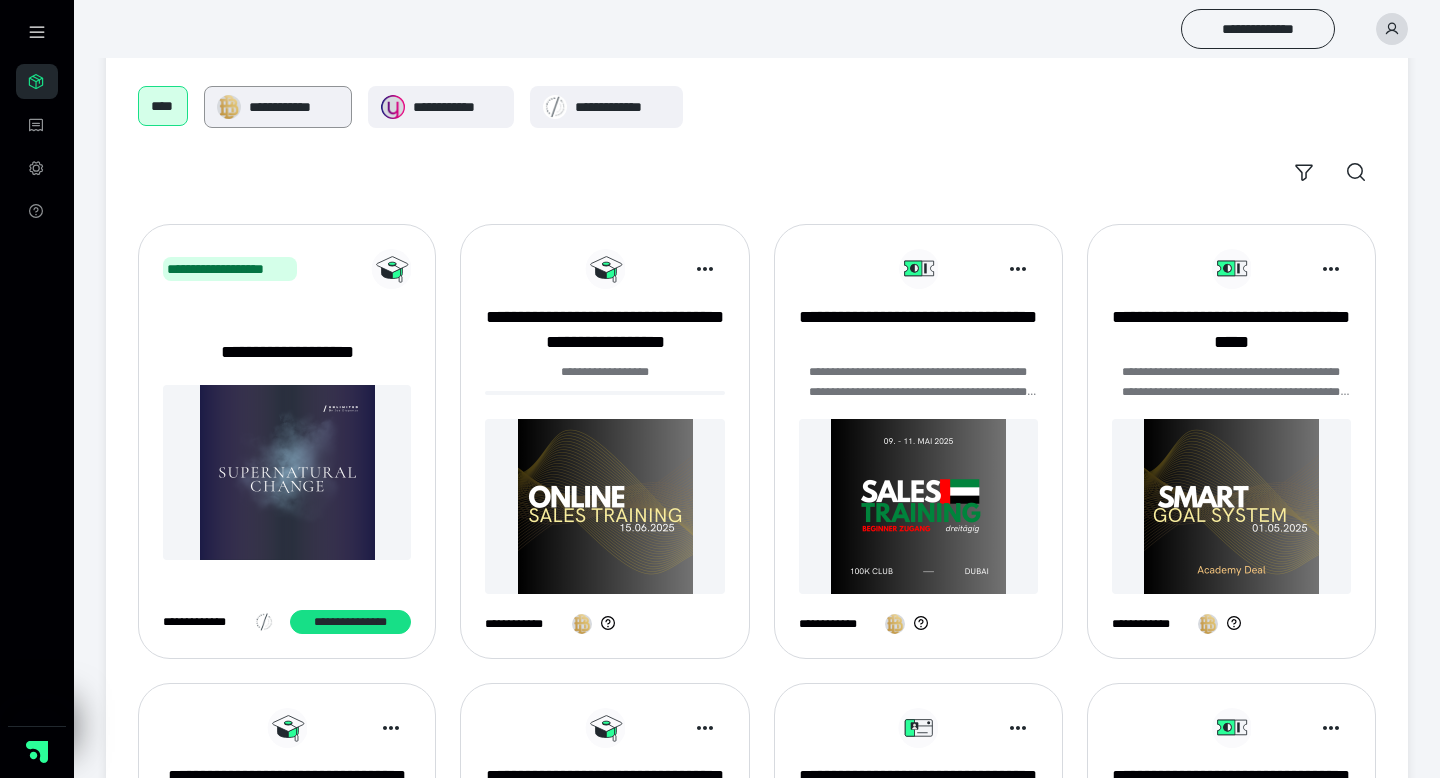 click on "**********" at bounding box center [278, 107] 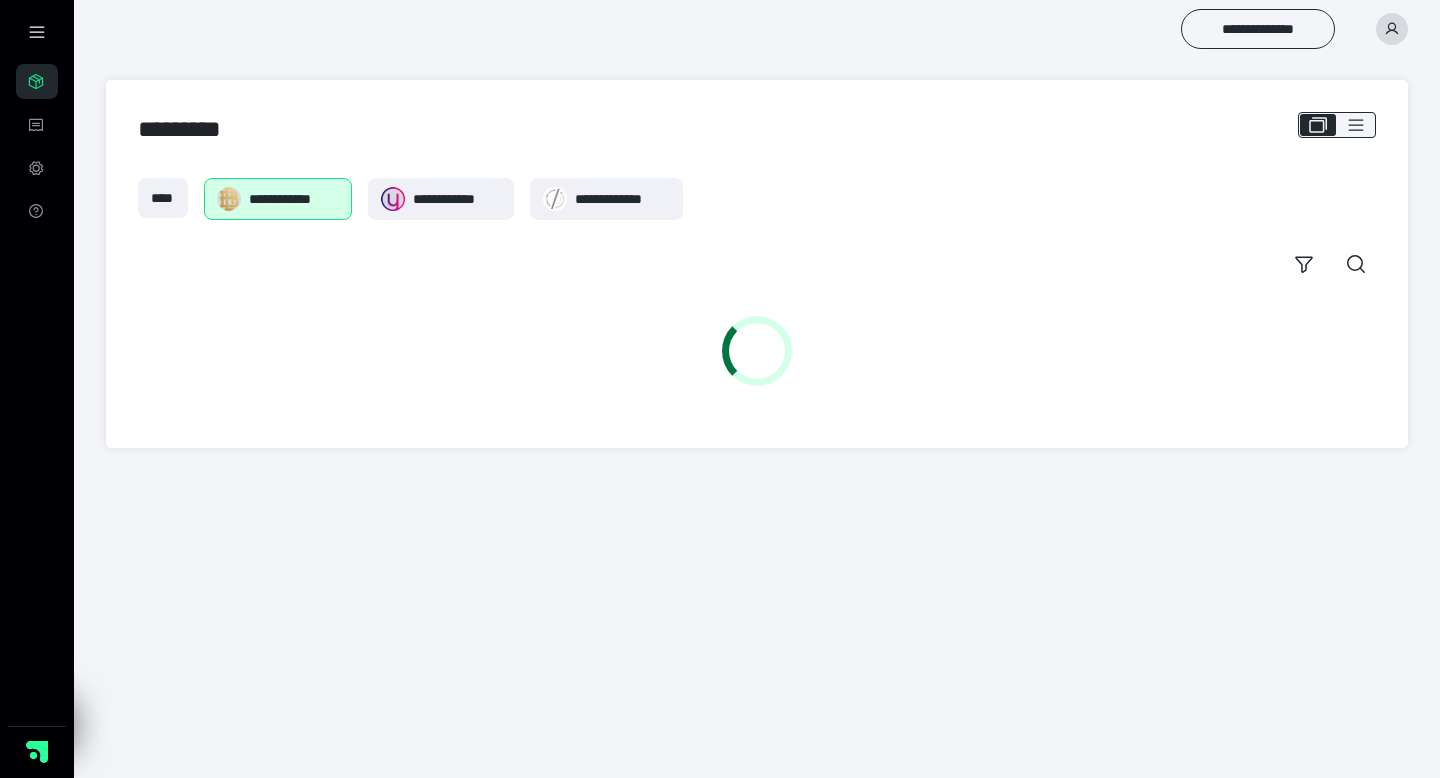 scroll, scrollTop: 0, scrollLeft: 0, axis: both 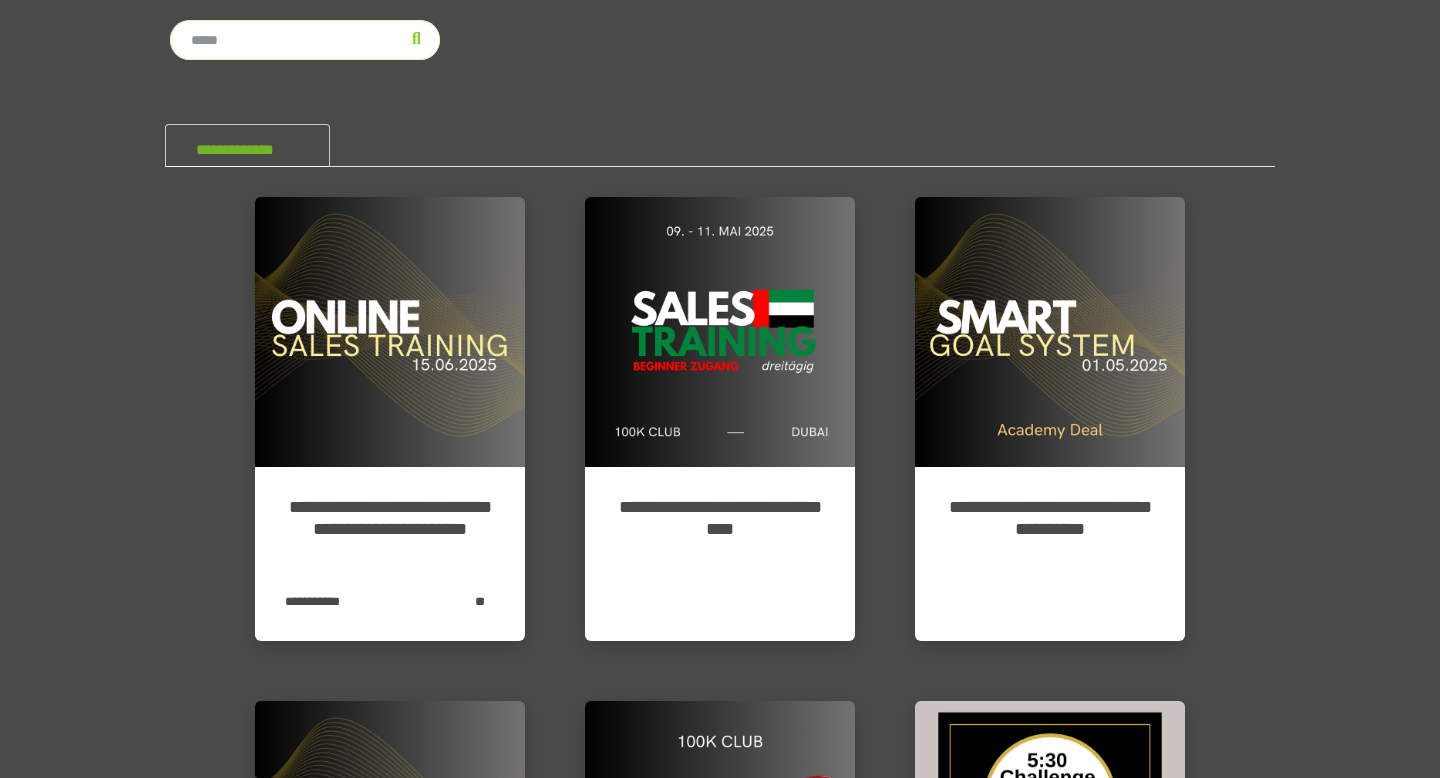 click on "**********" at bounding box center (247, 145) 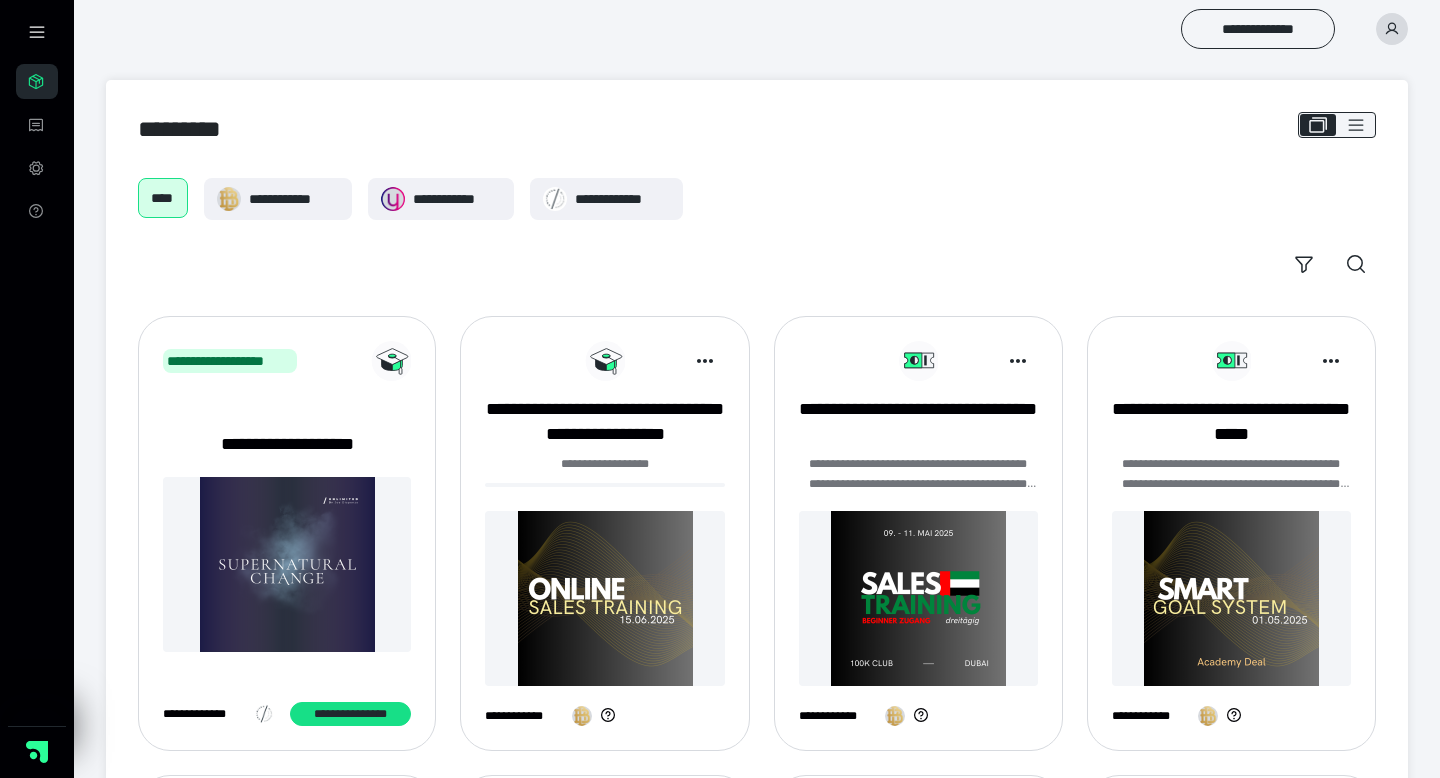 scroll, scrollTop: 92, scrollLeft: 0, axis: vertical 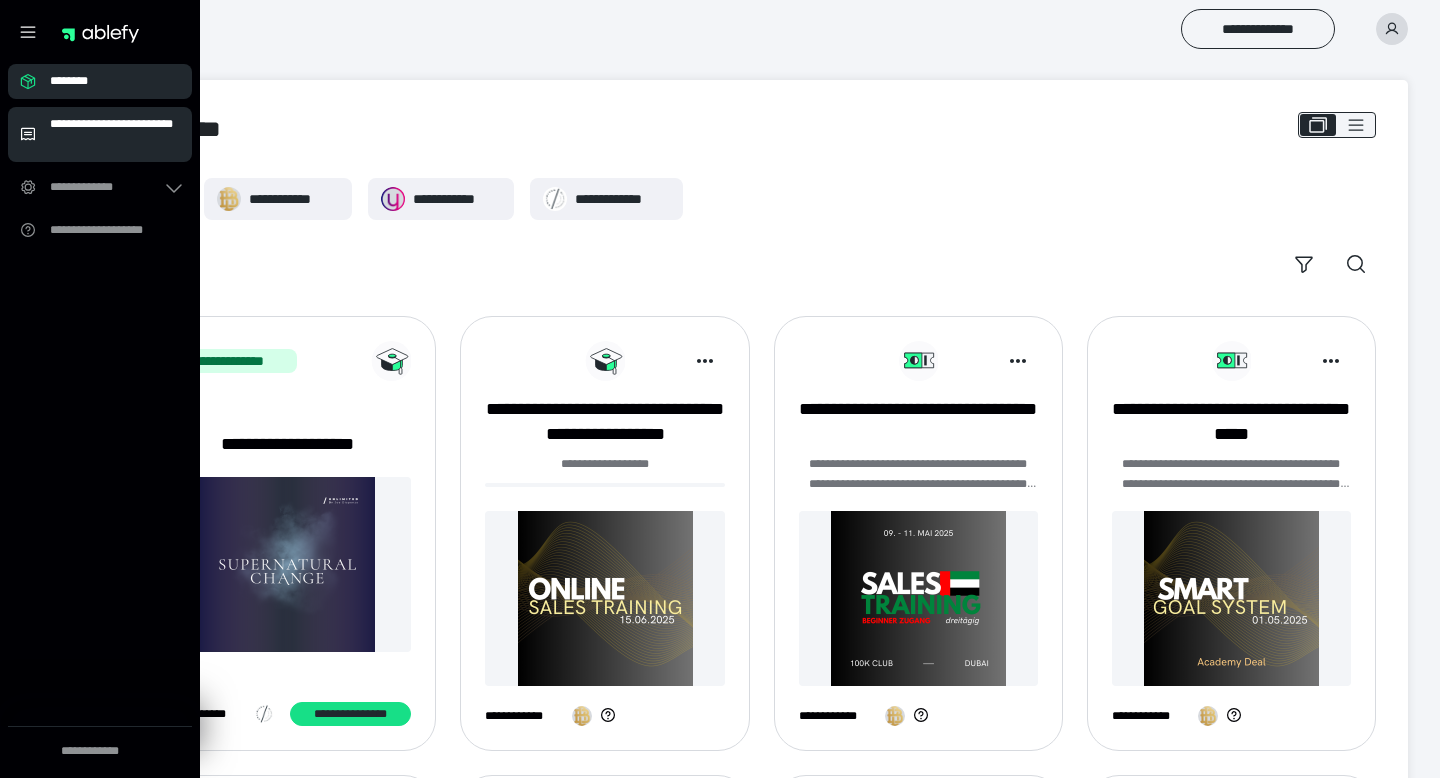 click on "**********" at bounding box center (100, 134) 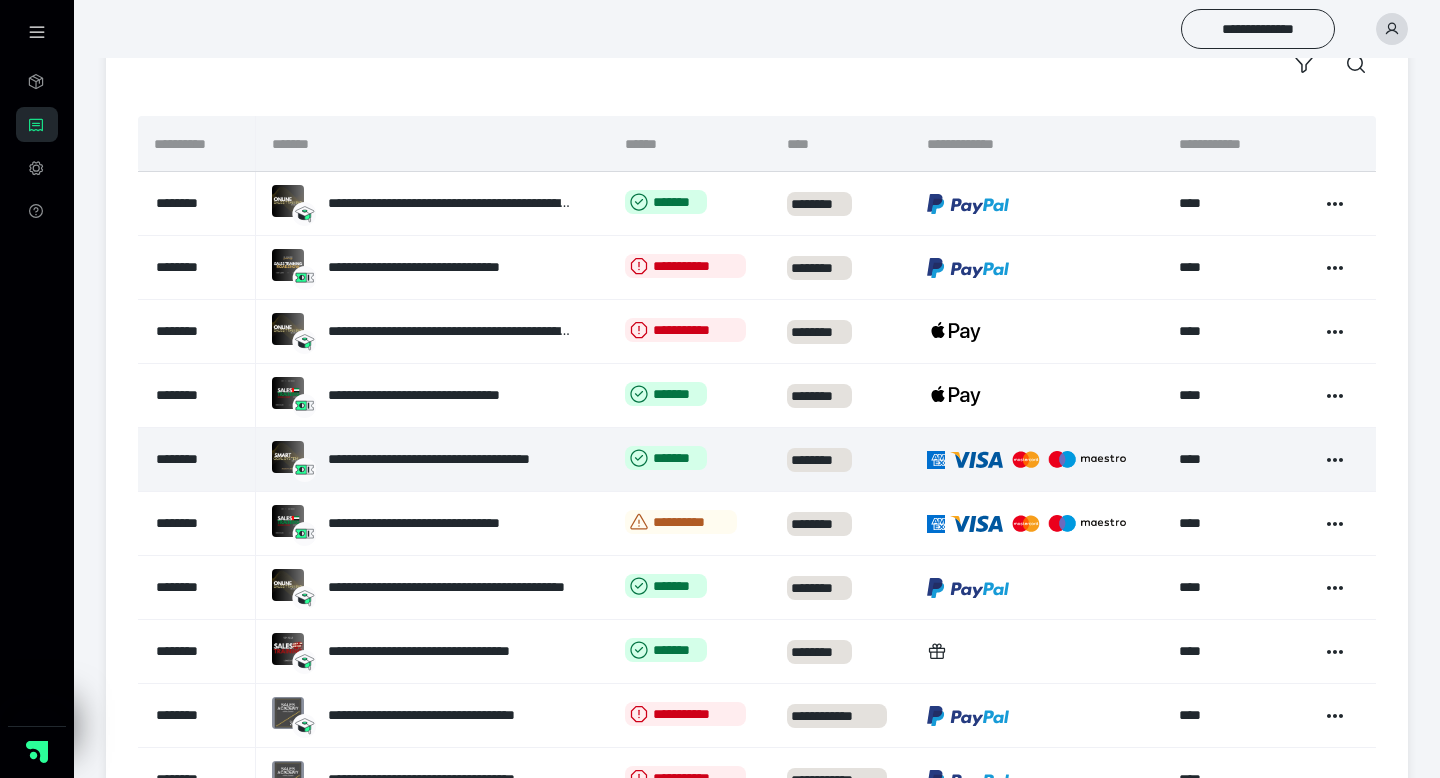 scroll, scrollTop: 209, scrollLeft: 0, axis: vertical 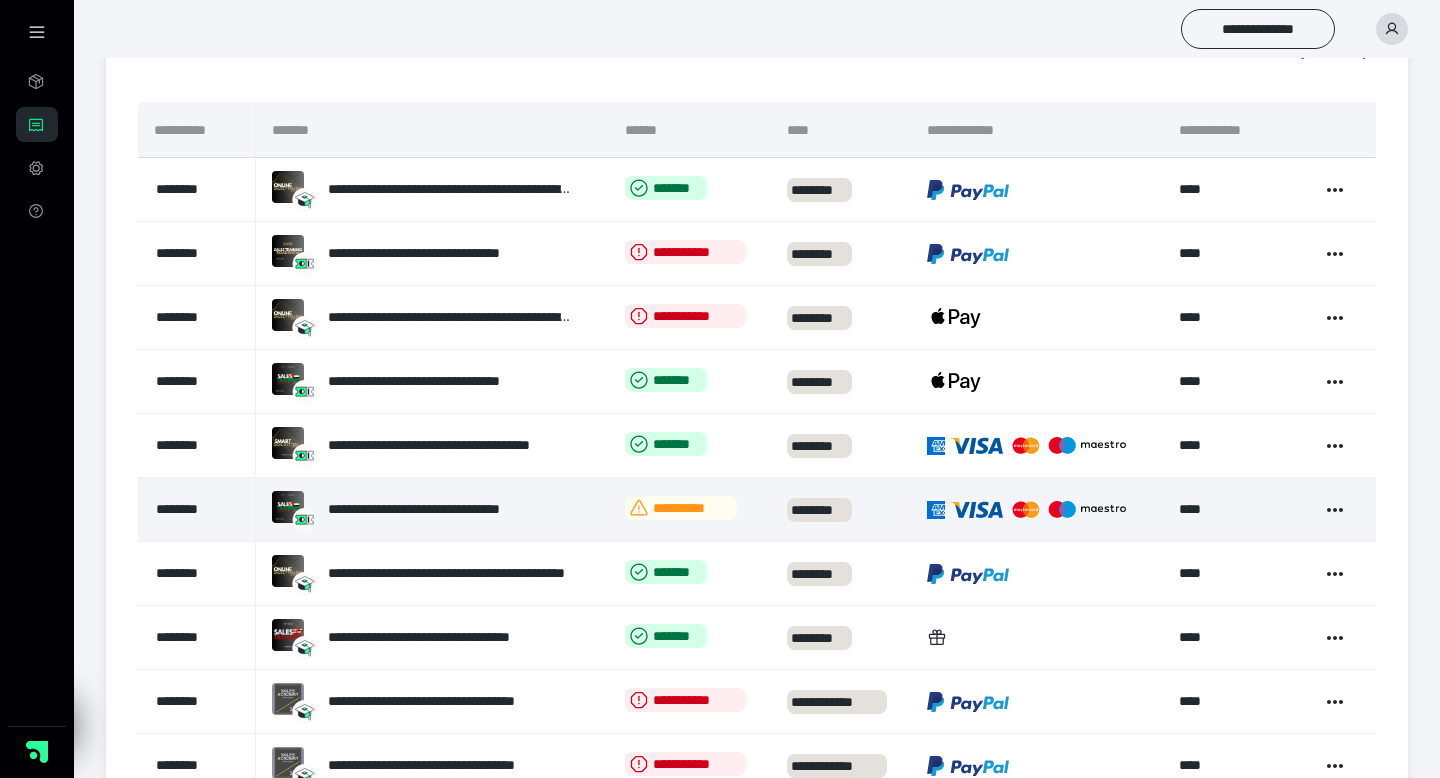 click on "**********" at bounding box center [681, 508] 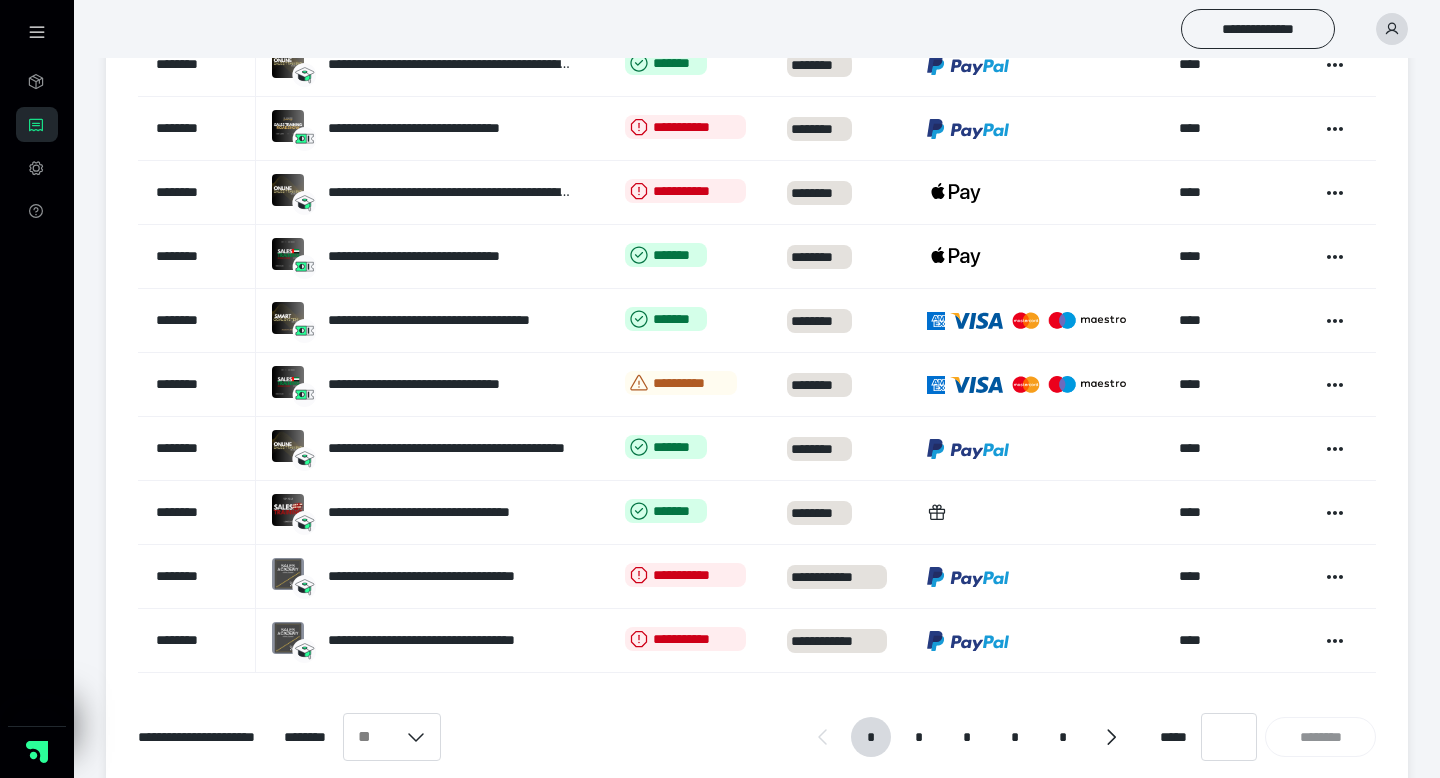 scroll, scrollTop: 338, scrollLeft: 0, axis: vertical 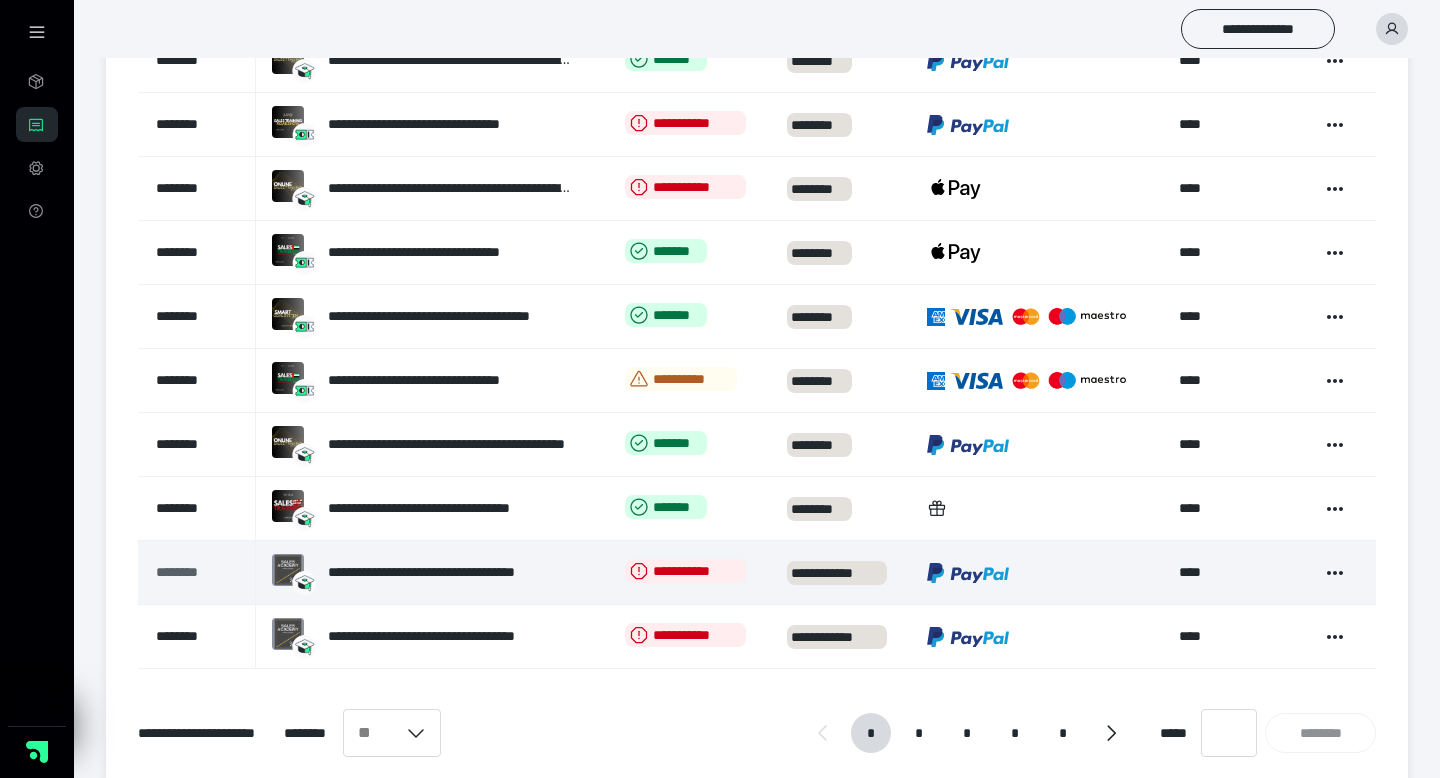 click on "********" at bounding box center [194, 572] 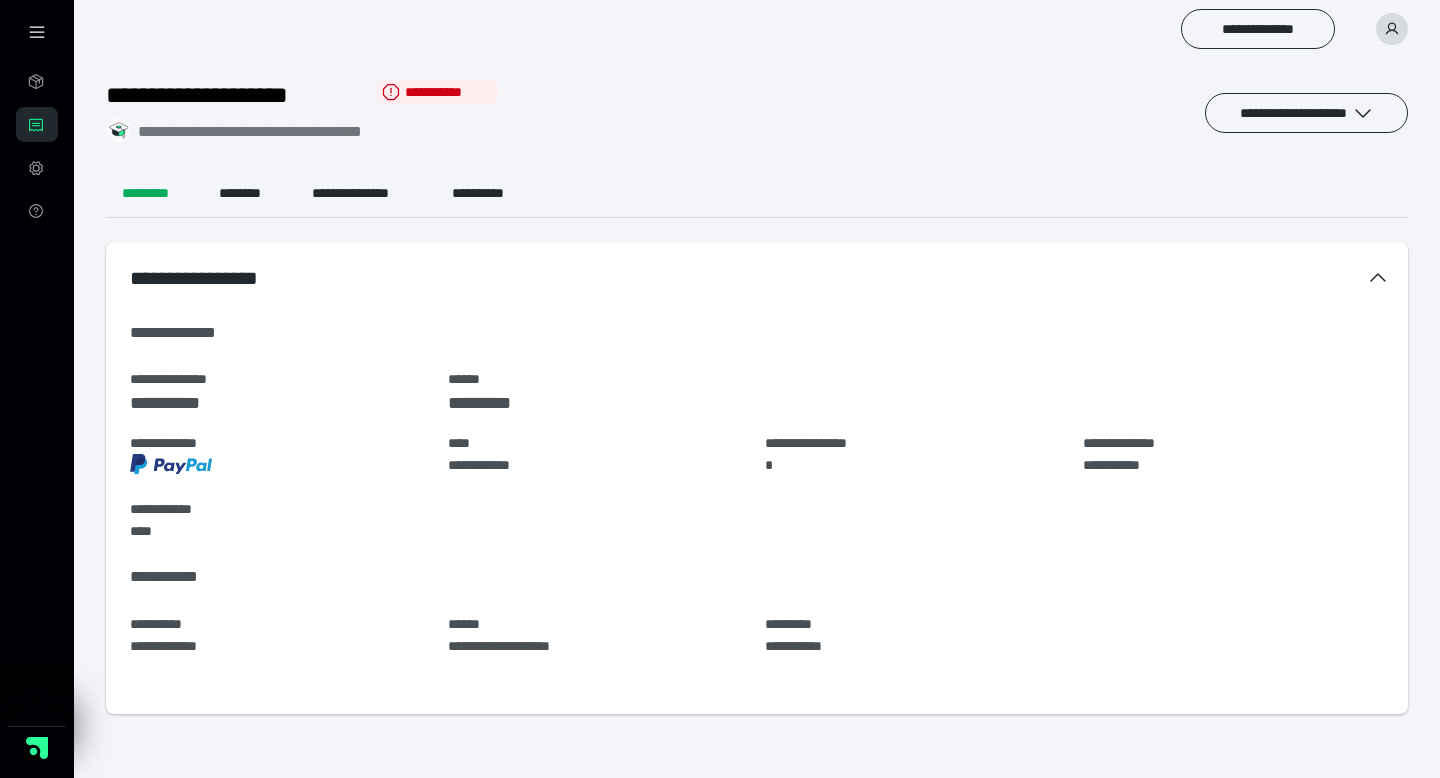 scroll, scrollTop: 0, scrollLeft: 0, axis: both 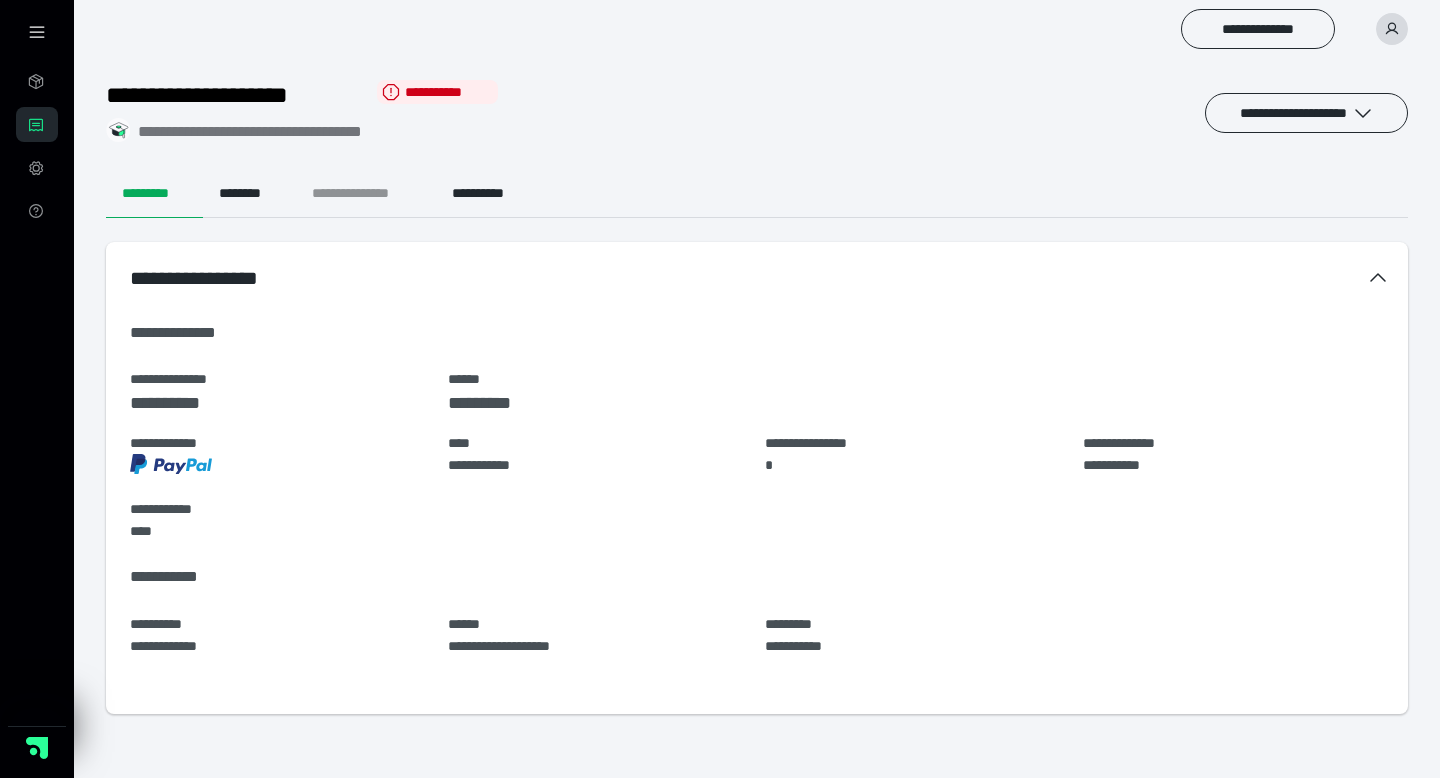 click on "**********" at bounding box center [366, 194] 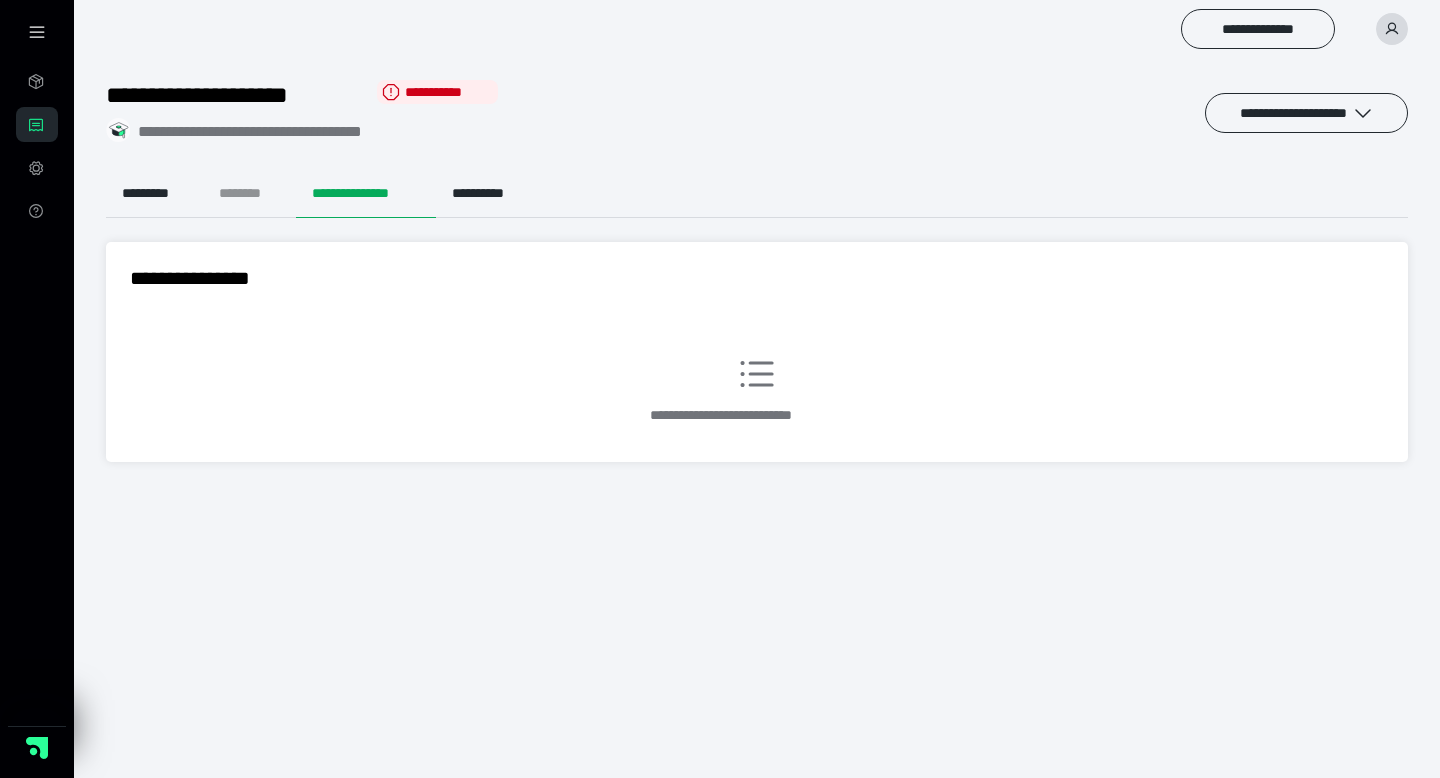 click on "********" at bounding box center (249, 194) 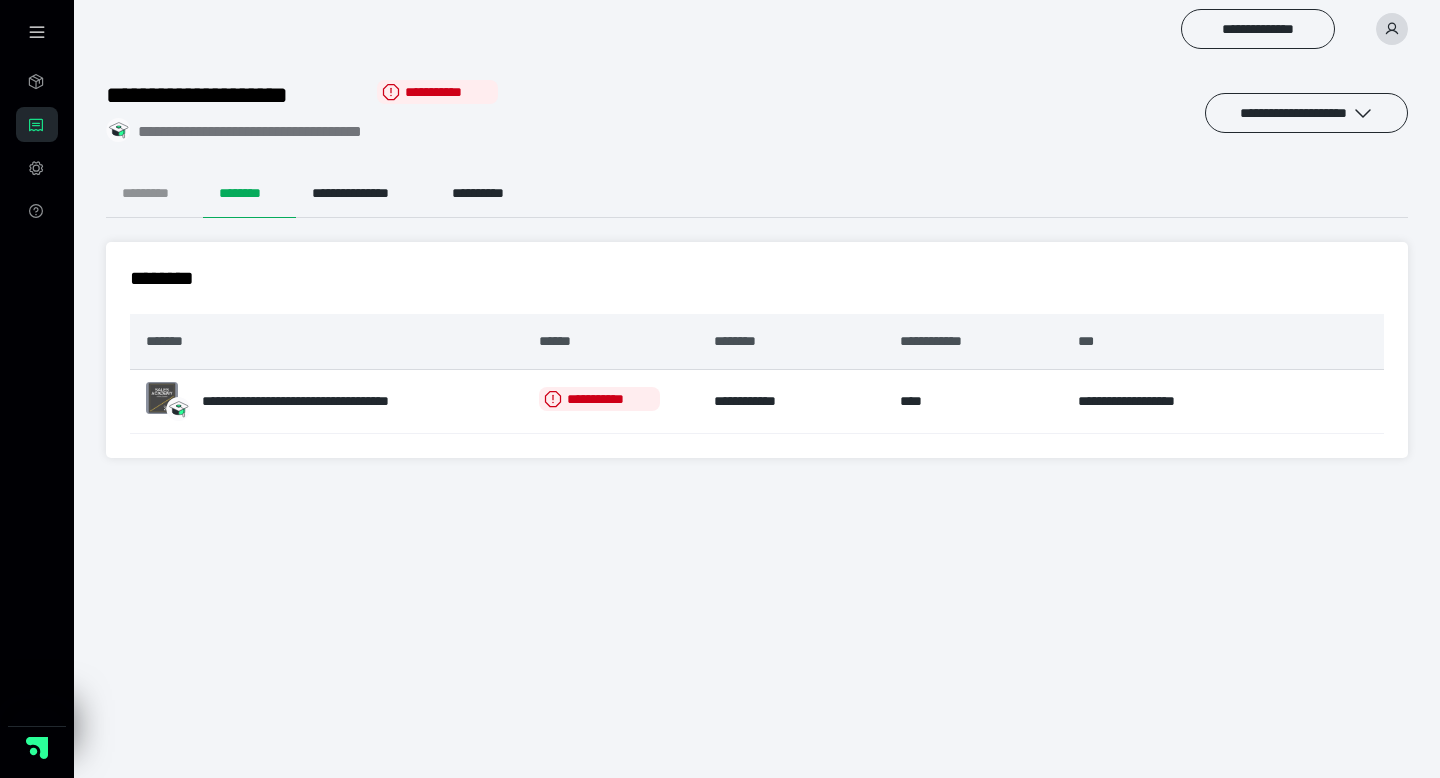 click on "*********" at bounding box center [154, 194] 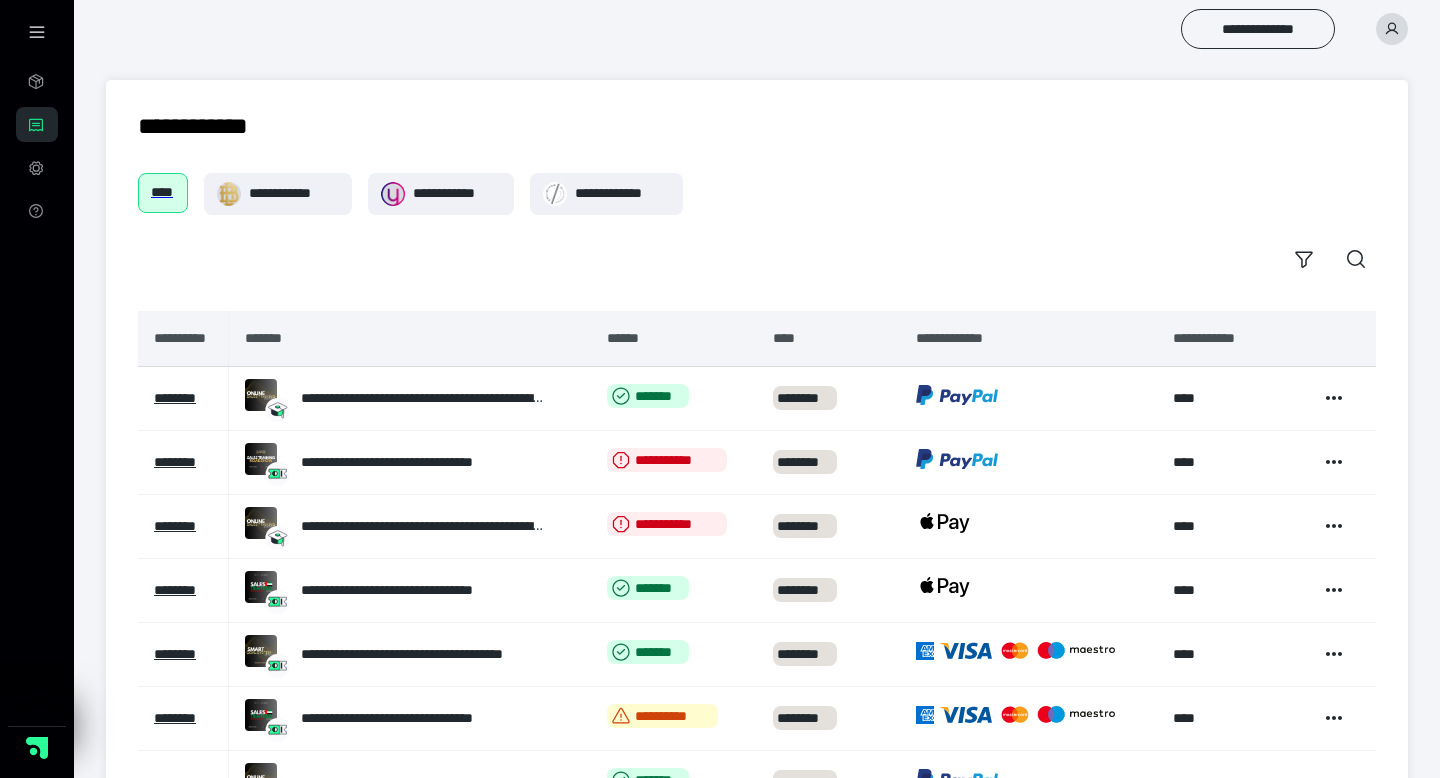 scroll, scrollTop: 338, scrollLeft: 0, axis: vertical 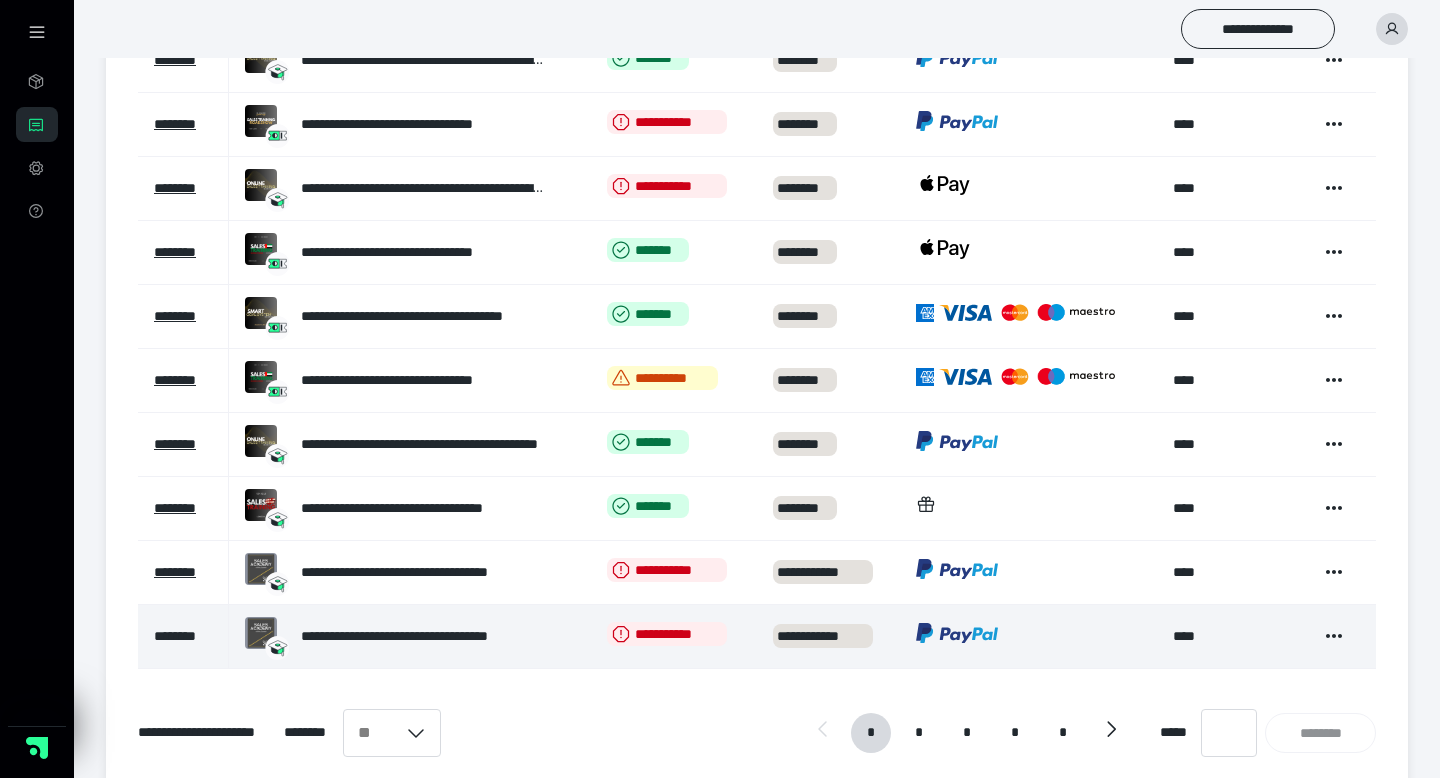 click on "********" at bounding box center [175, 636] 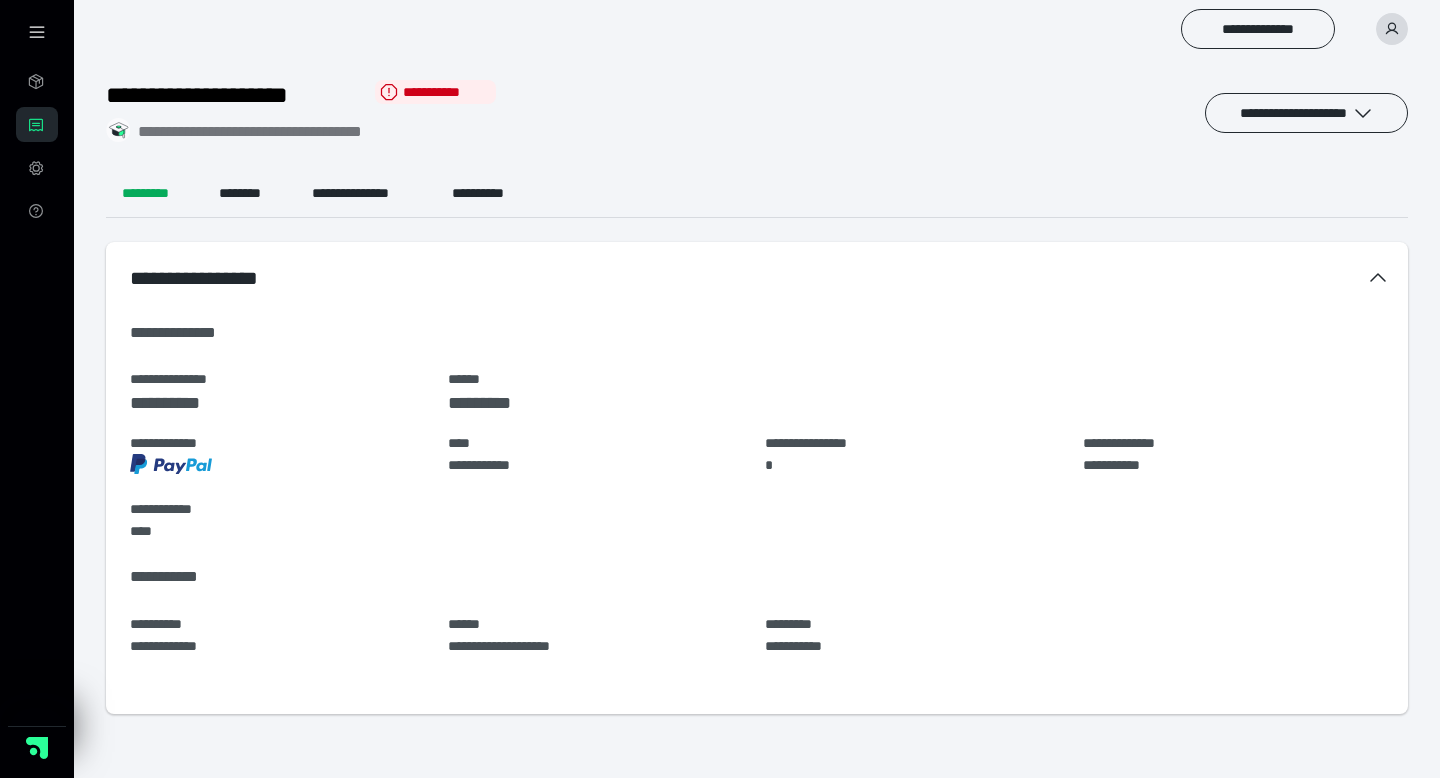 scroll, scrollTop: 0, scrollLeft: 0, axis: both 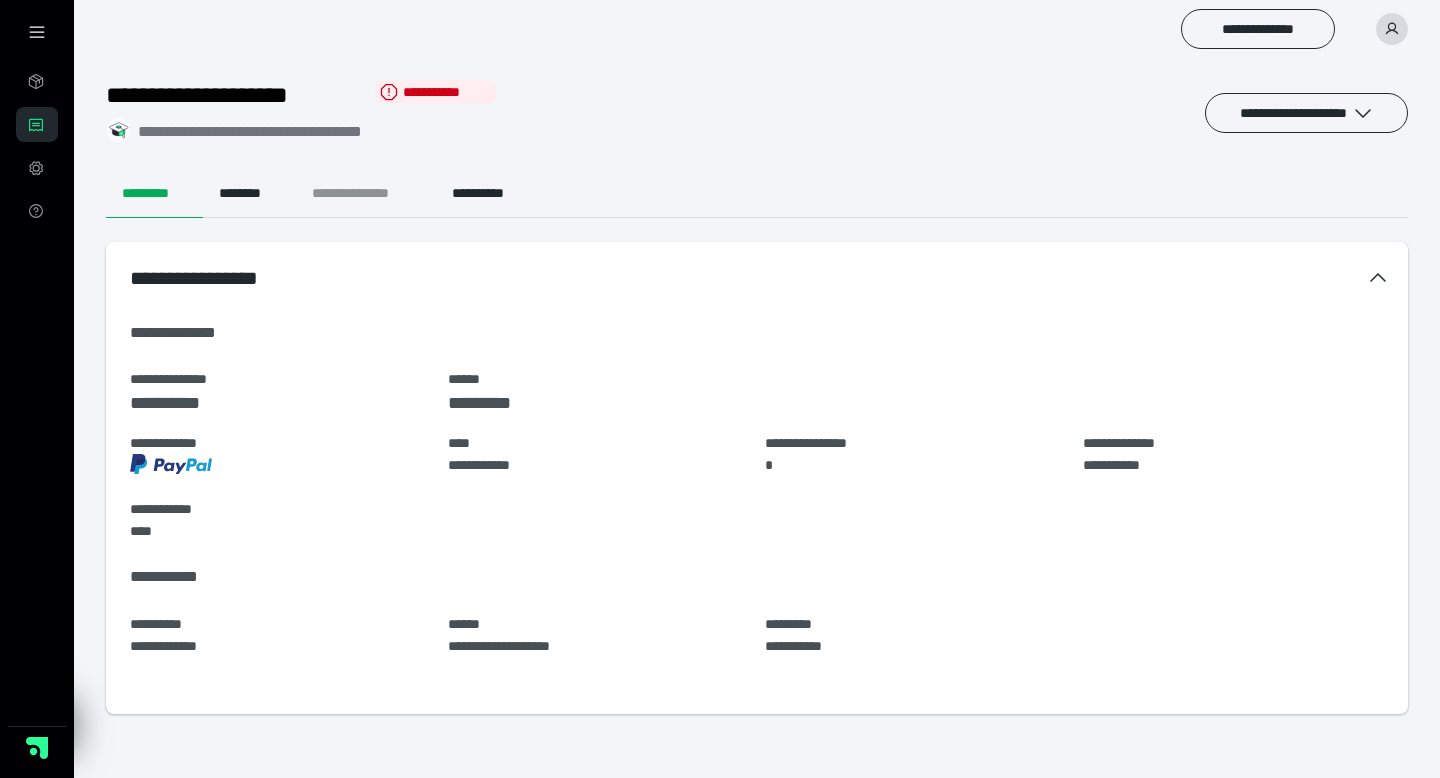 click on "**********" at bounding box center (366, 194) 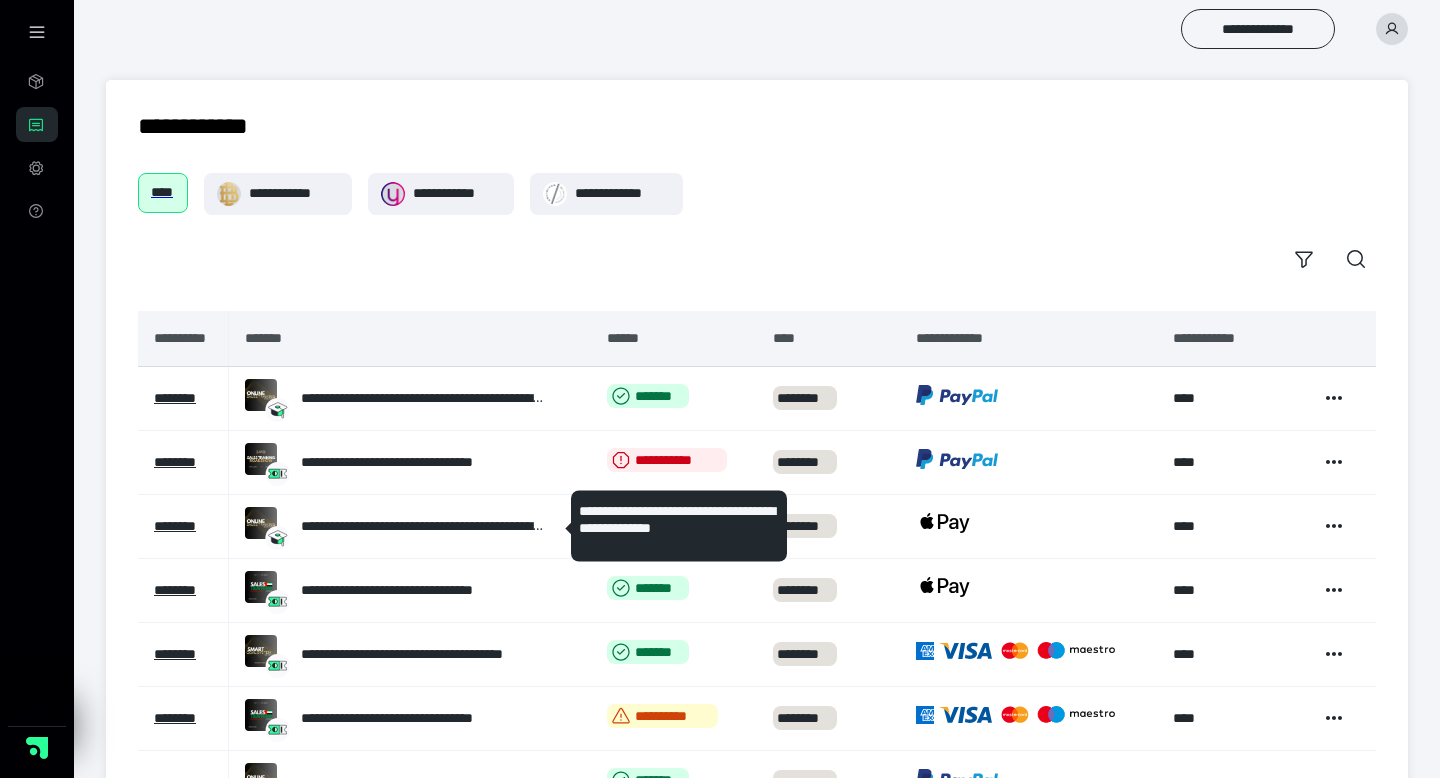 scroll, scrollTop: 338, scrollLeft: 0, axis: vertical 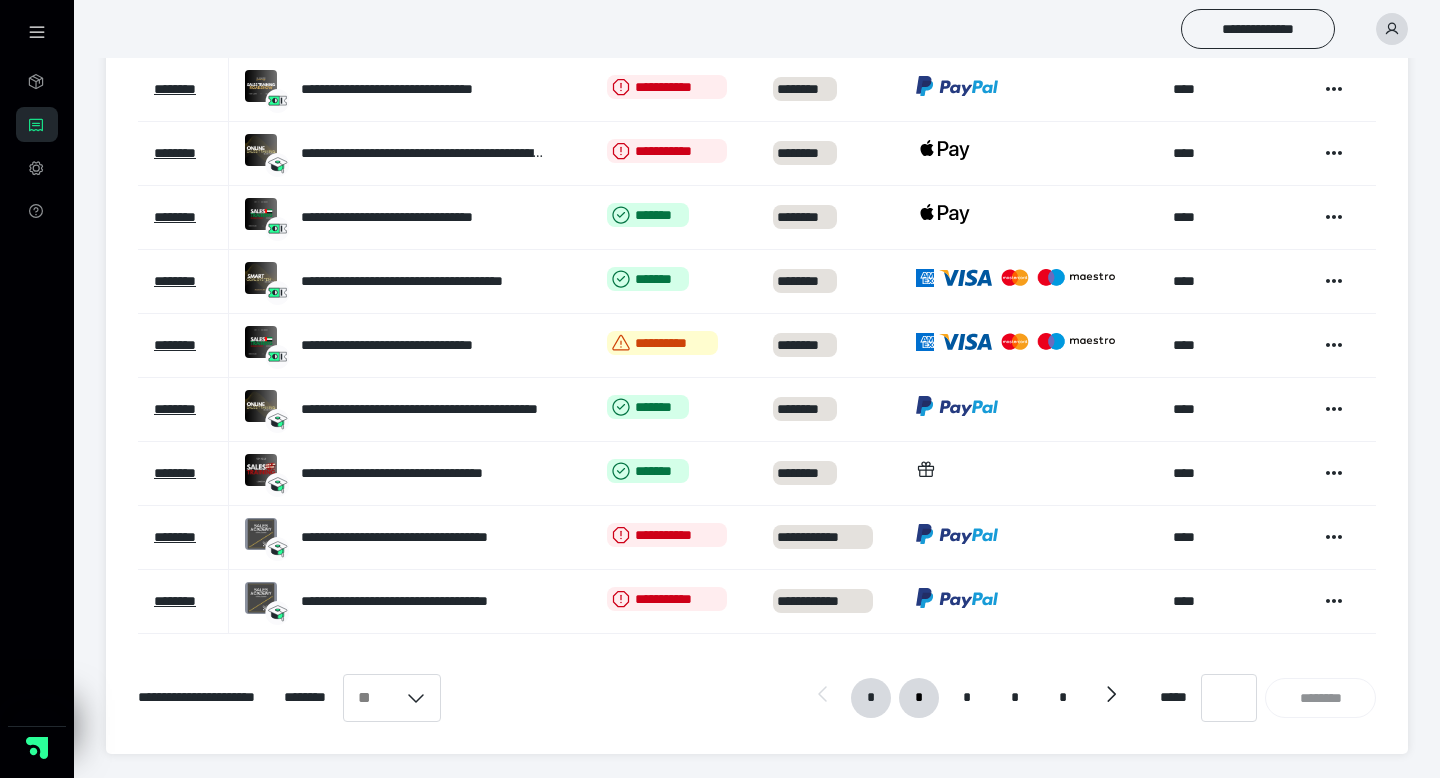 click on "*" at bounding box center (919, 698) 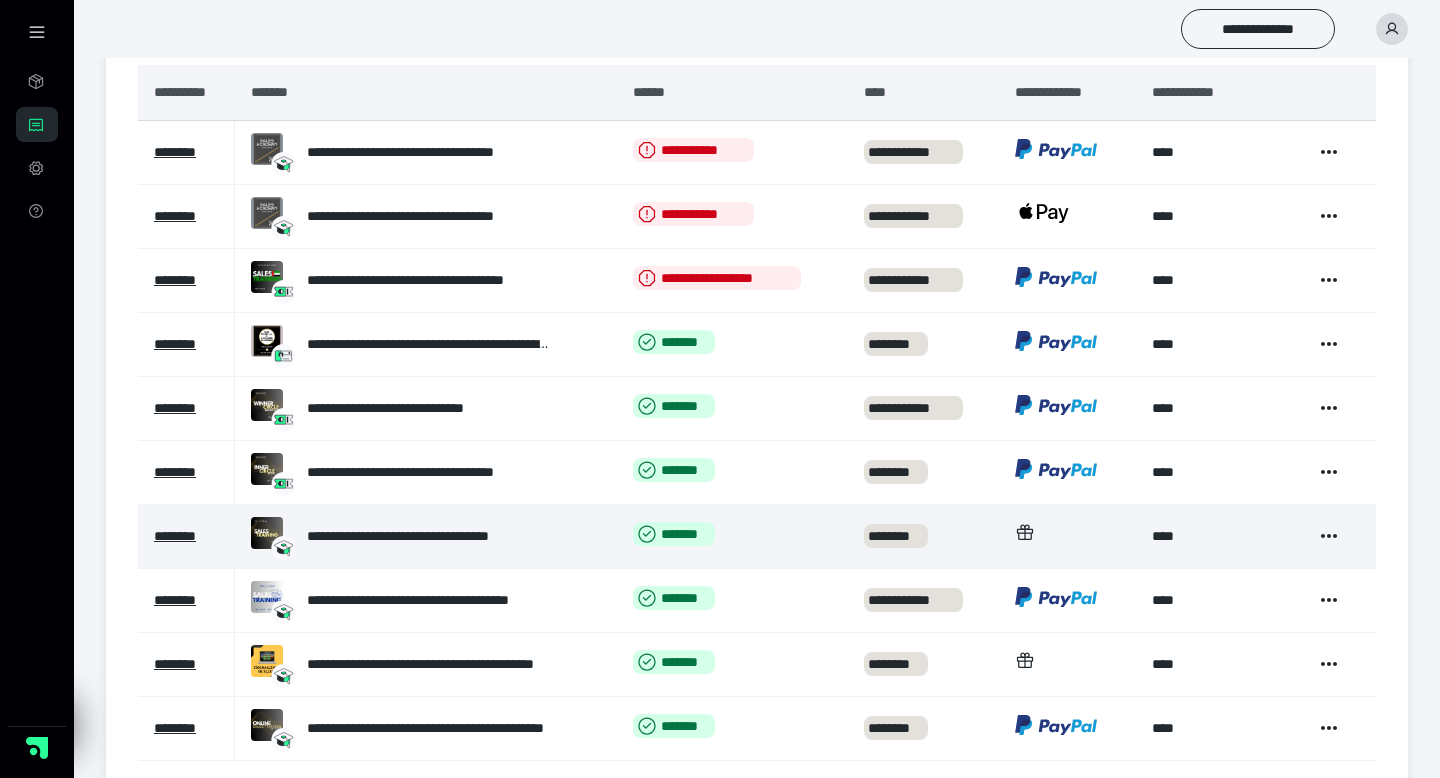 scroll, scrollTop: 67, scrollLeft: 0, axis: vertical 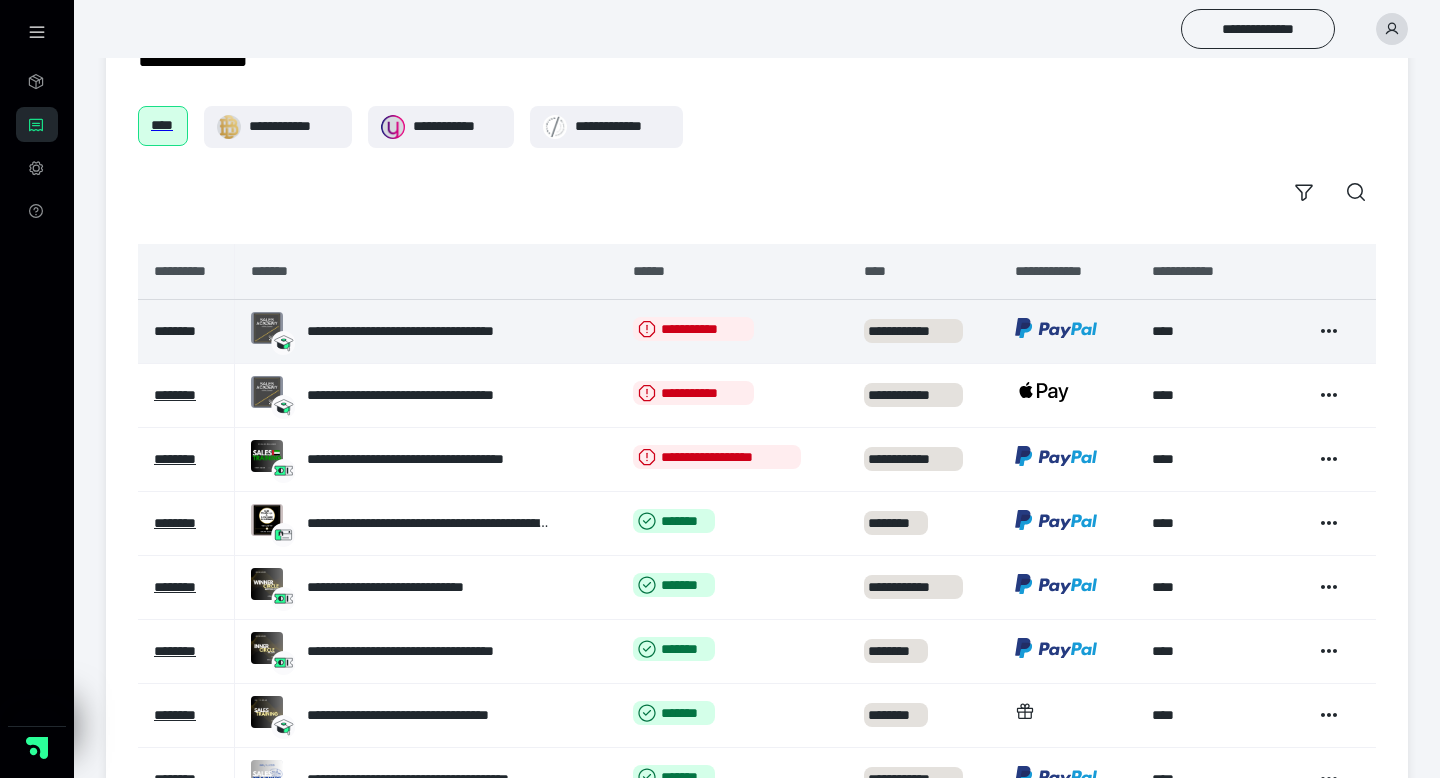 click on "********" at bounding box center (175, 331) 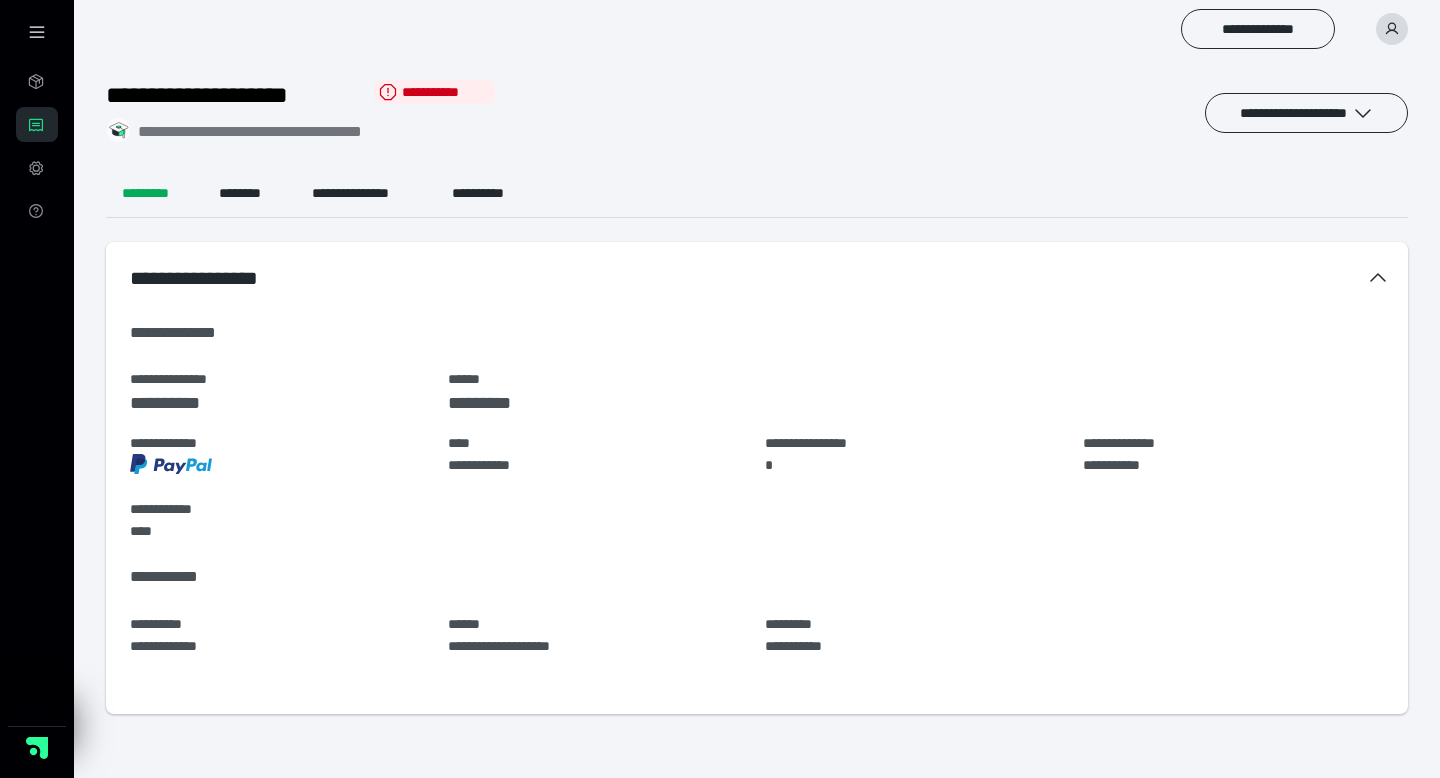 scroll, scrollTop: 0, scrollLeft: 0, axis: both 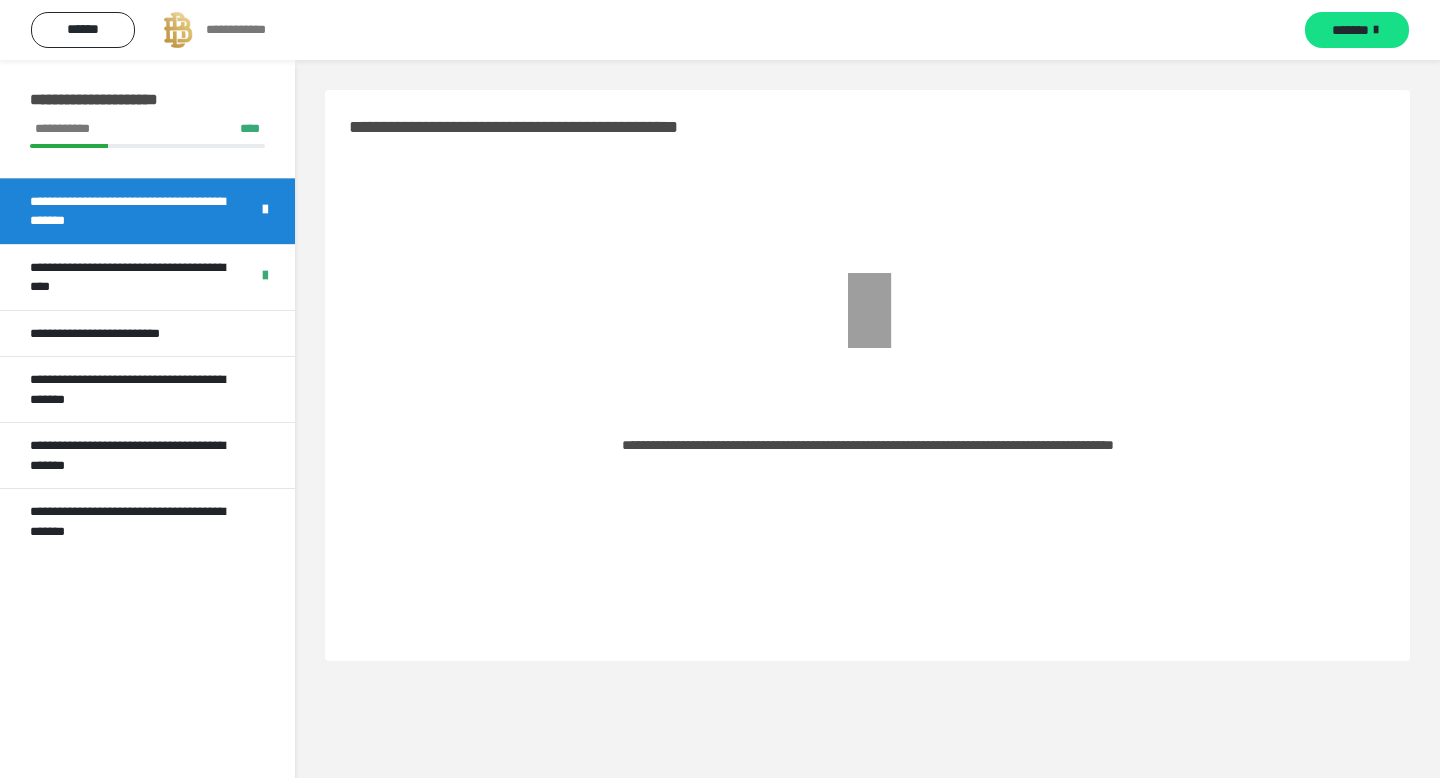 click on "**********" at bounding box center [248, 30] 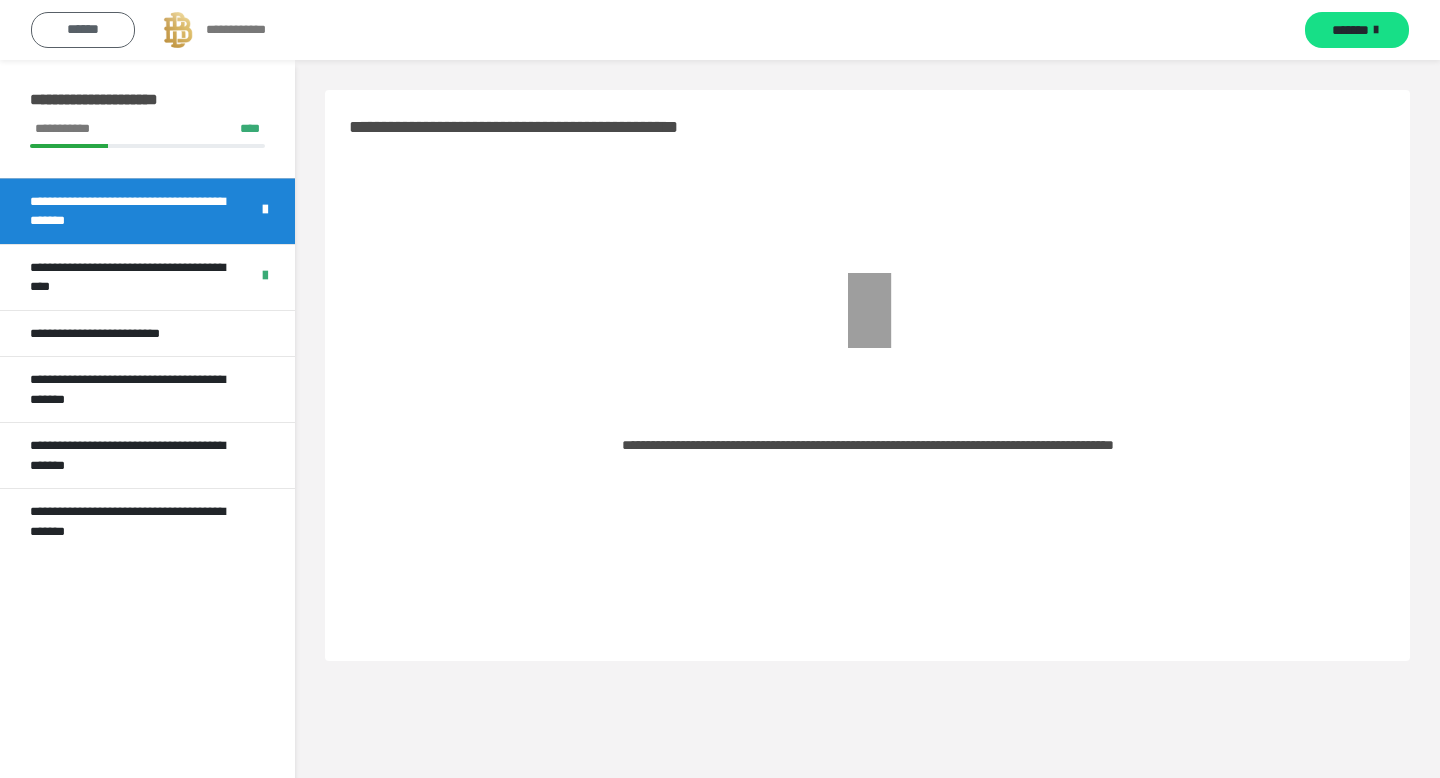 click on "******" at bounding box center [83, 30] 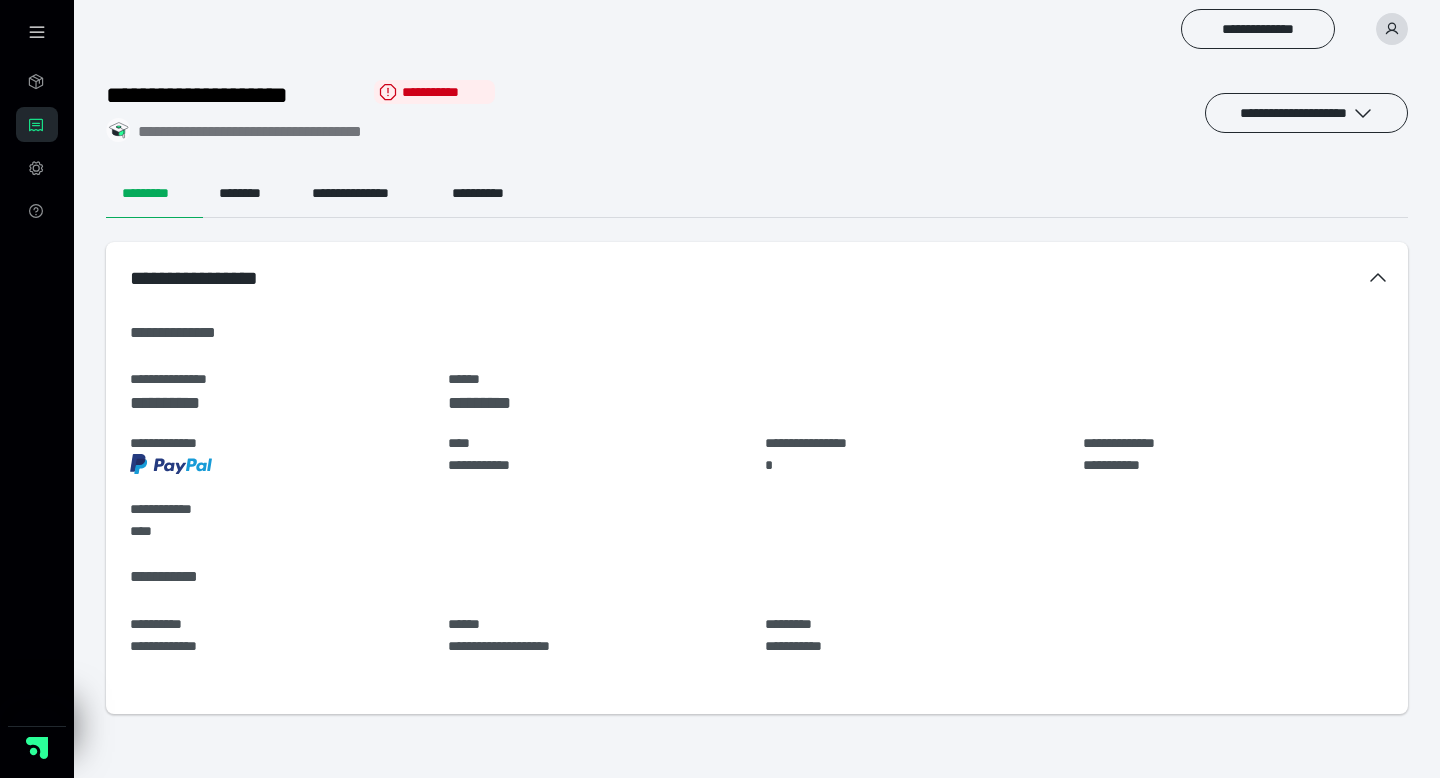 scroll, scrollTop: 0, scrollLeft: 0, axis: both 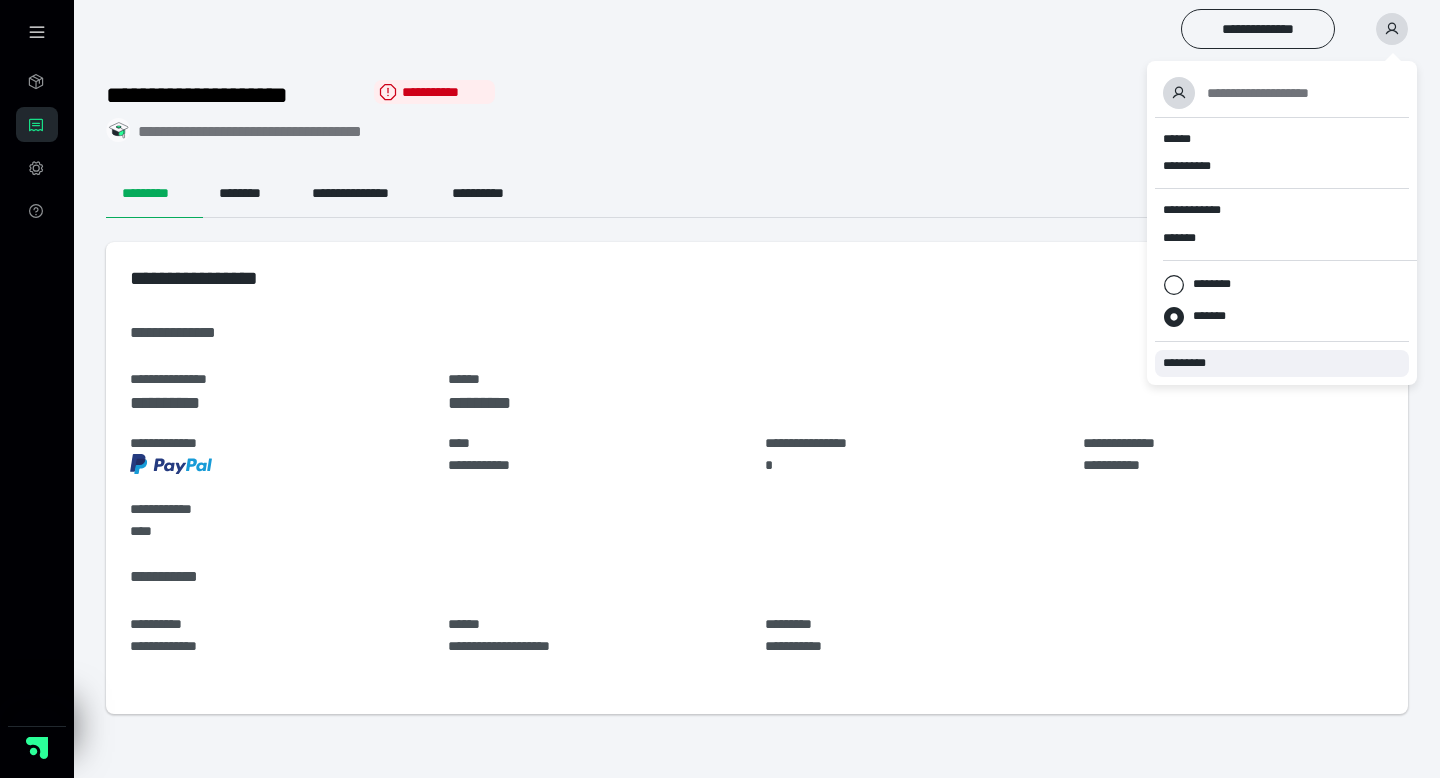 click on "*********" at bounding box center [1193, 363] 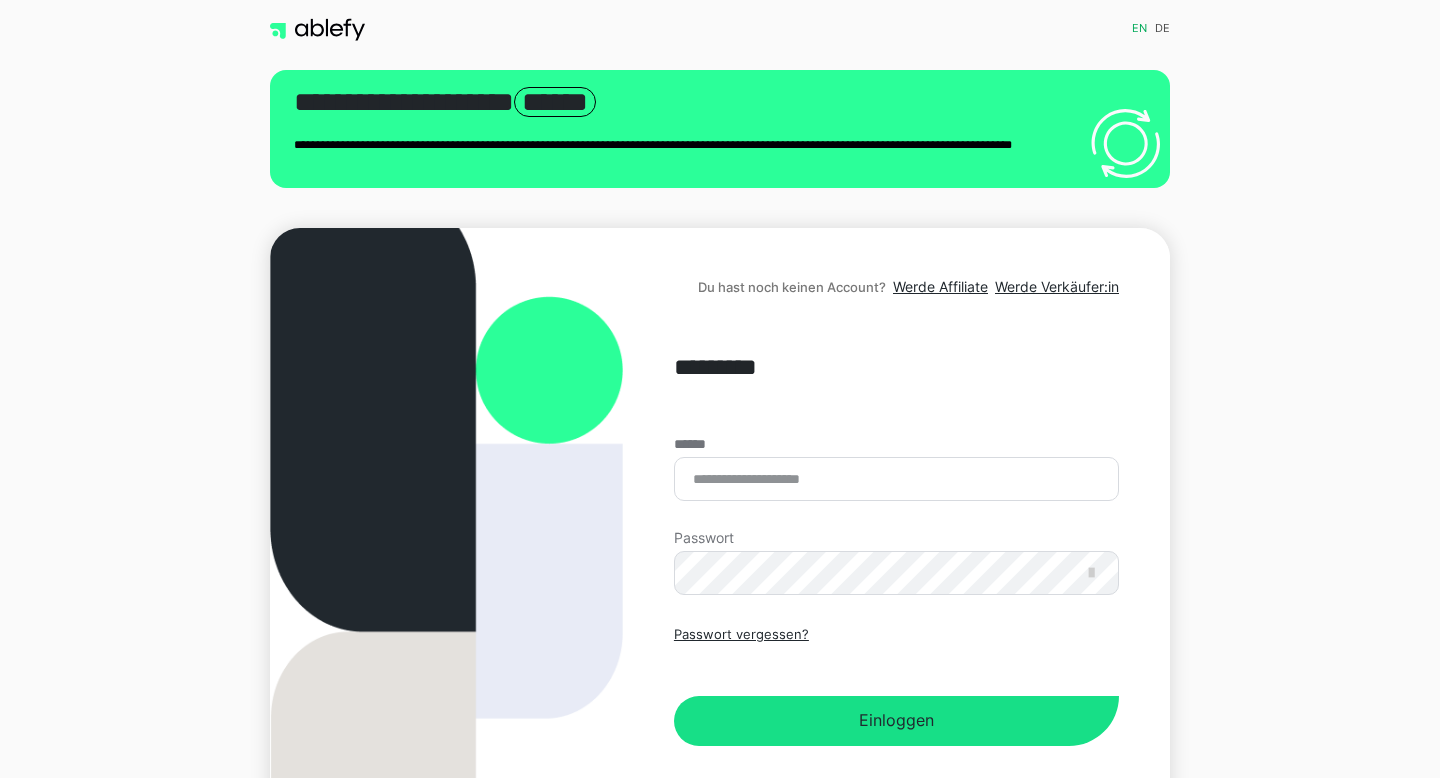 scroll, scrollTop: 0, scrollLeft: 0, axis: both 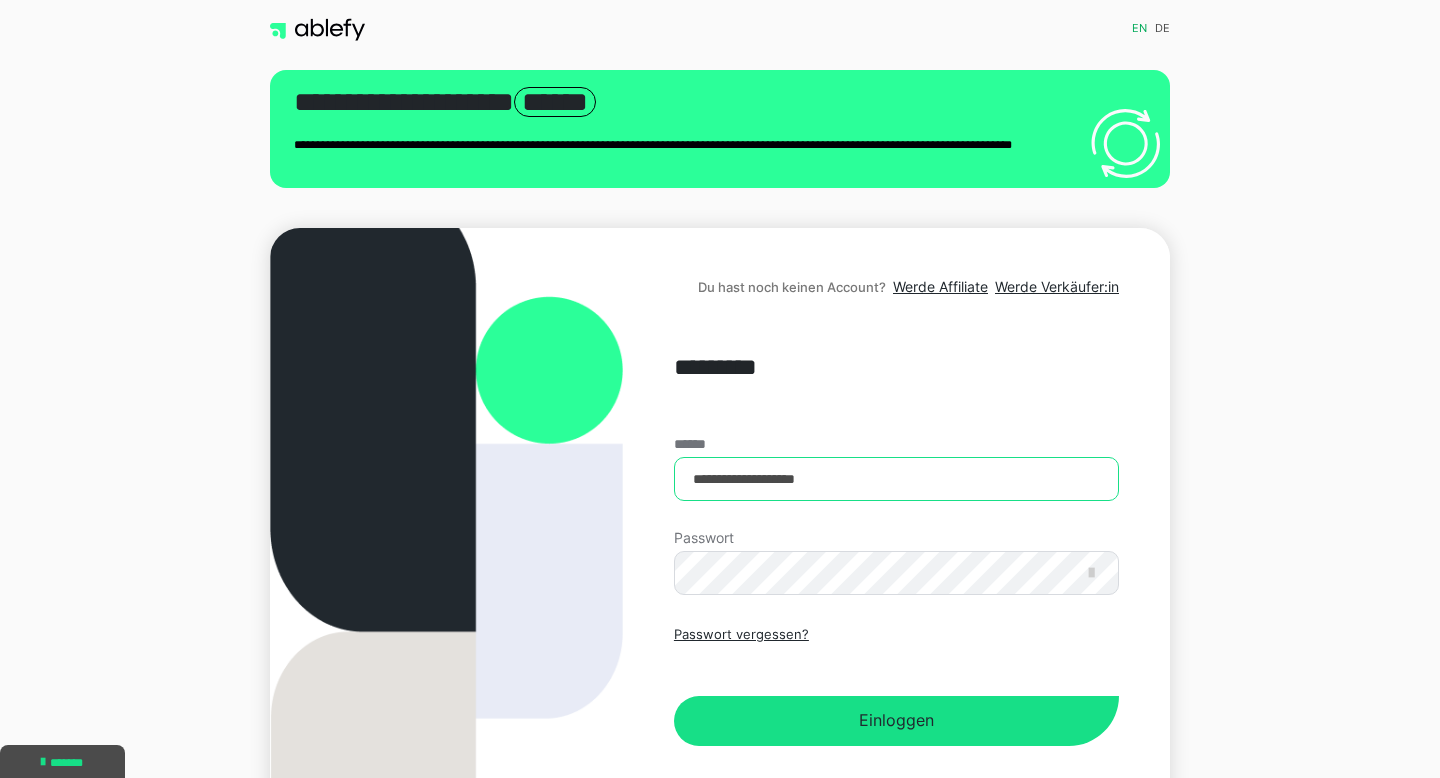 click on "**********" at bounding box center (896, 479) 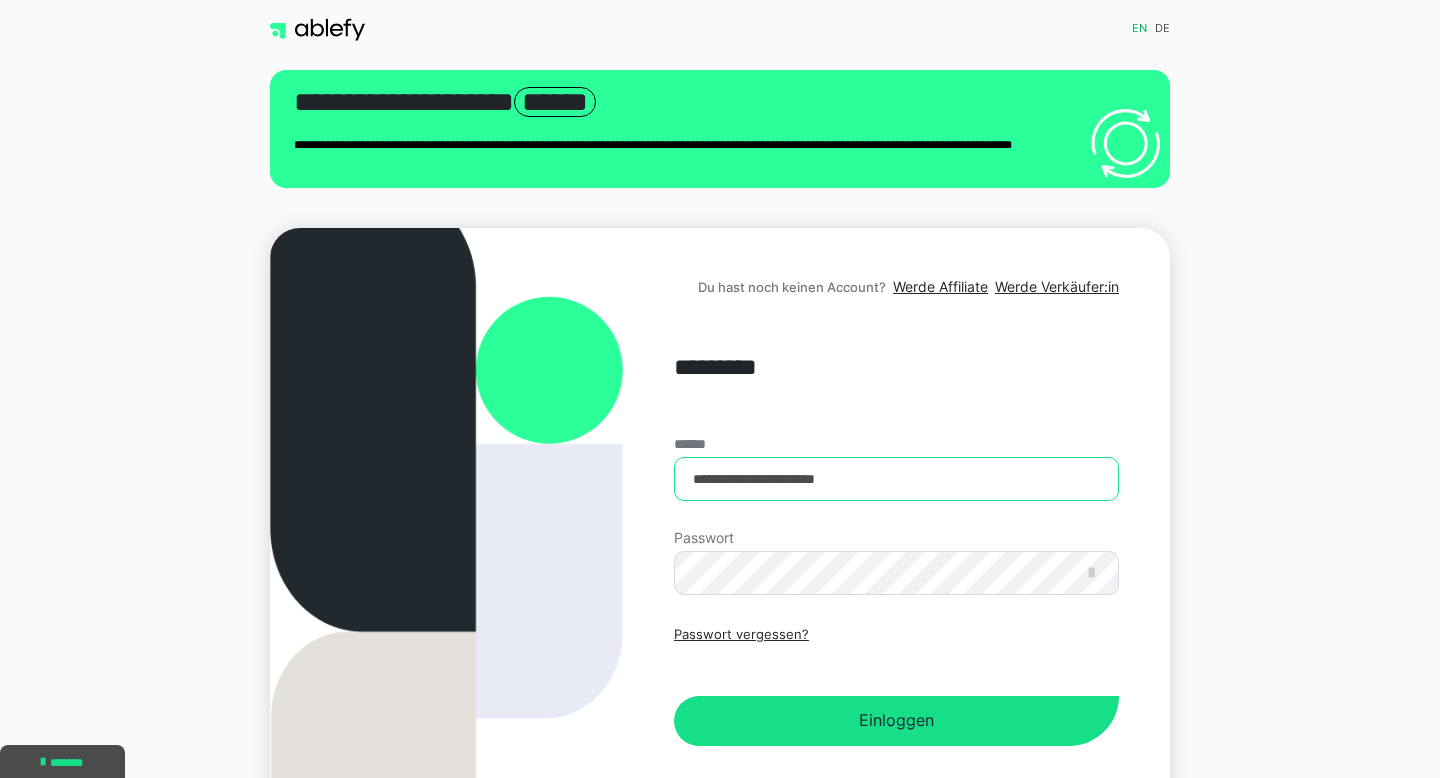 type on "**********" 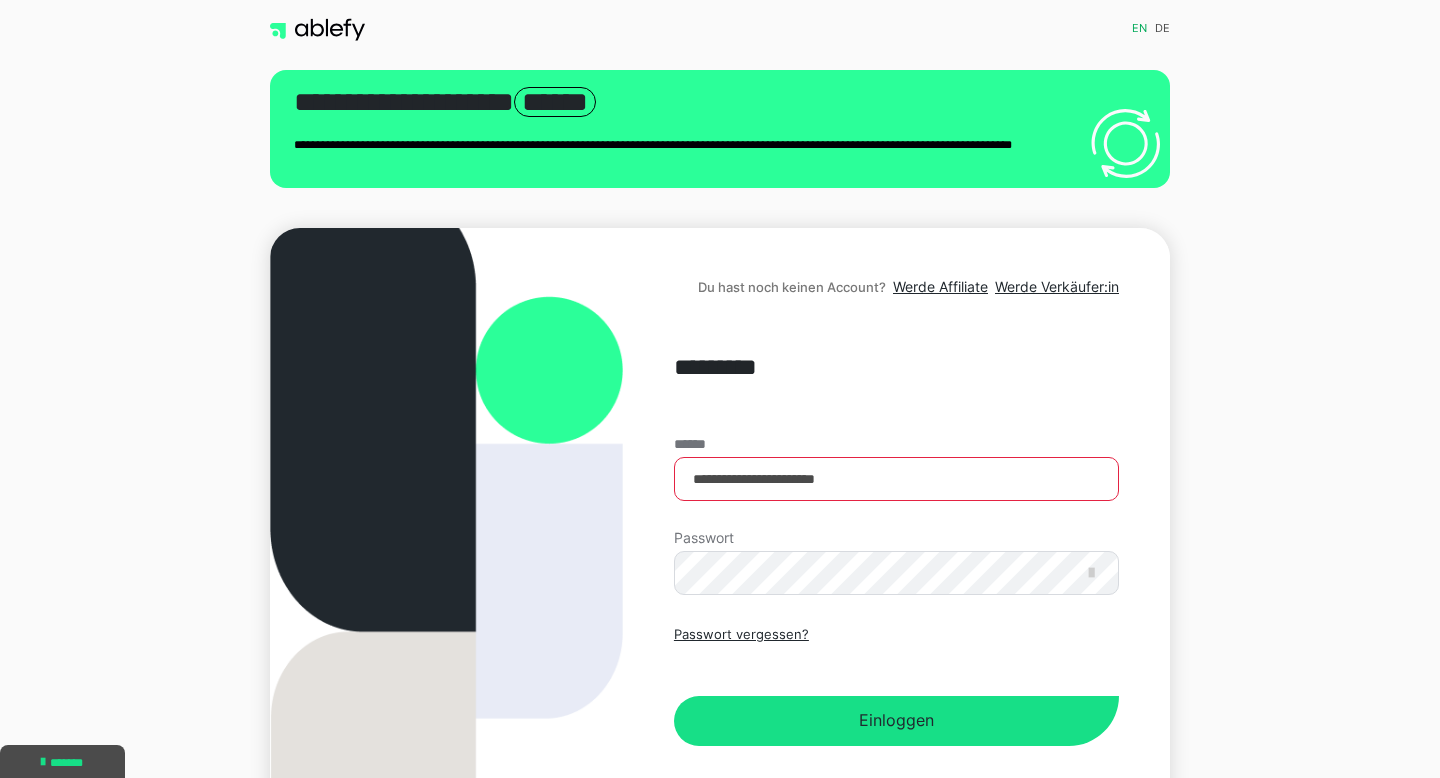 click on "**********" at bounding box center [896, 591] 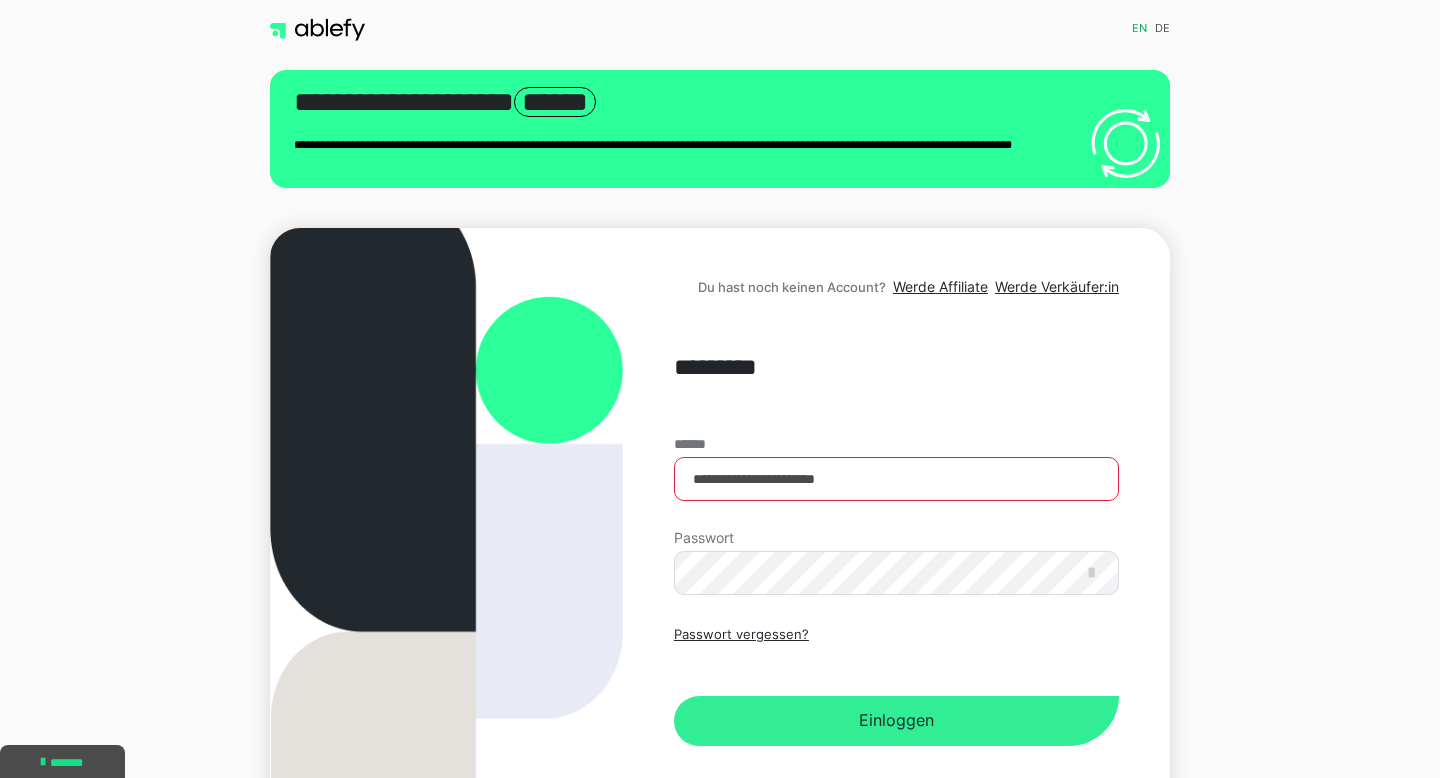 click on "Einloggen" at bounding box center (896, 721) 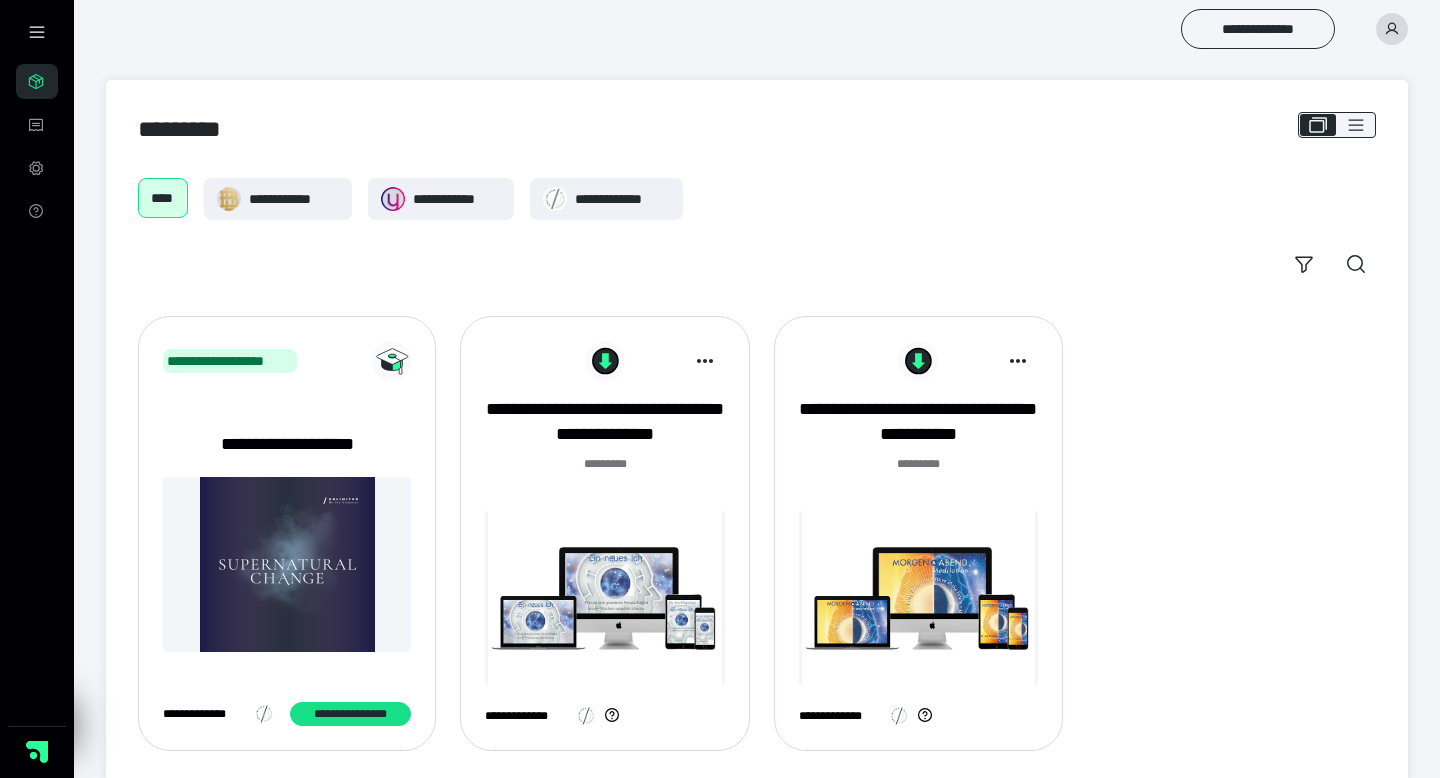 scroll, scrollTop: 0, scrollLeft: 0, axis: both 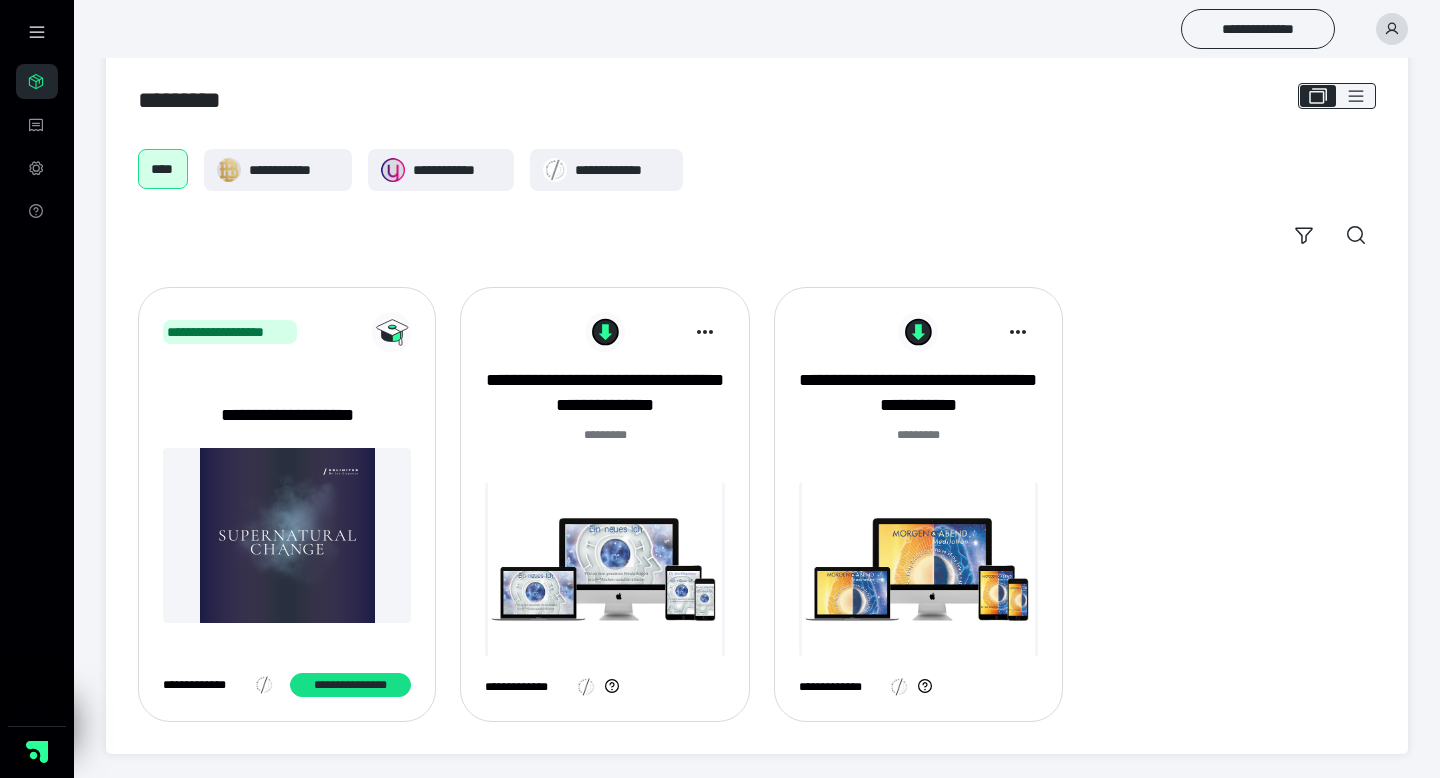 click at bounding box center (1392, 29) 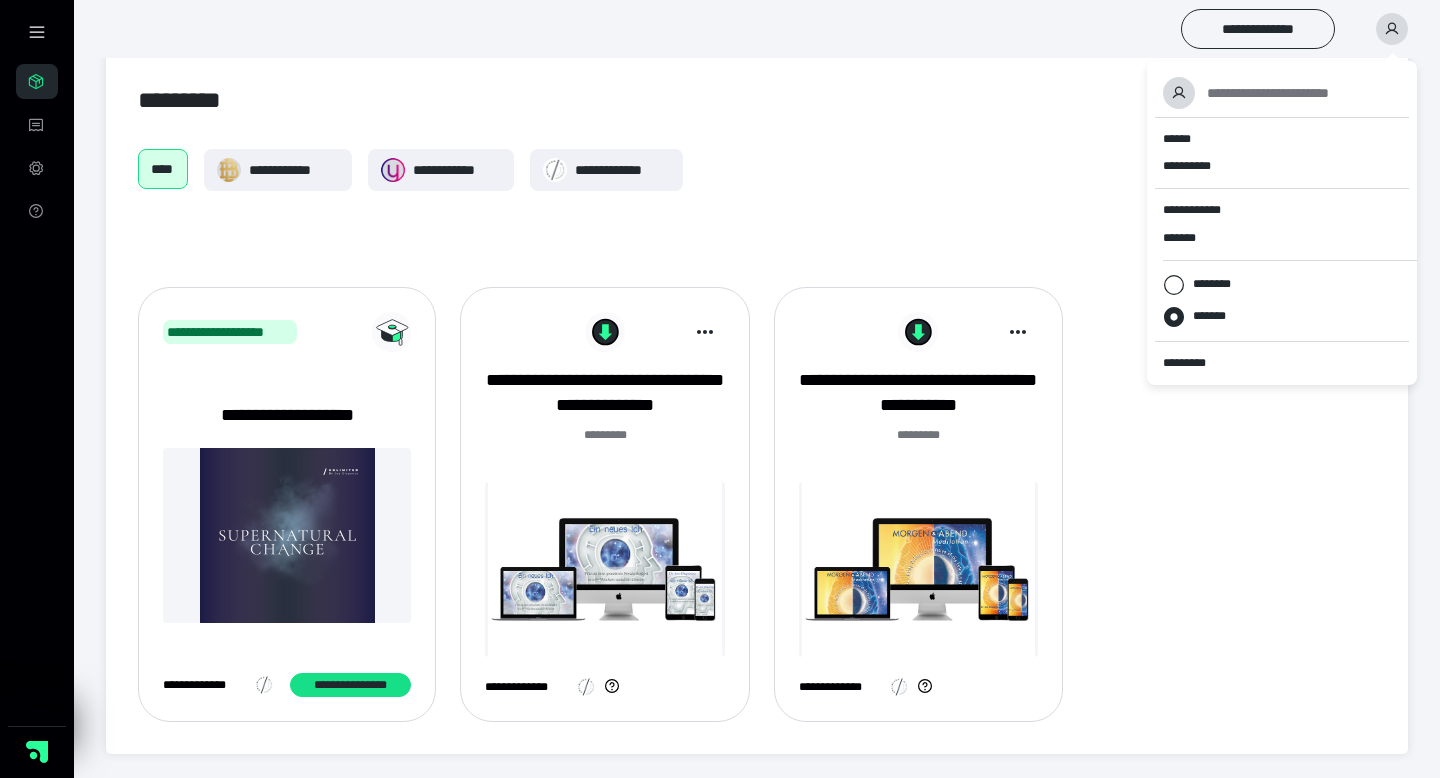 click at bounding box center [1392, 29] 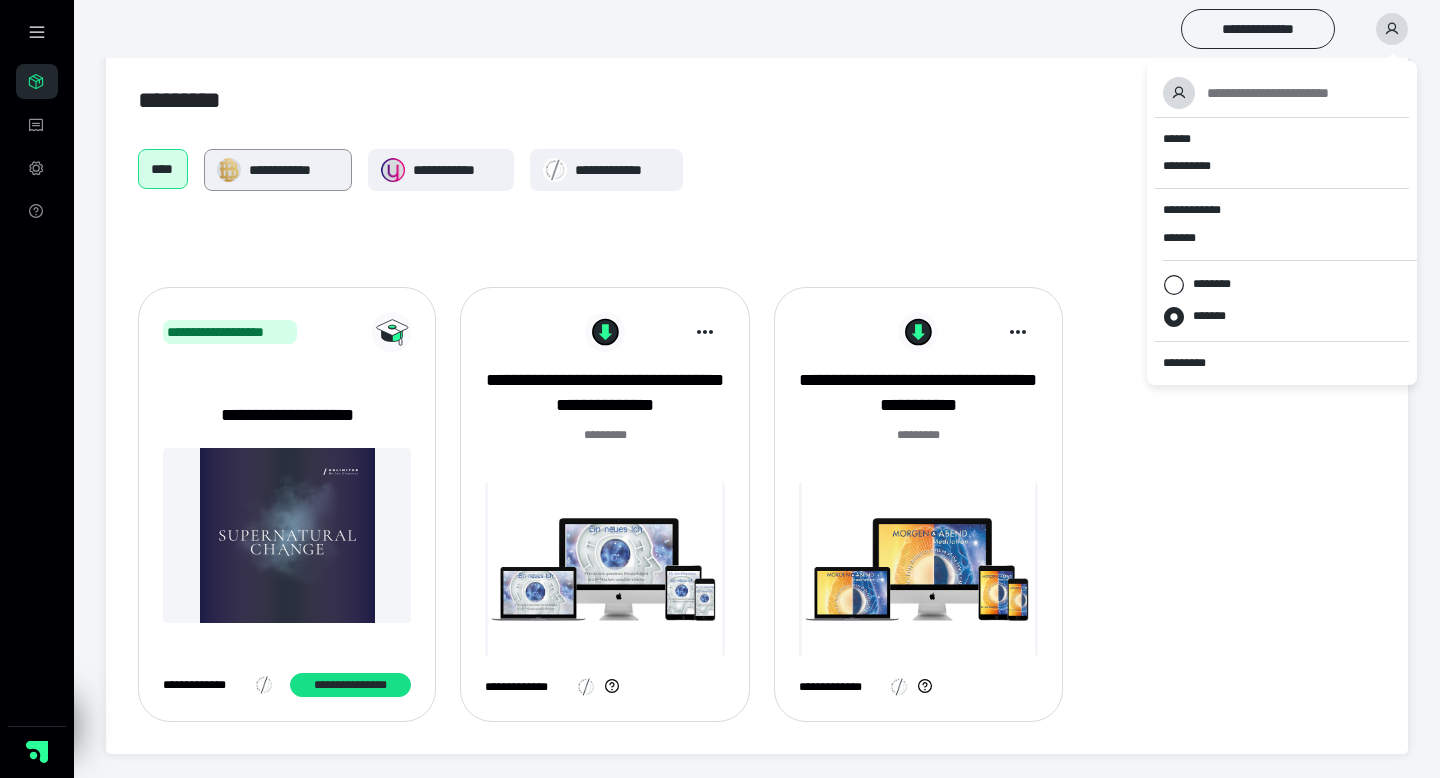 click on "**********" at bounding box center (278, 170) 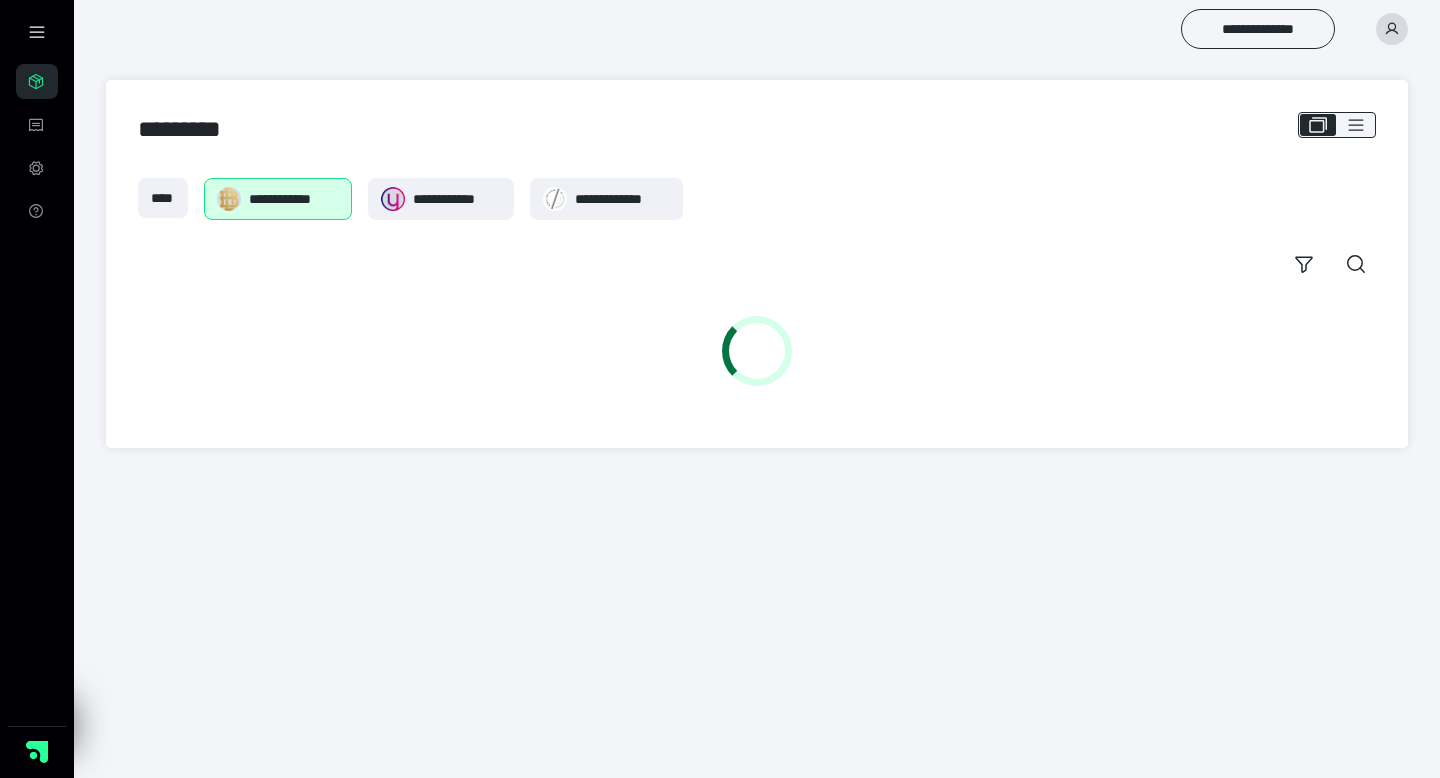 scroll, scrollTop: 0, scrollLeft: 0, axis: both 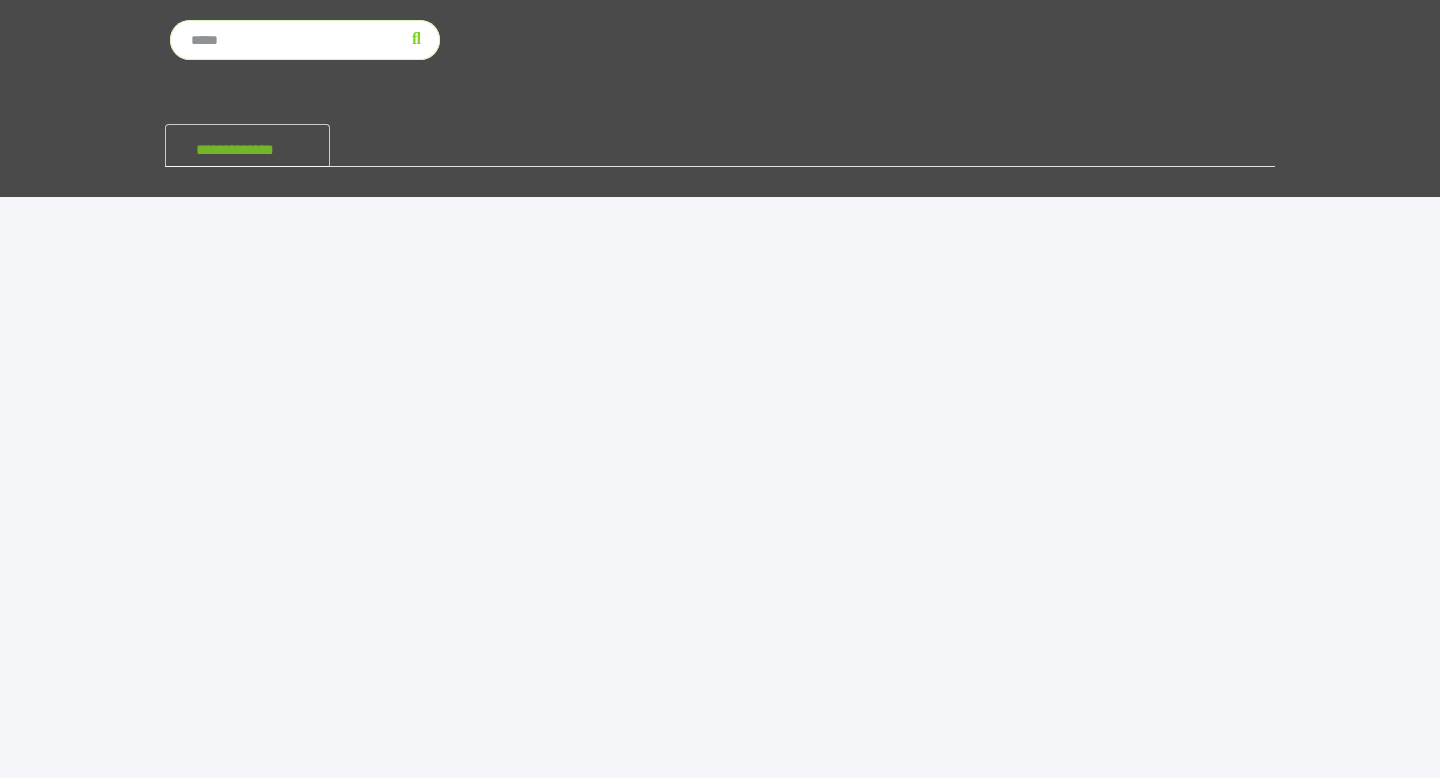 click on "**********" at bounding box center (247, 145) 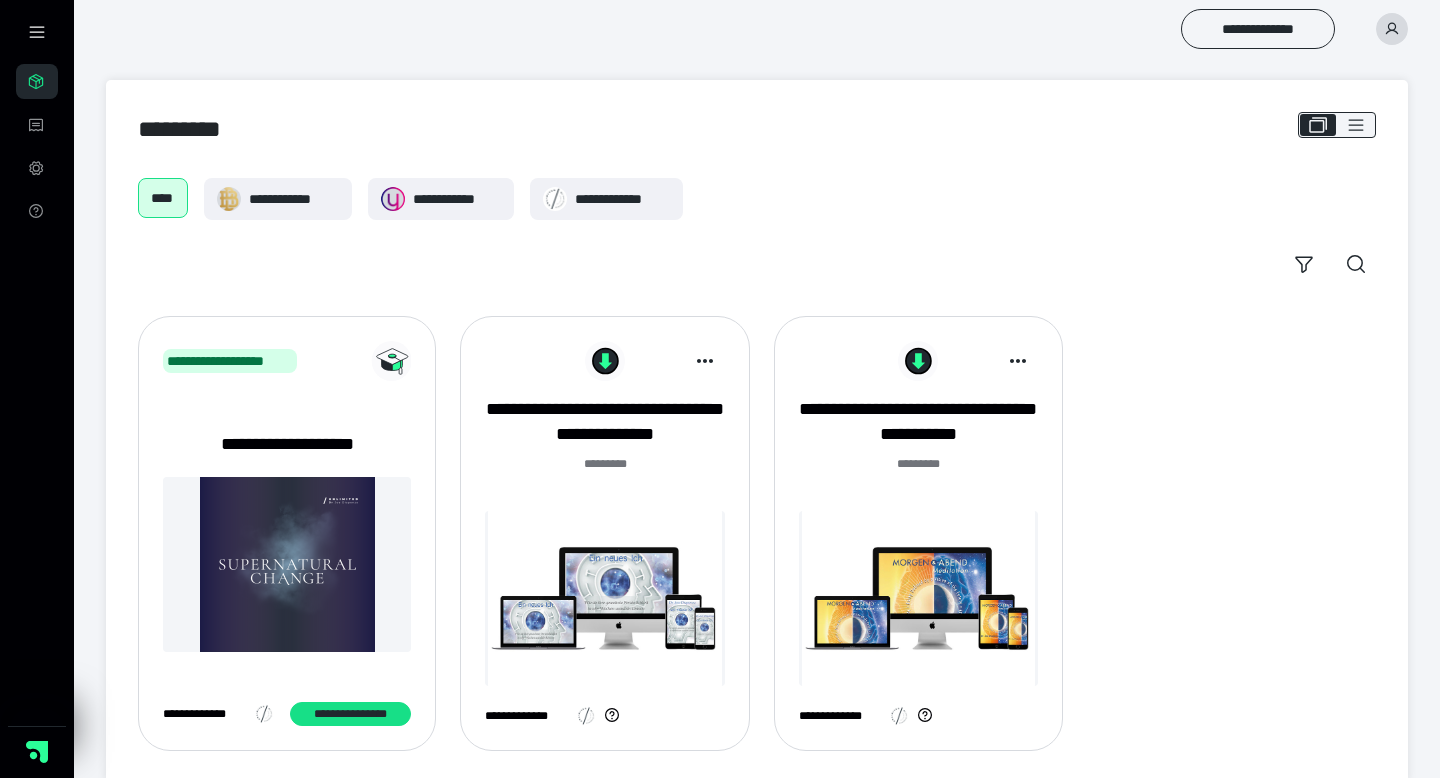 scroll, scrollTop: 29, scrollLeft: 0, axis: vertical 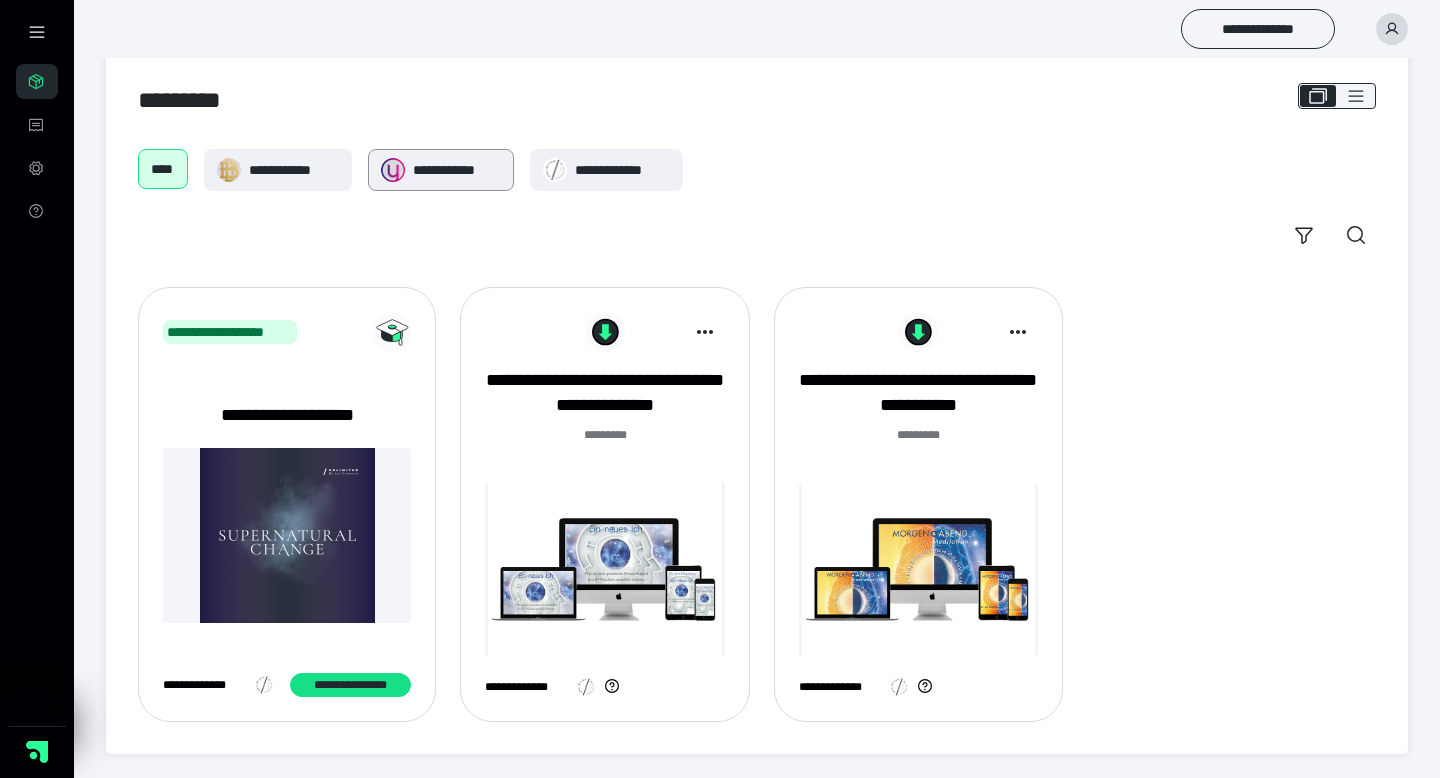 click on "**********" at bounding box center [457, 170] 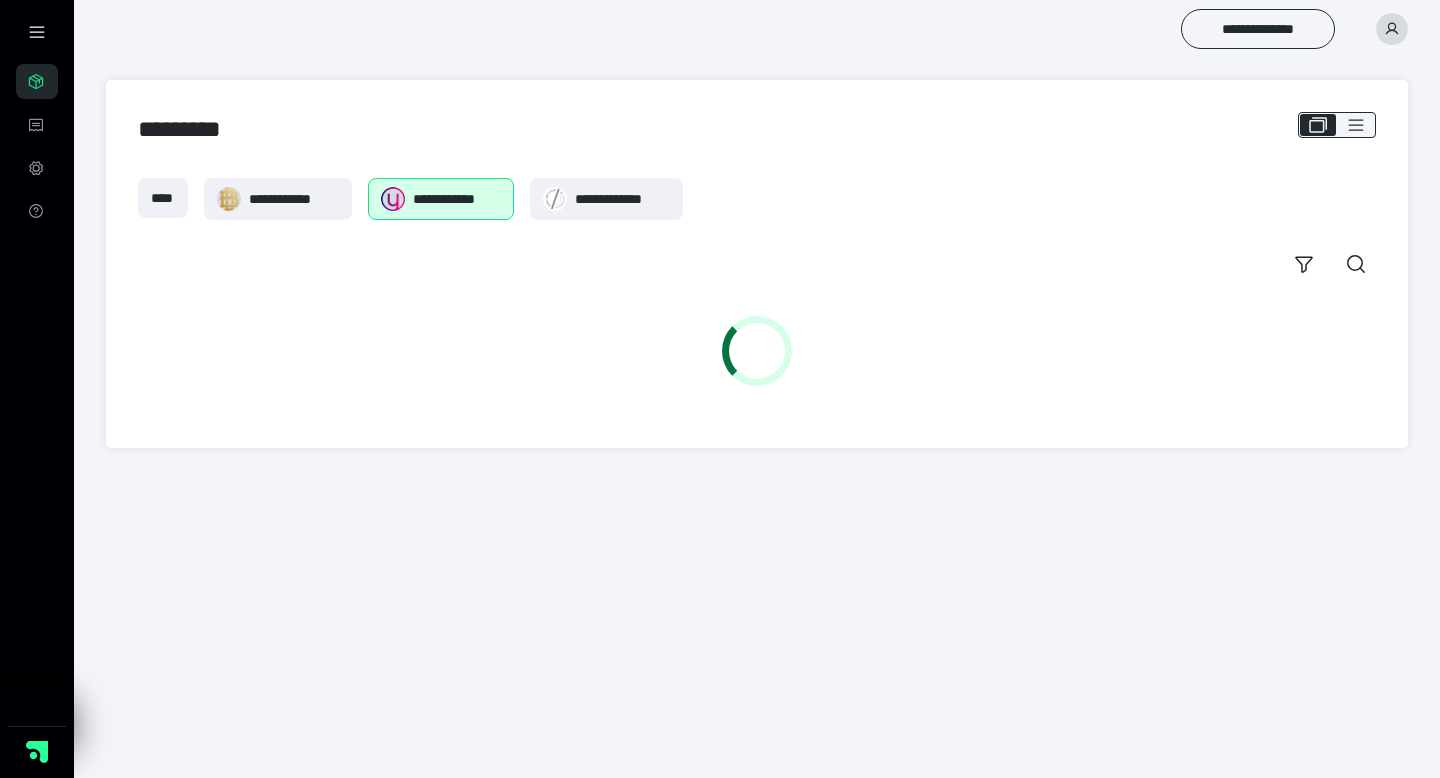 scroll, scrollTop: 0, scrollLeft: 0, axis: both 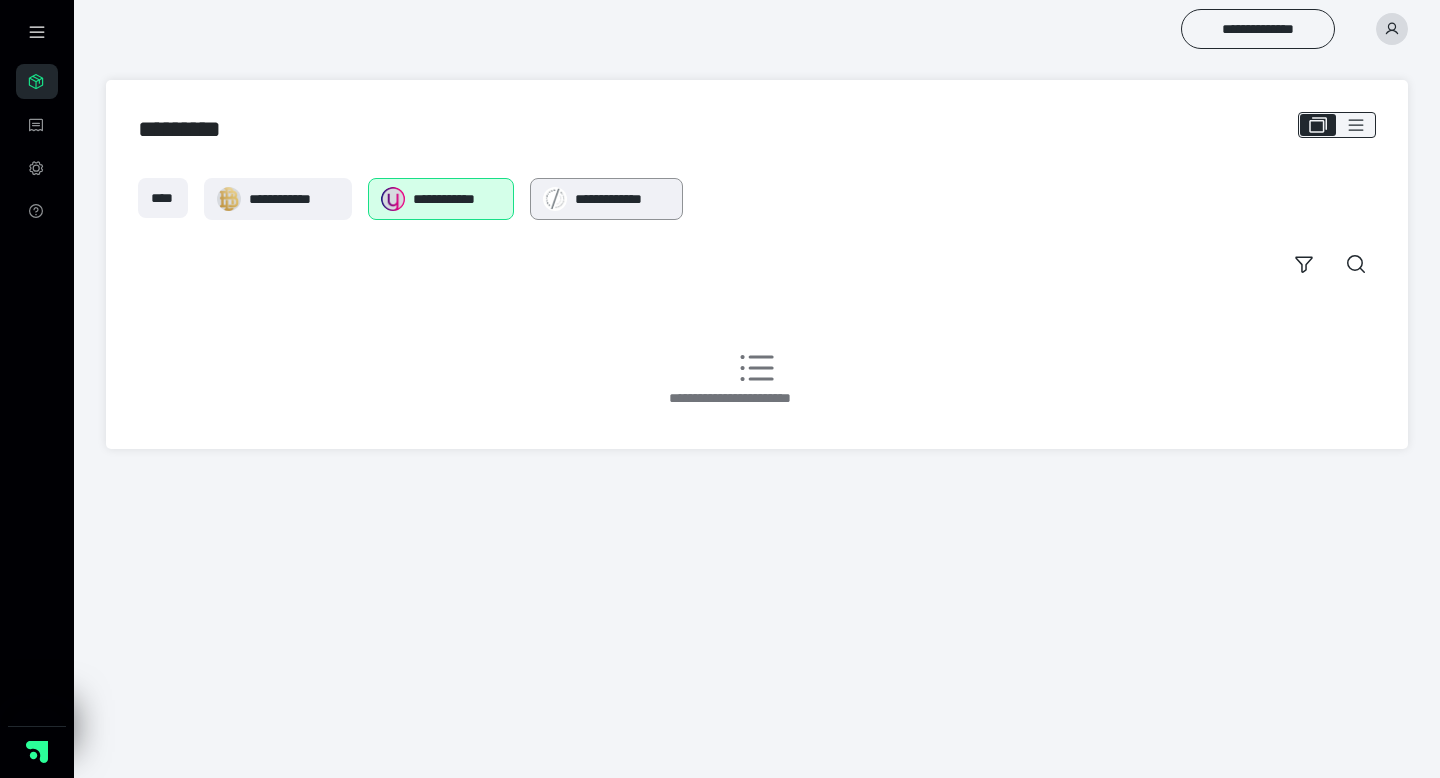 click on "**********" at bounding box center (606, 199) 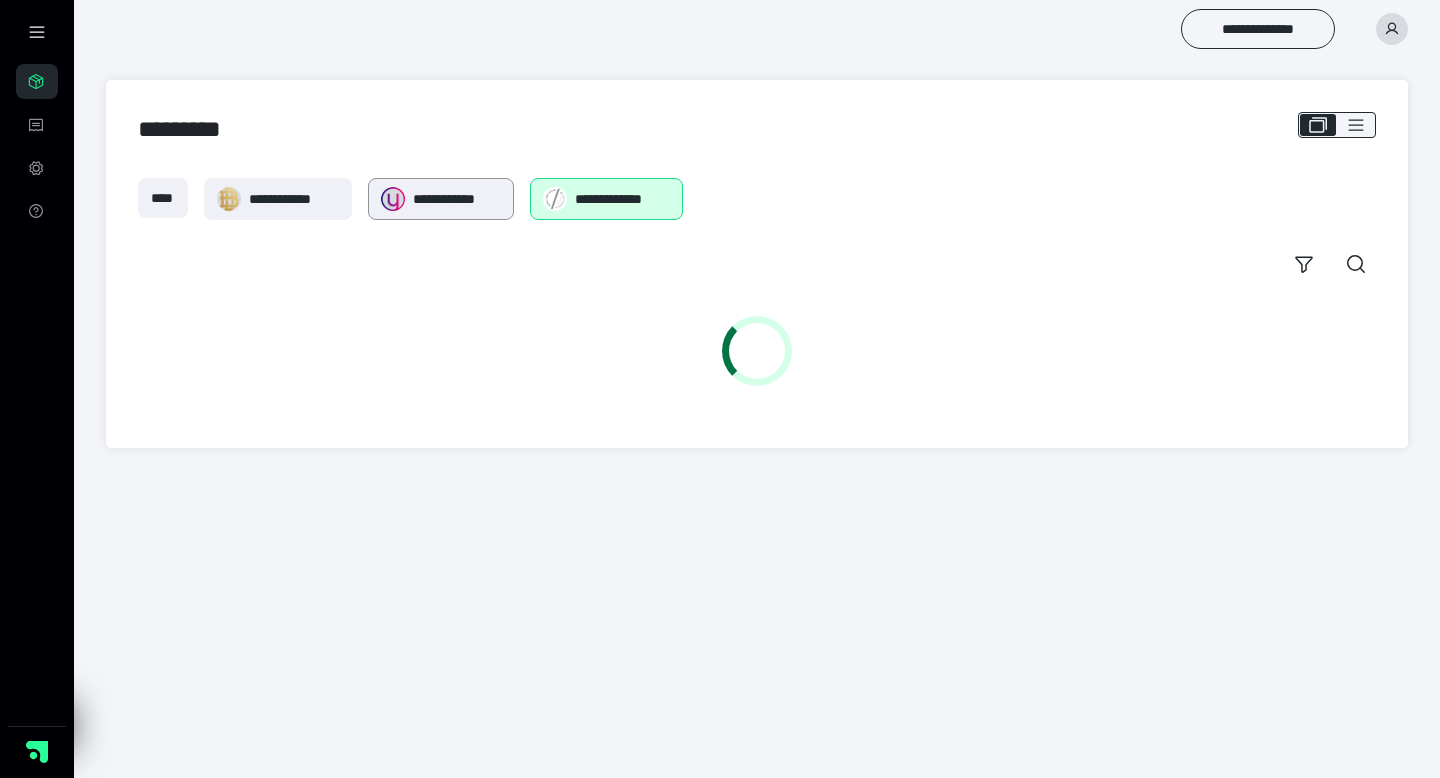 scroll, scrollTop: 0, scrollLeft: 0, axis: both 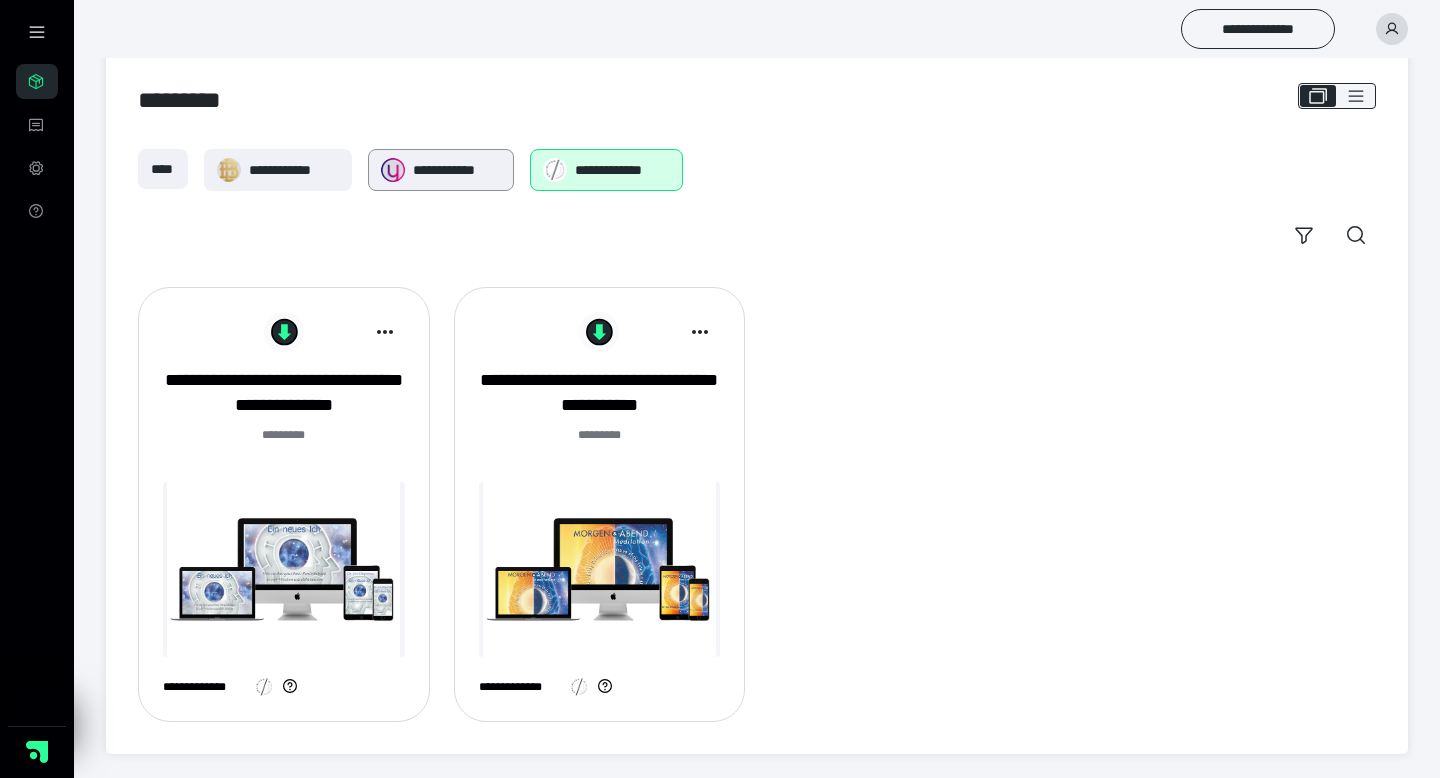click on "**********" at bounding box center (441, 170) 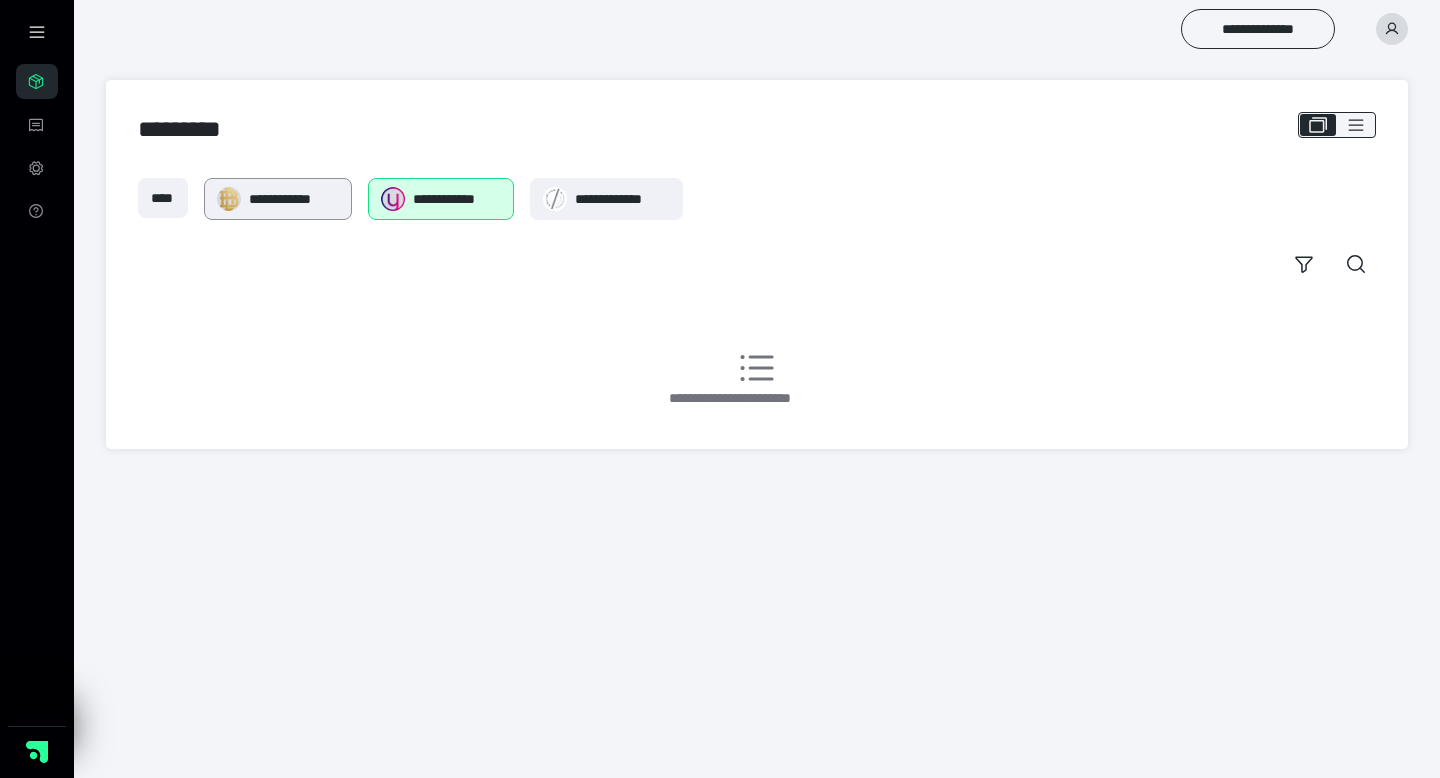 scroll, scrollTop: 0, scrollLeft: 0, axis: both 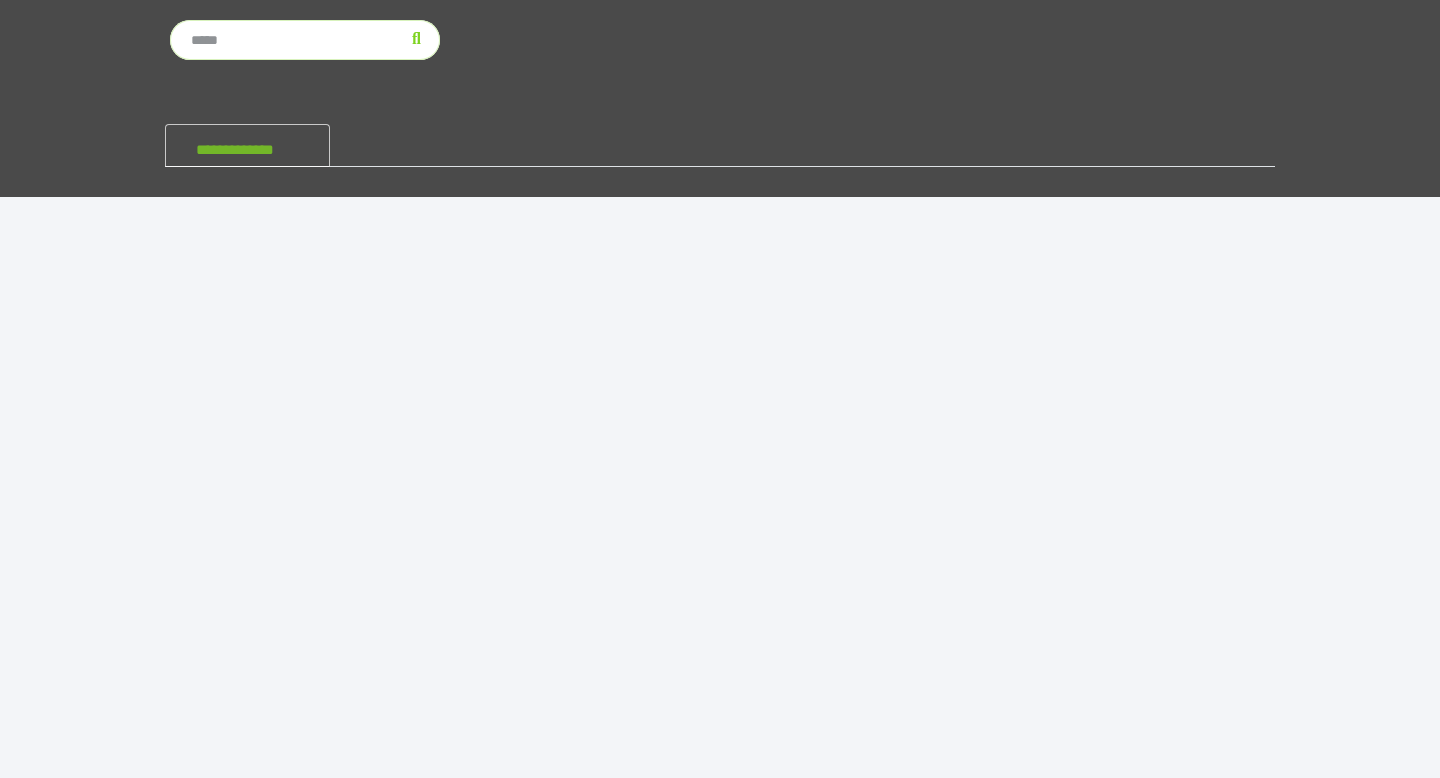 click on "**********" at bounding box center [247, 145] 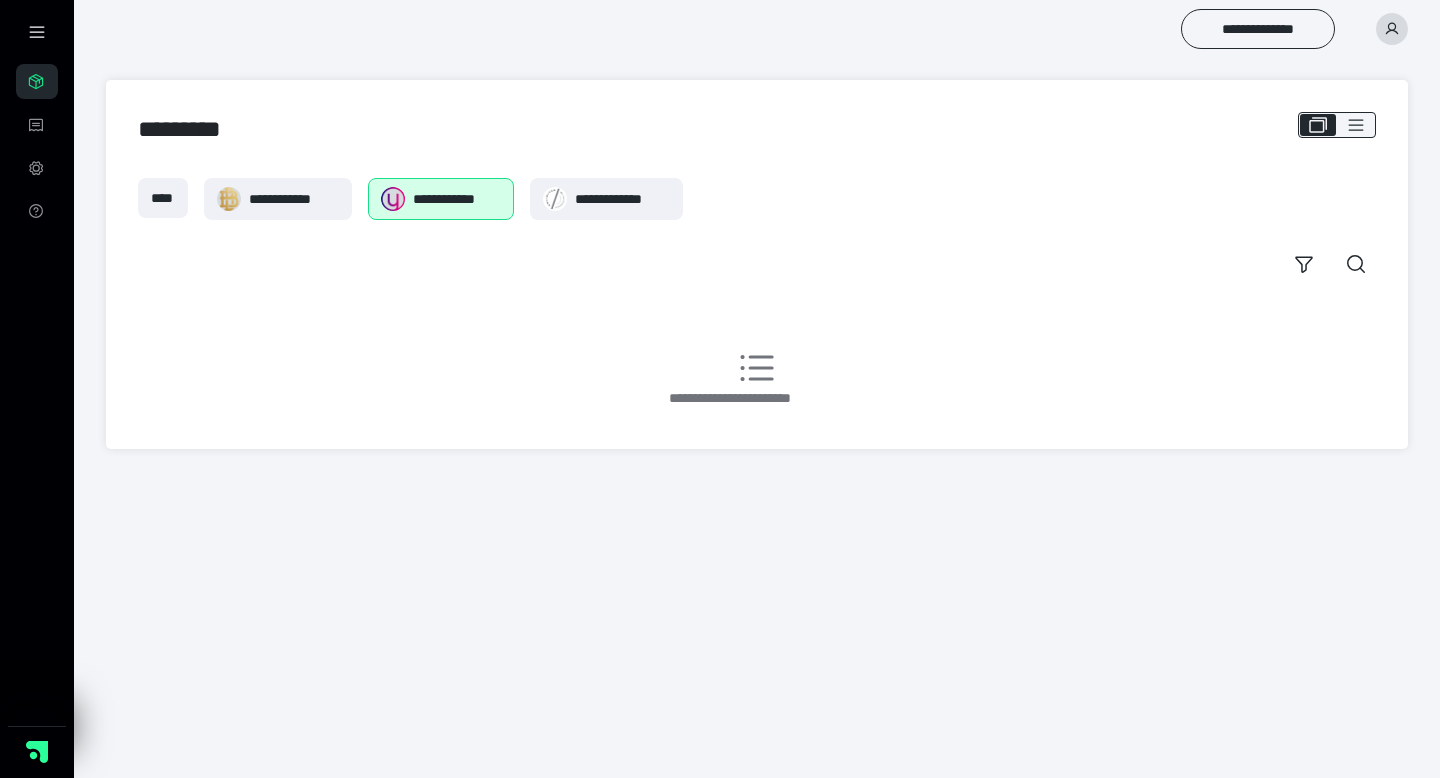 scroll, scrollTop: 0, scrollLeft: 0, axis: both 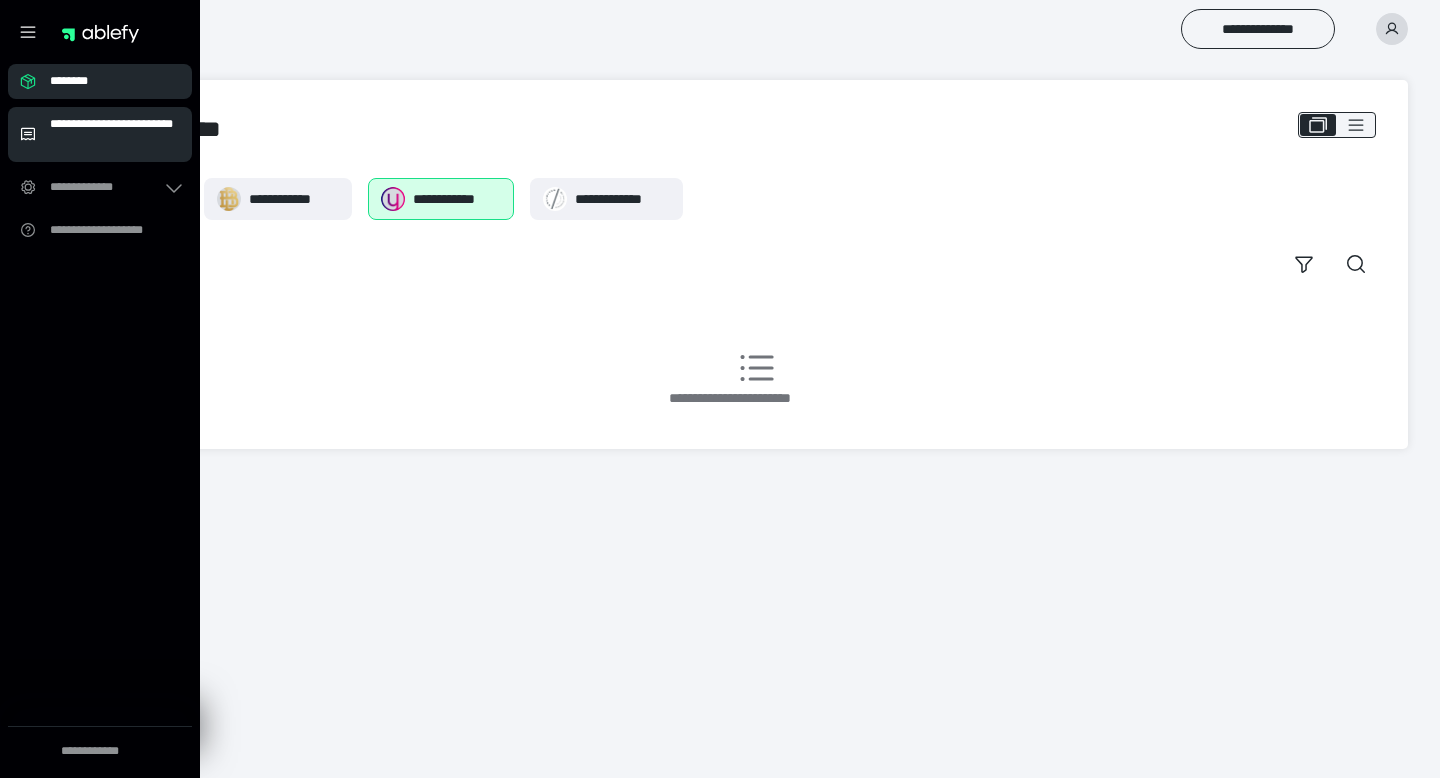 click on "**********" at bounding box center (115, 134) 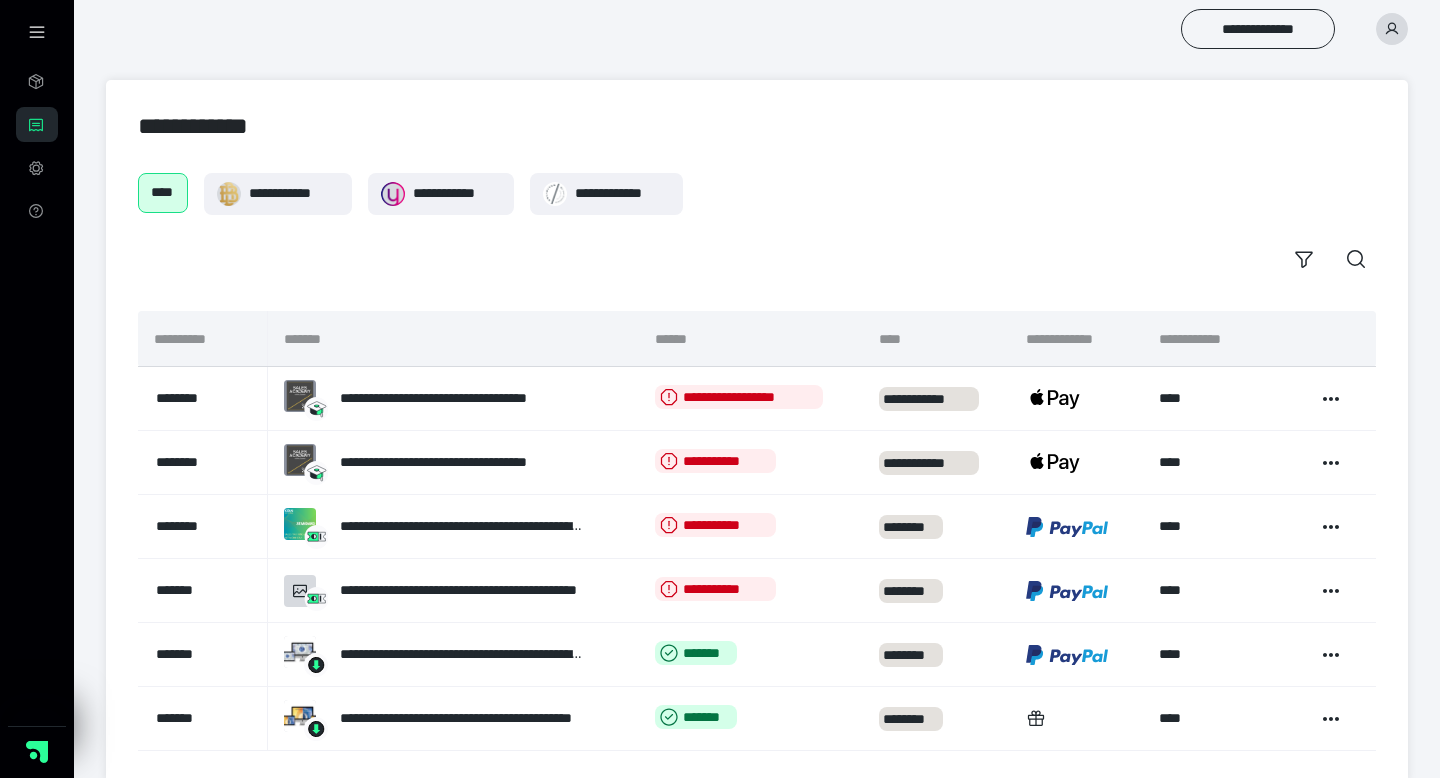 scroll, scrollTop: 29, scrollLeft: 0, axis: vertical 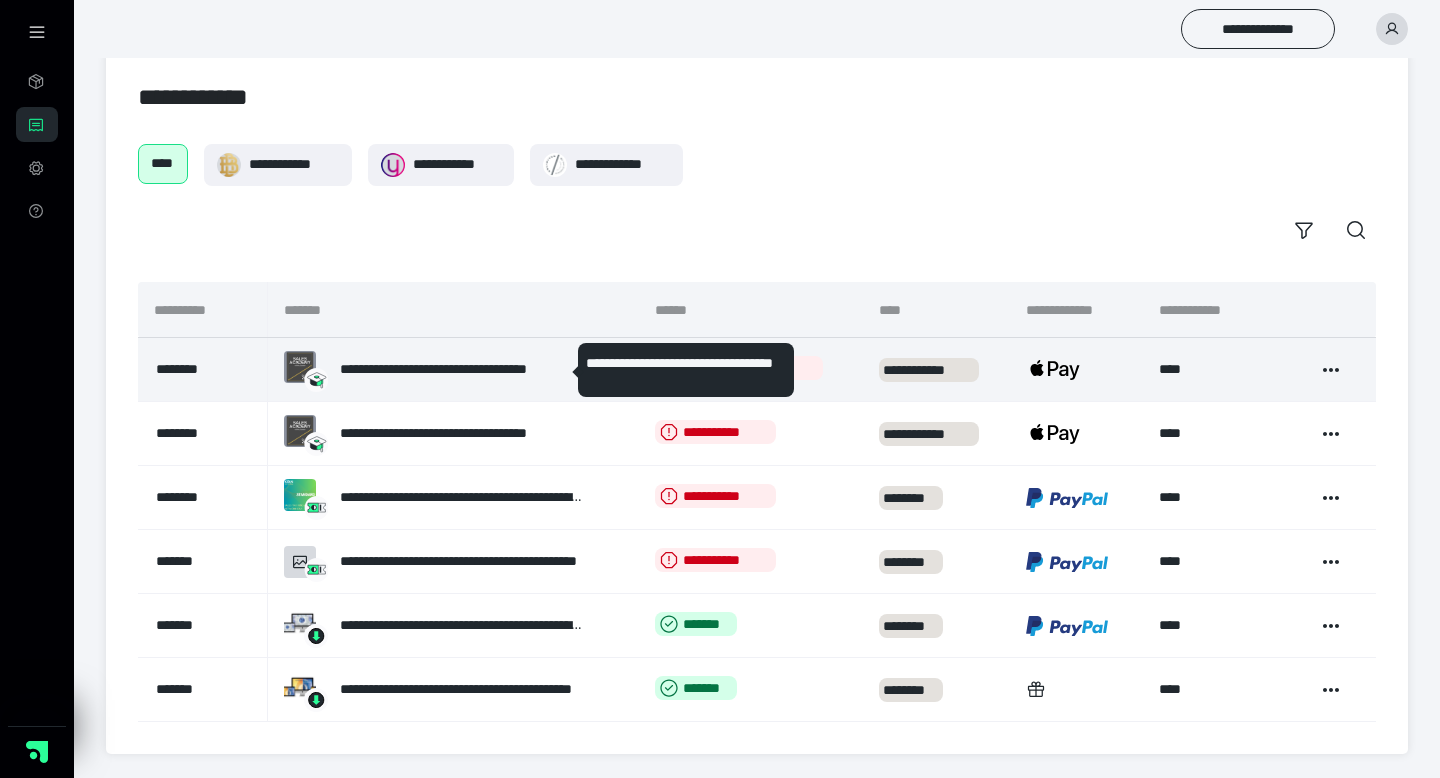 click on "**********" at bounding box center (462, 369) 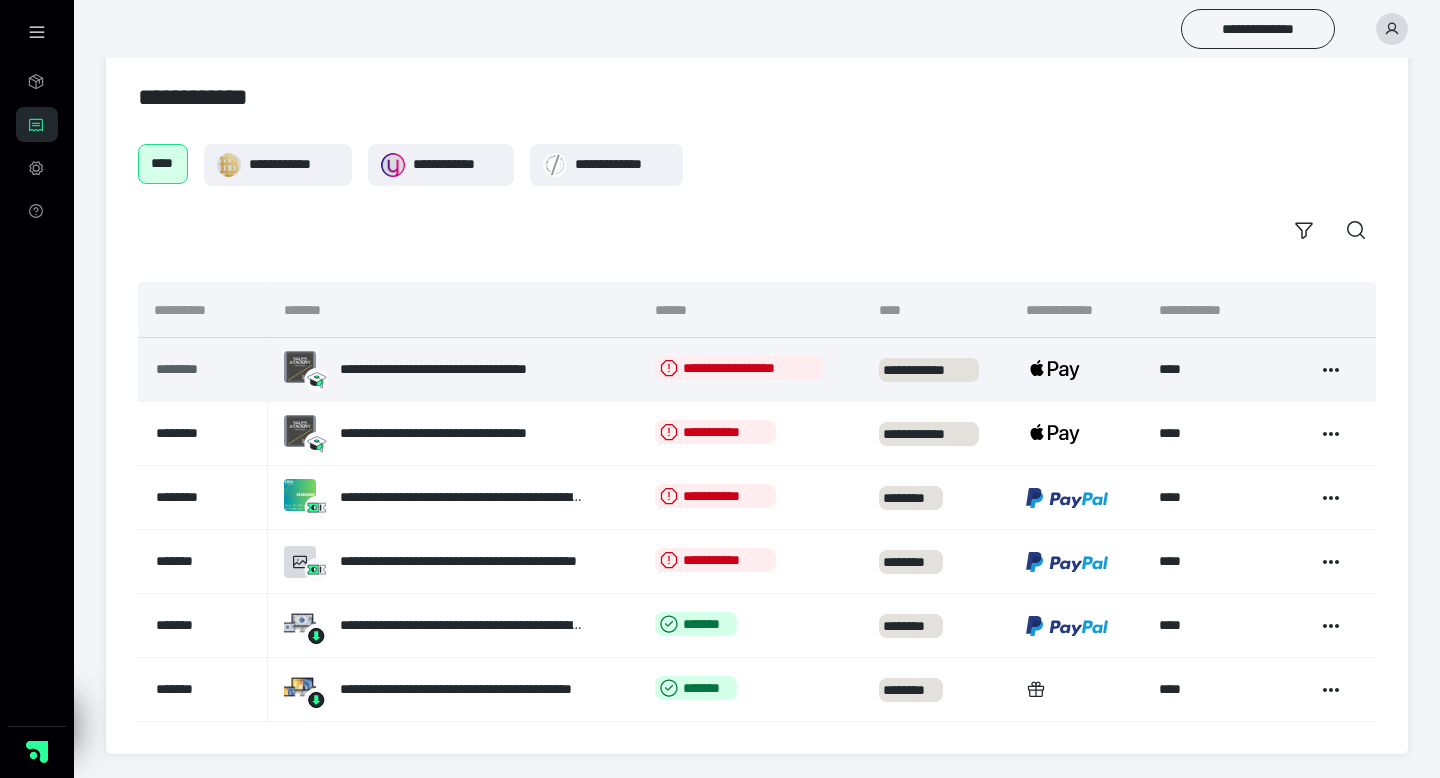 click on "********" at bounding box center (197, 369) 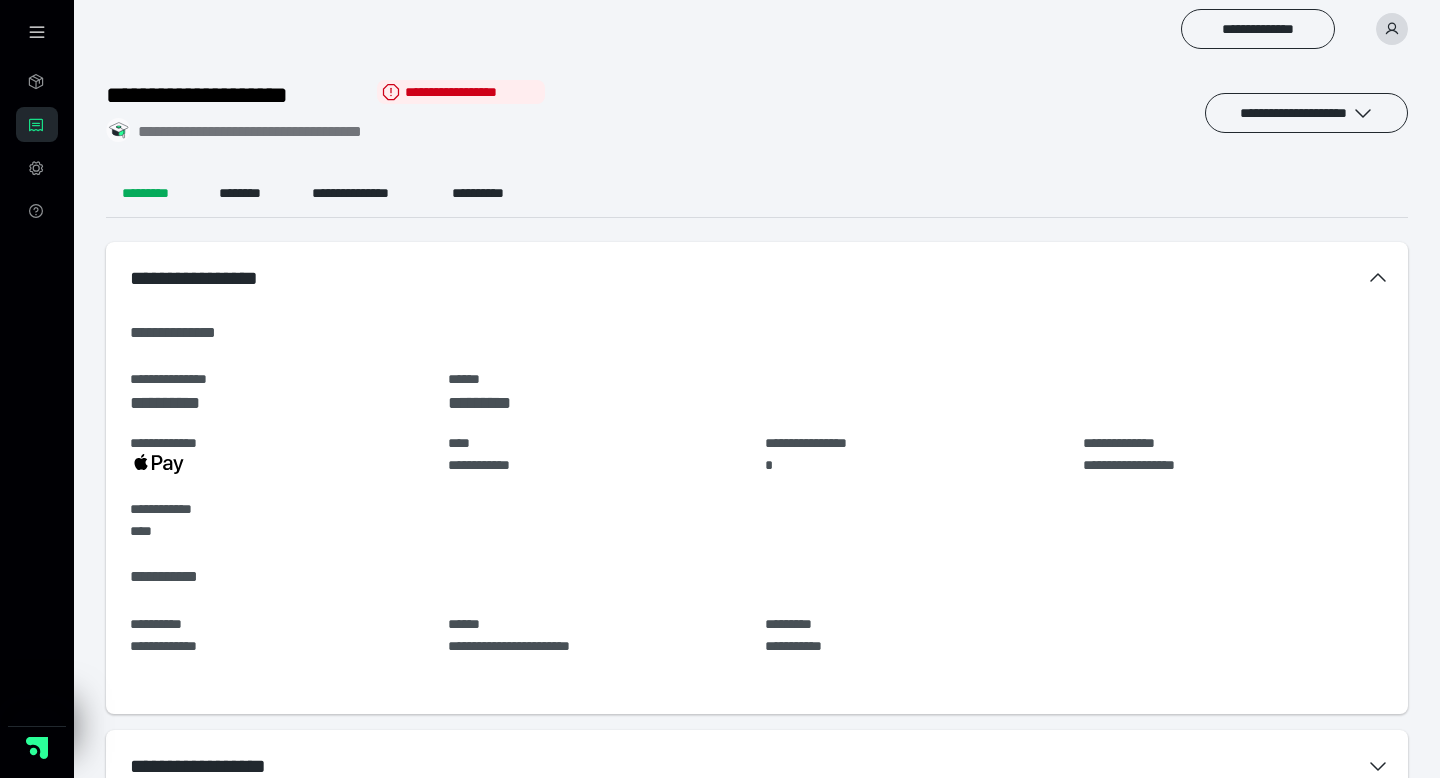 scroll, scrollTop: 0, scrollLeft: 0, axis: both 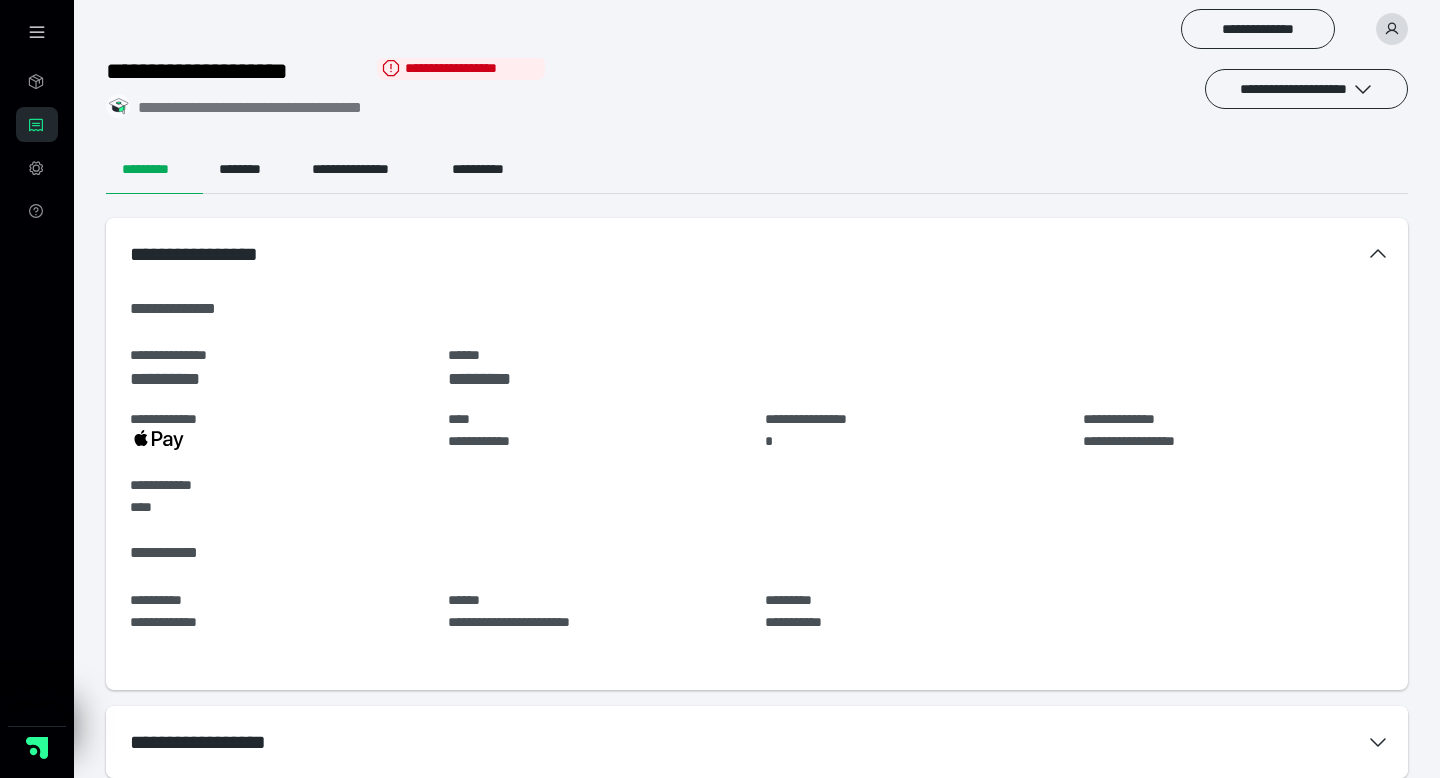 click on "**********" at bounding box center (757, 742) 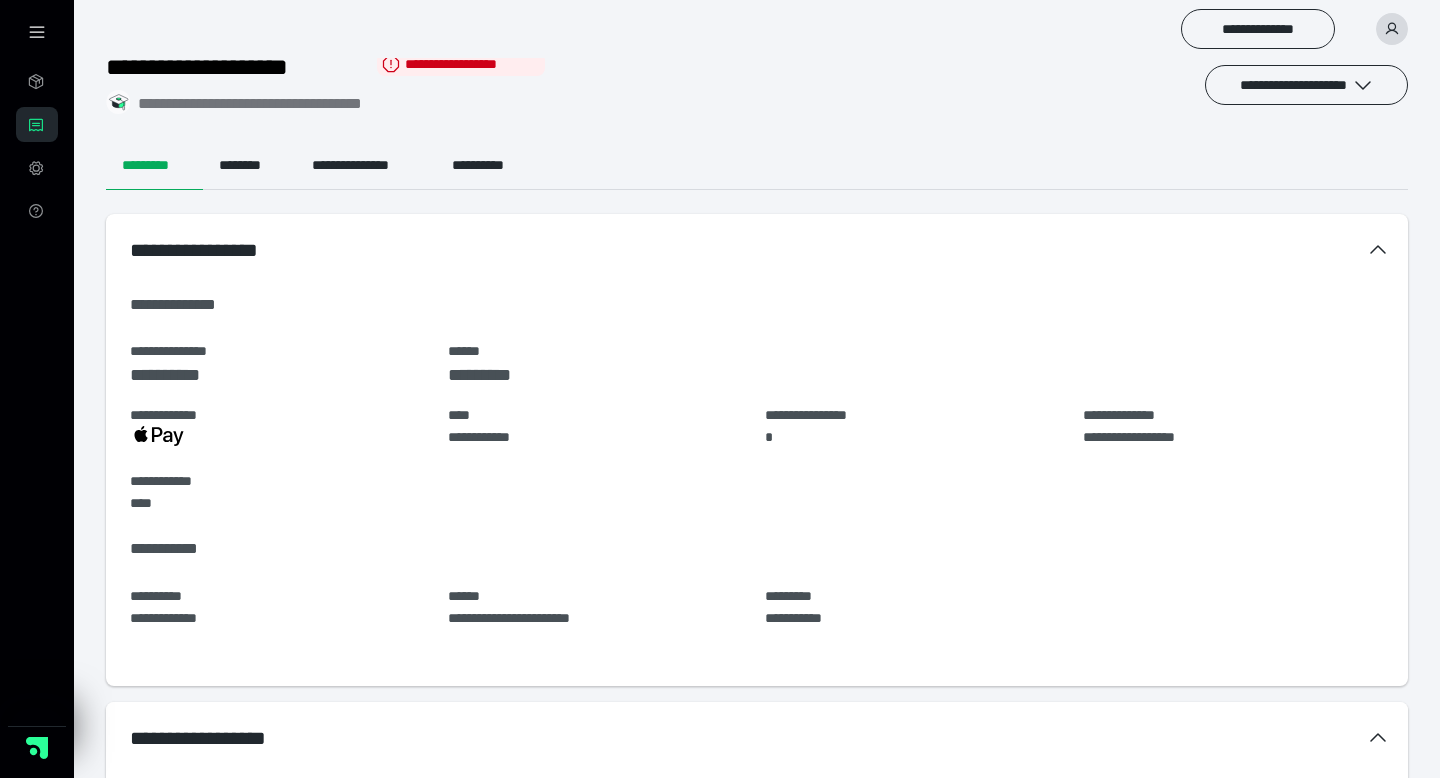 scroll, scrollTop: 0, scrollLeft: 0, axis: both 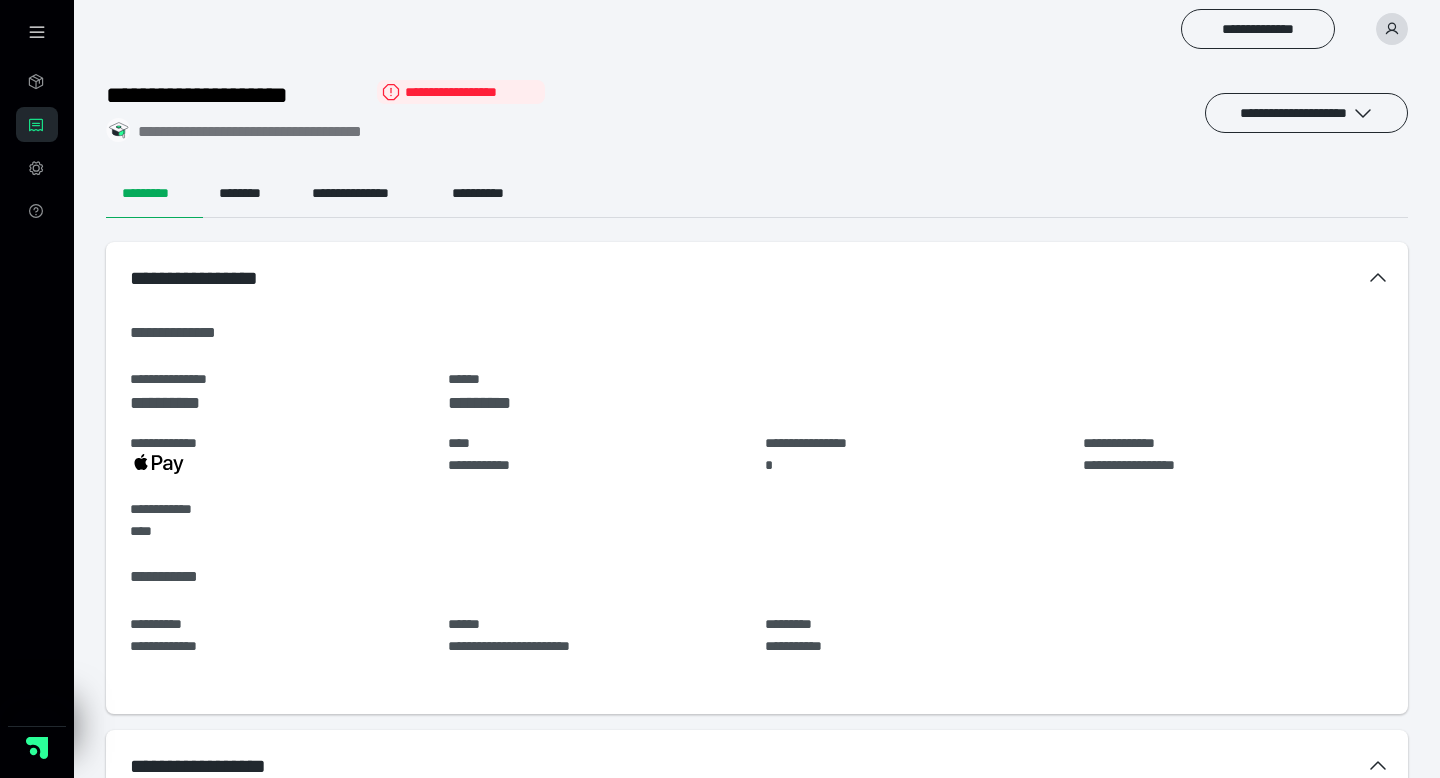 click on "**********" at bounding box center (461, 92) 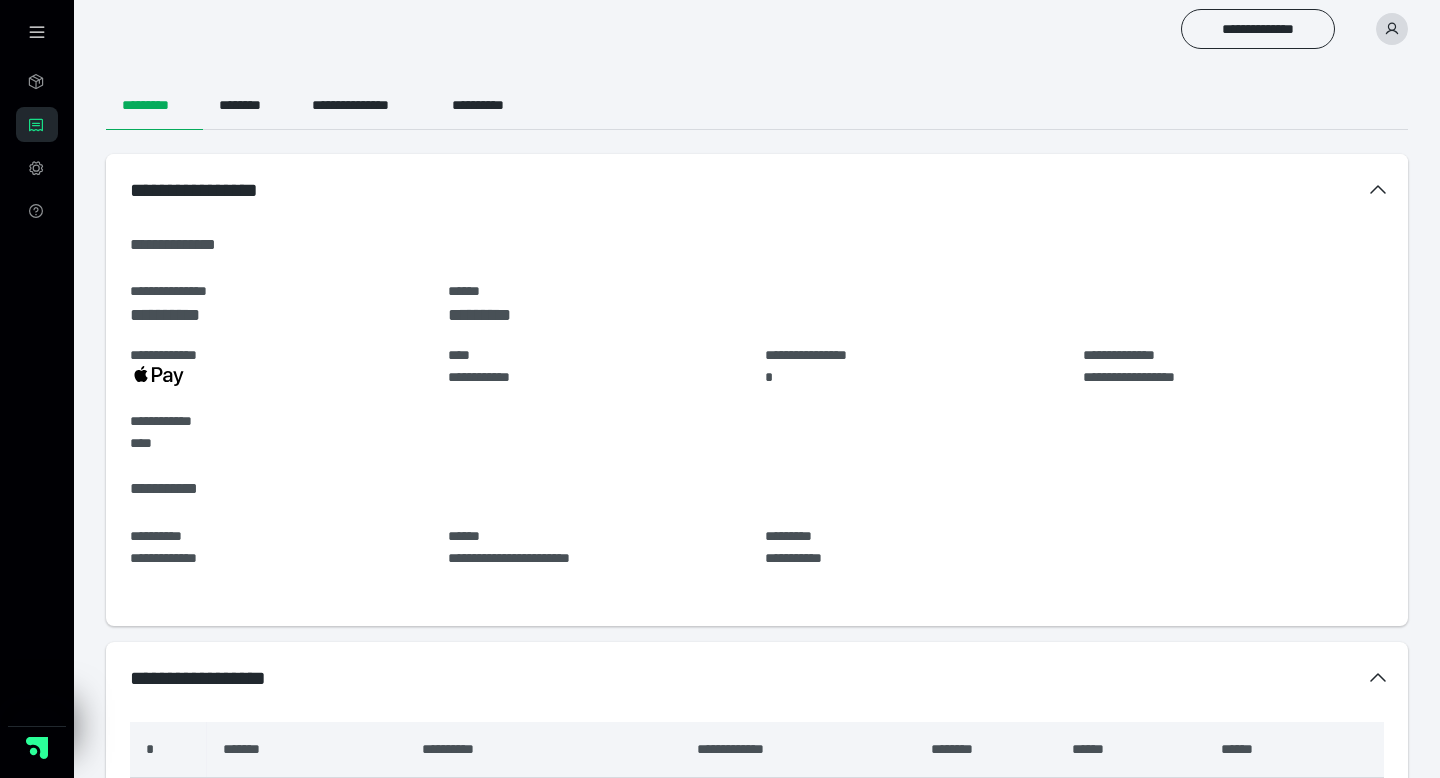 scroll, scrollTop: 0, scrollLeft: 0, axis: both 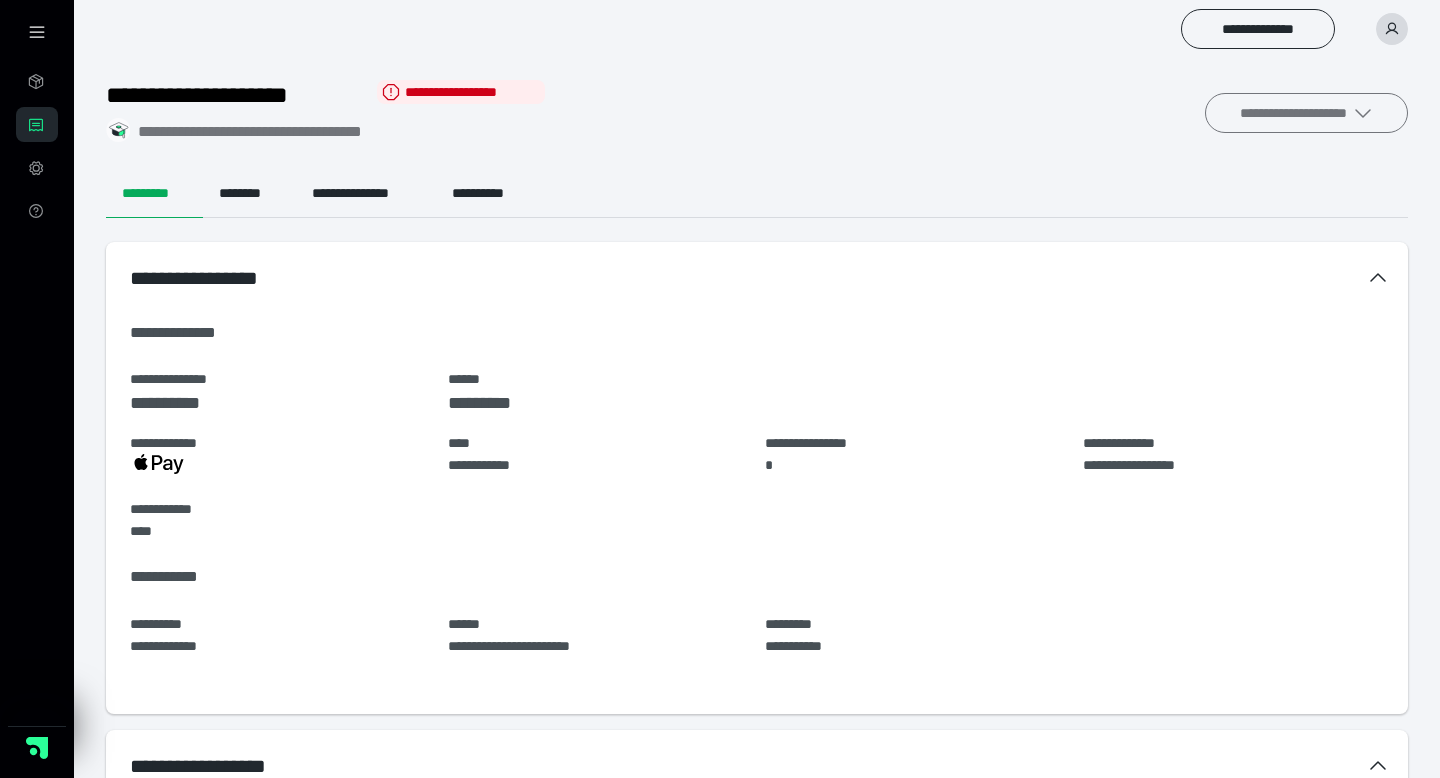 click on "**********" at bounding box center (1306, 113) 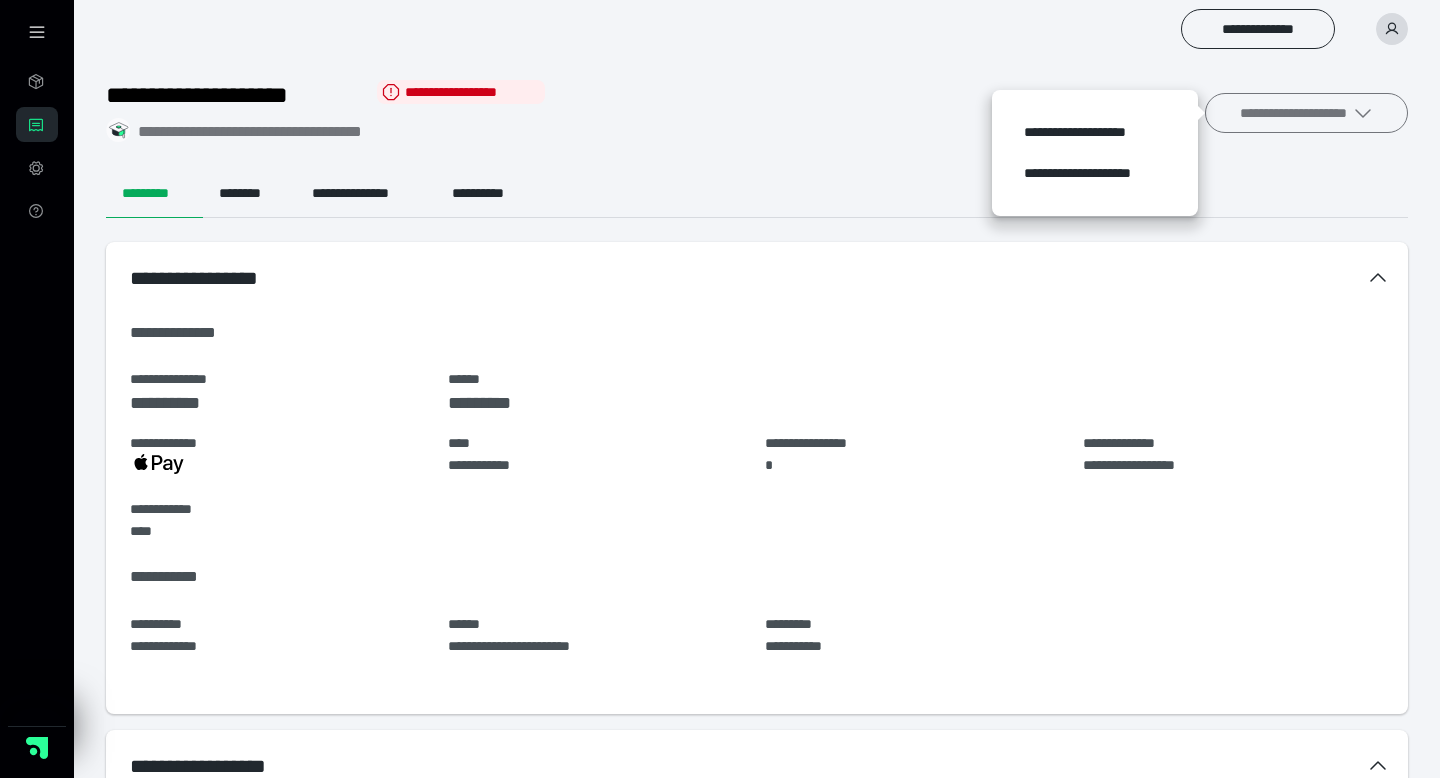 click on "**********" at bounding box center (1306, 113) 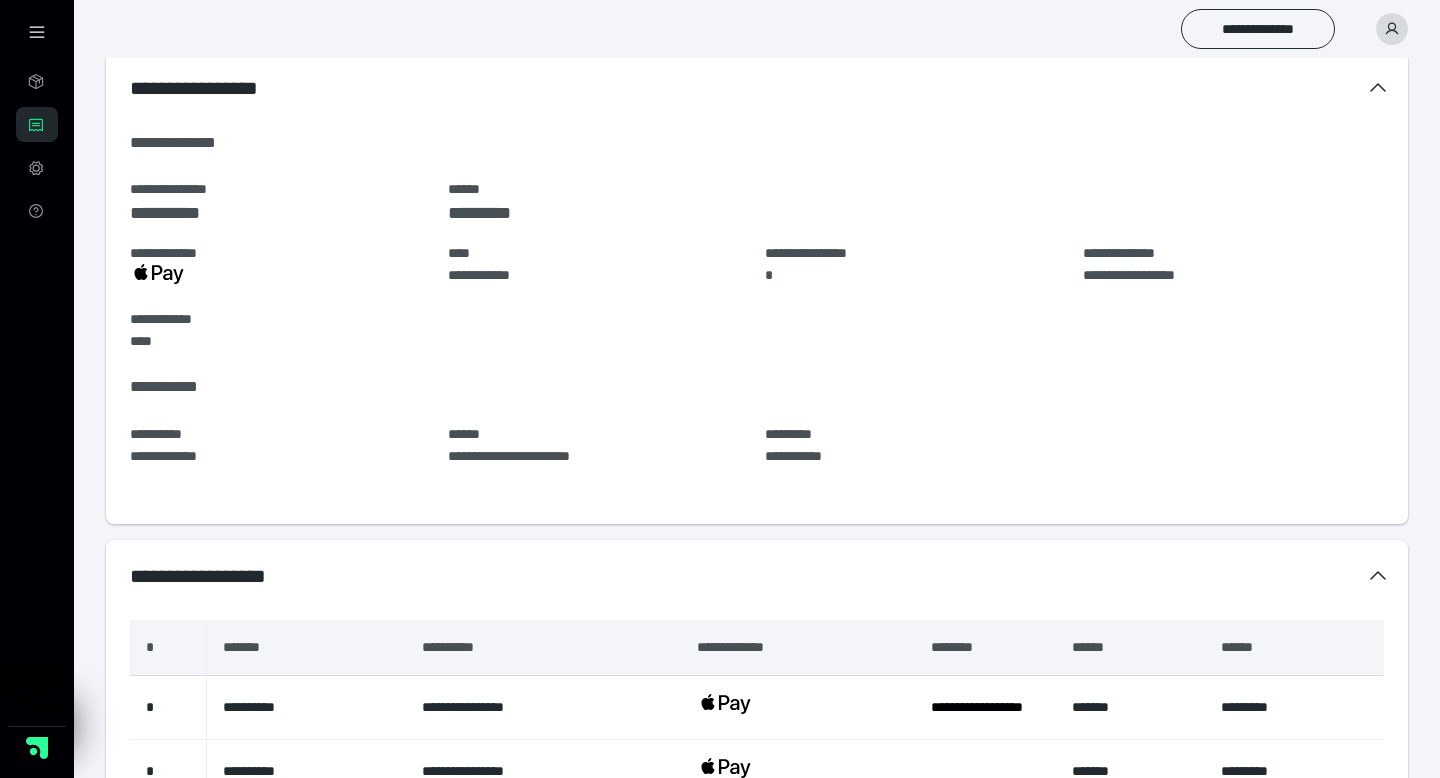 scroll, scrollTop: 524, scrollLeft: 0, axis: vertical 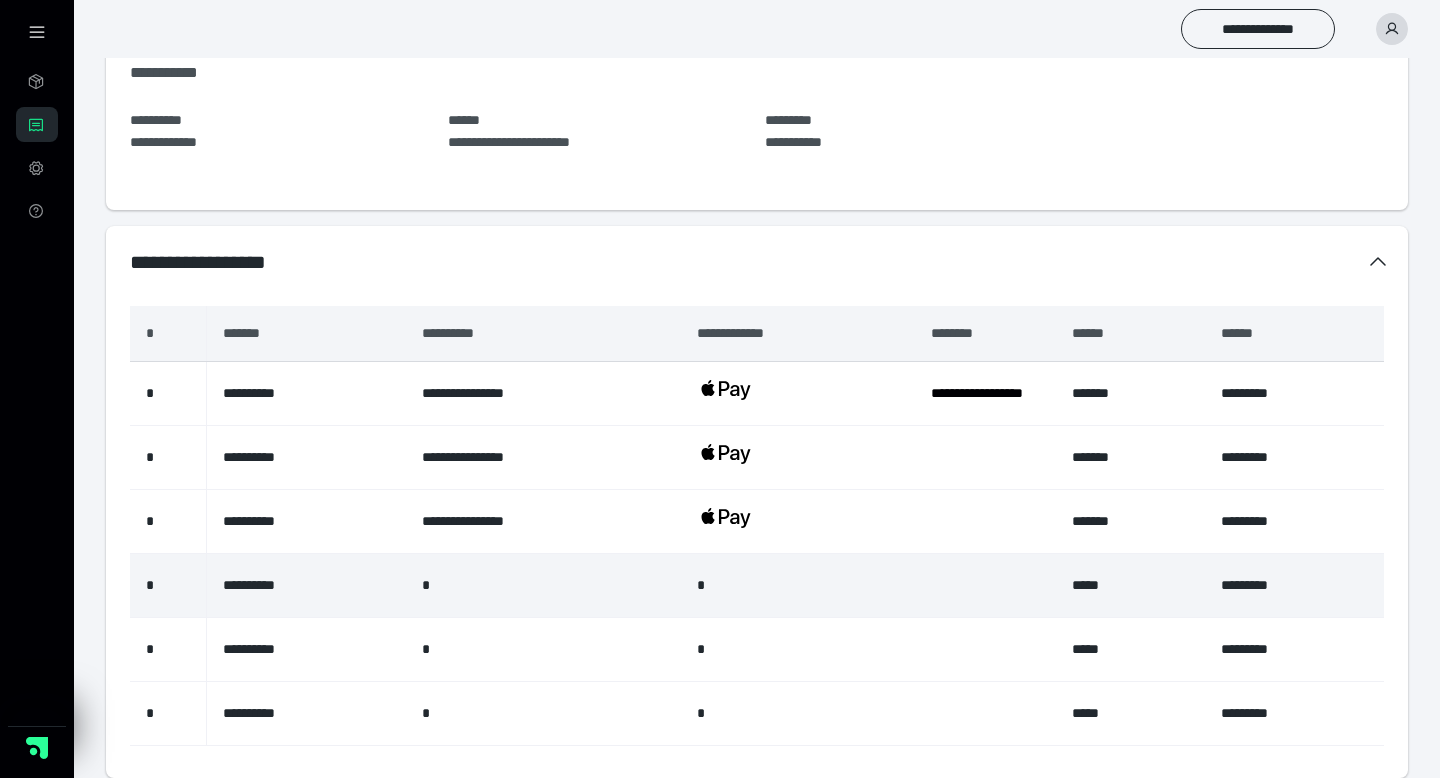 click on "* *" at bounding box center [168, 586] 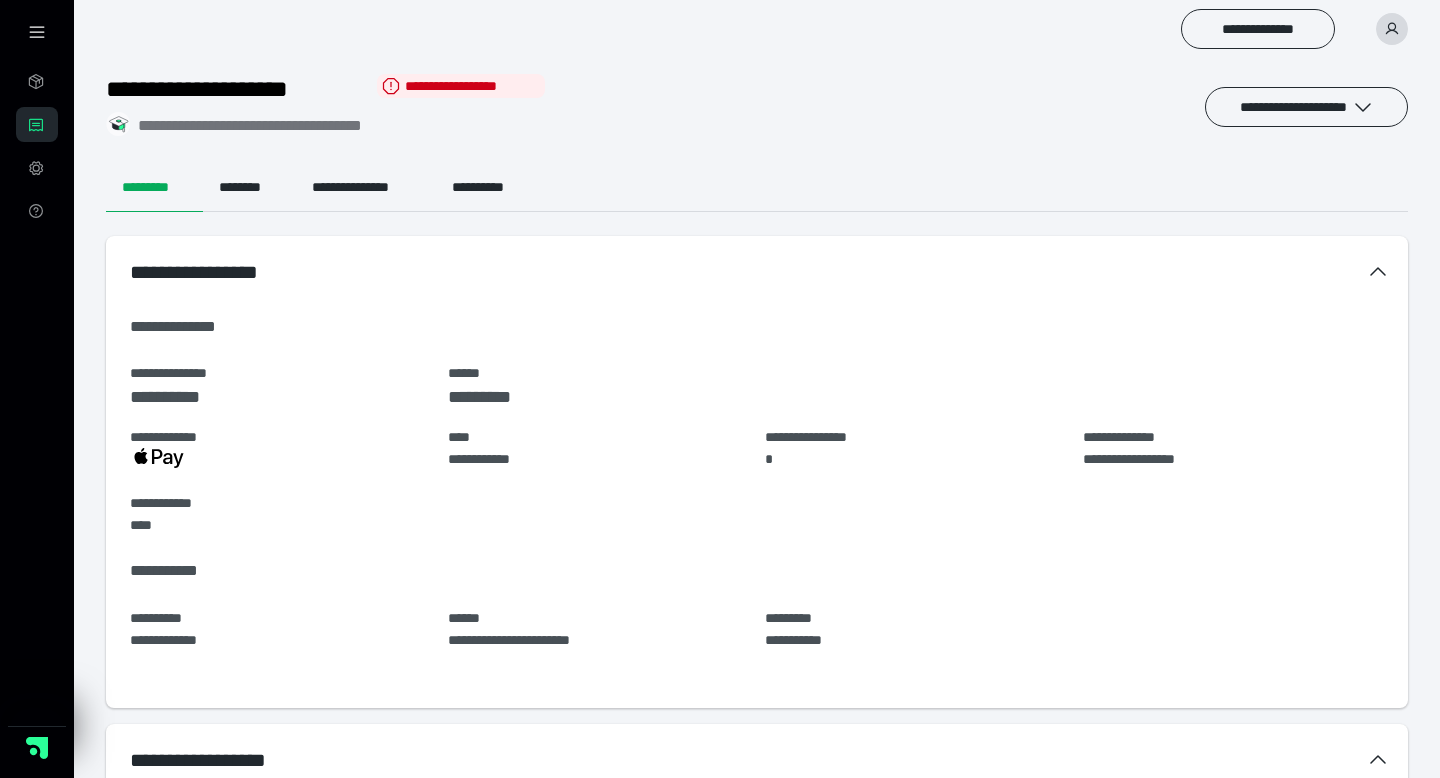 scroll, scrollTop: 0, scrollLeft: 0, axis: both 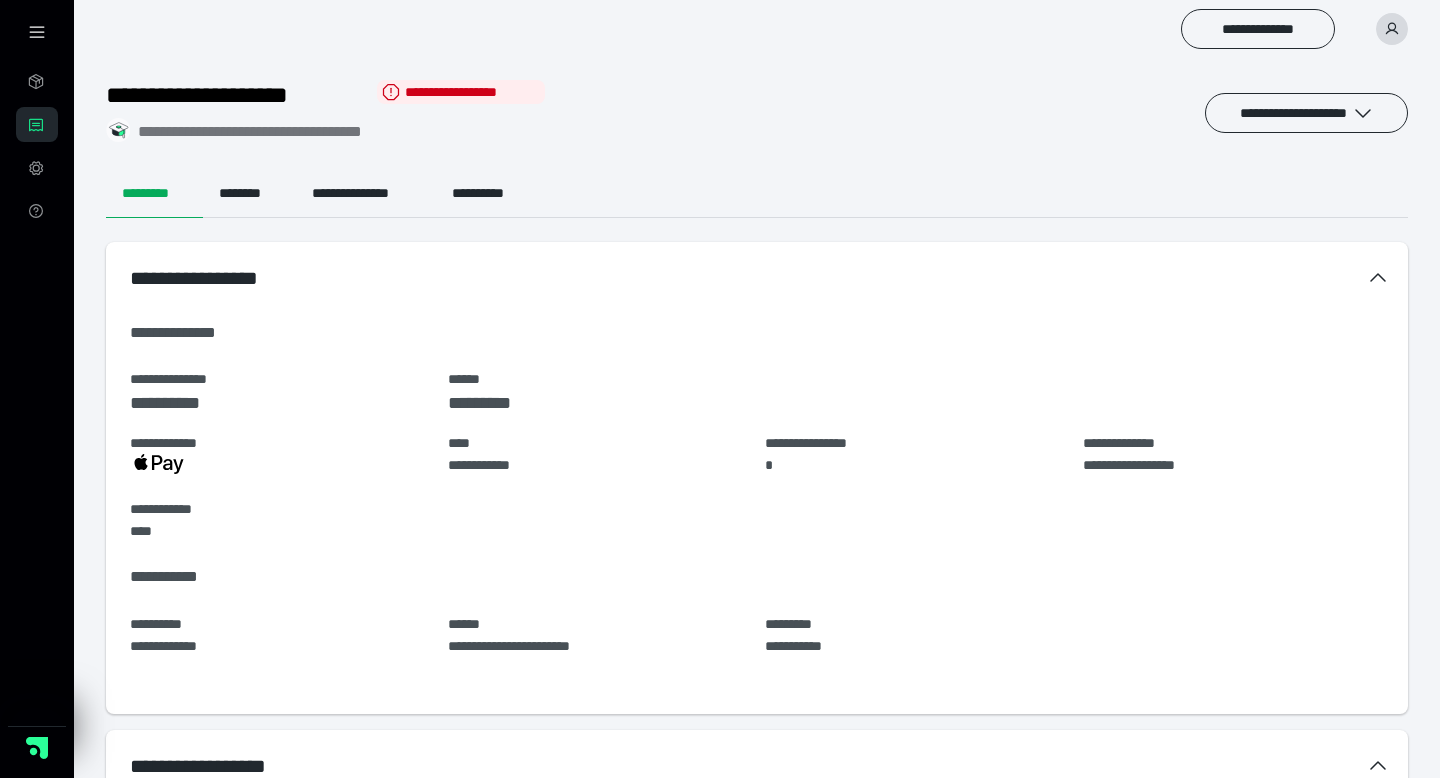 click on "**********" at bounding box center [757, 726] 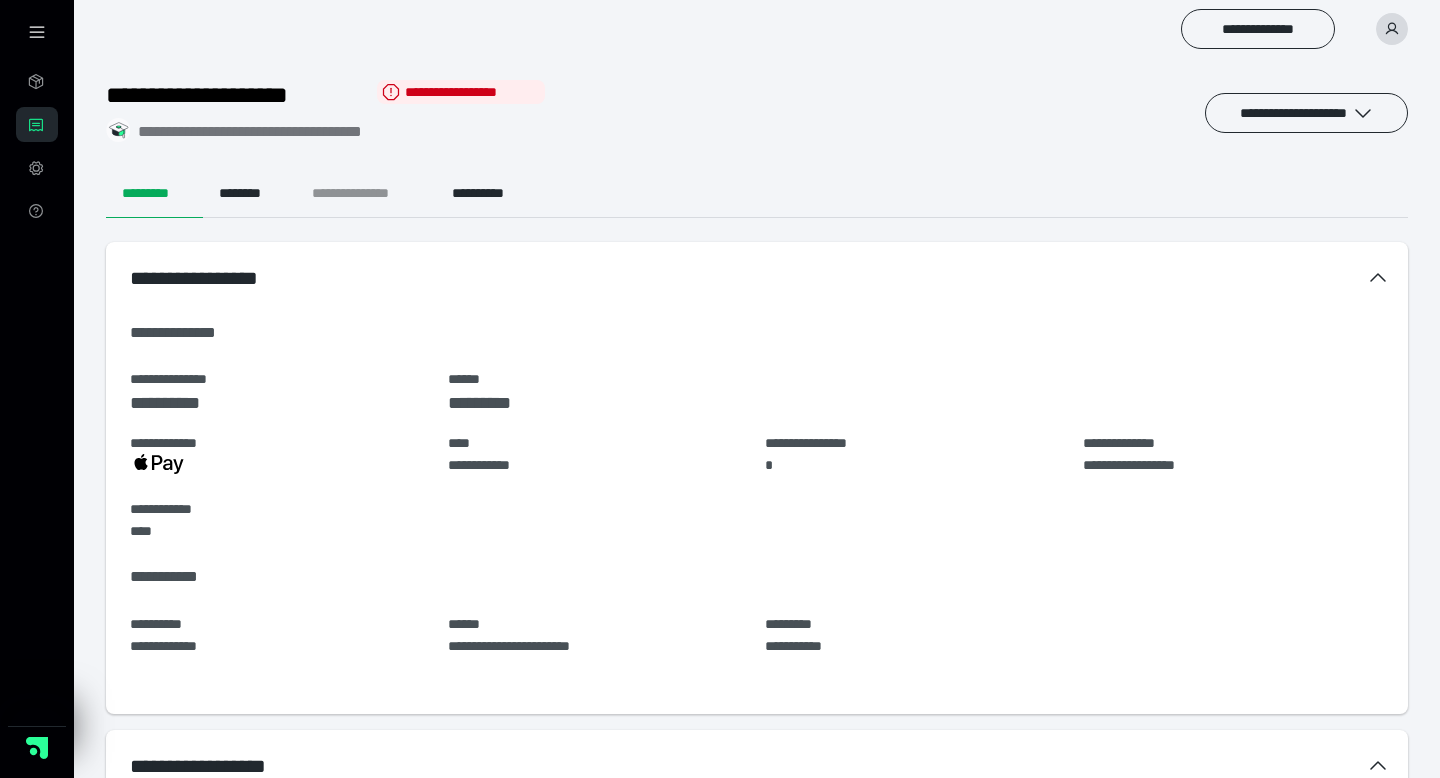 click on "**********" at bounding box center (366, 194) 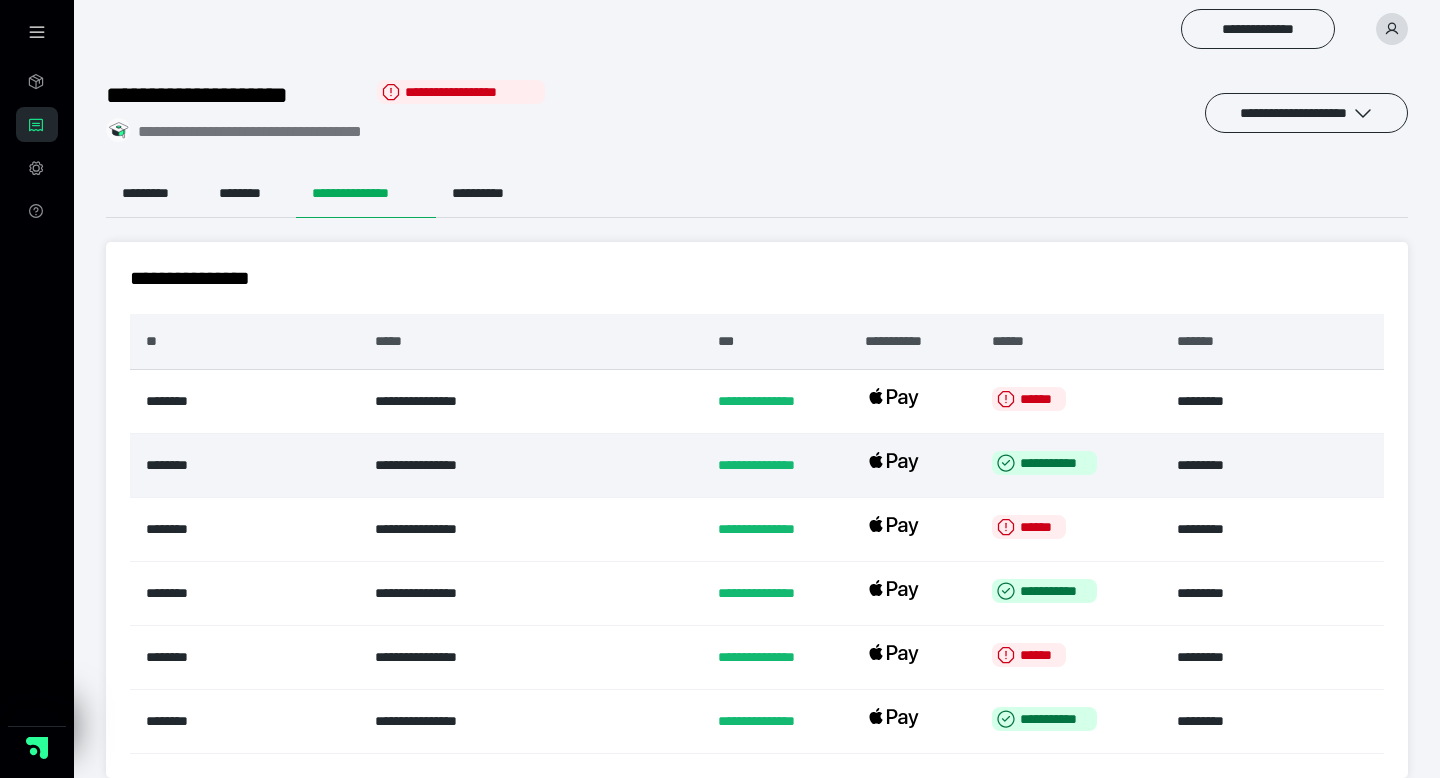 scroll, scrollTop: 21, scrollLeft: 0, axis: vertical 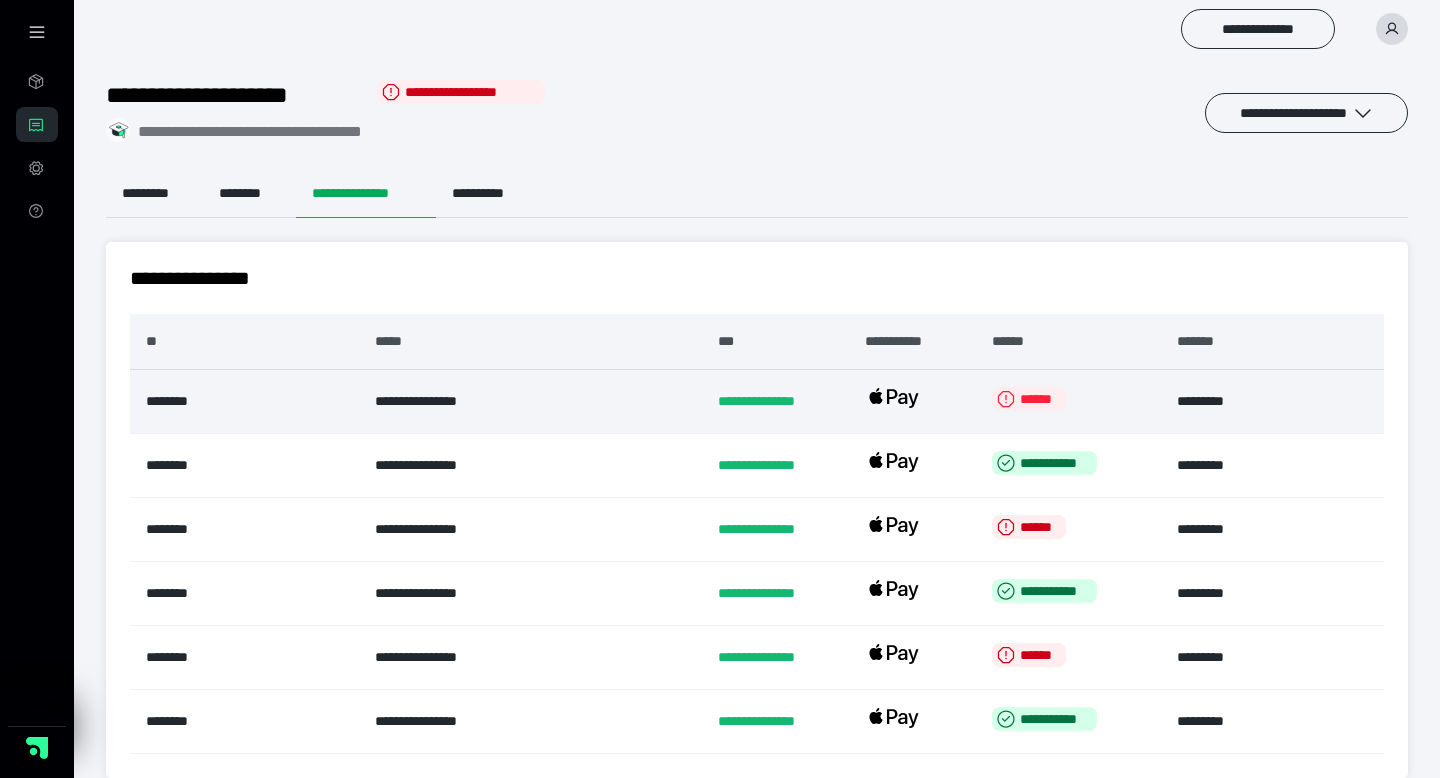 click on "******" at bounding box center (1028, 399) 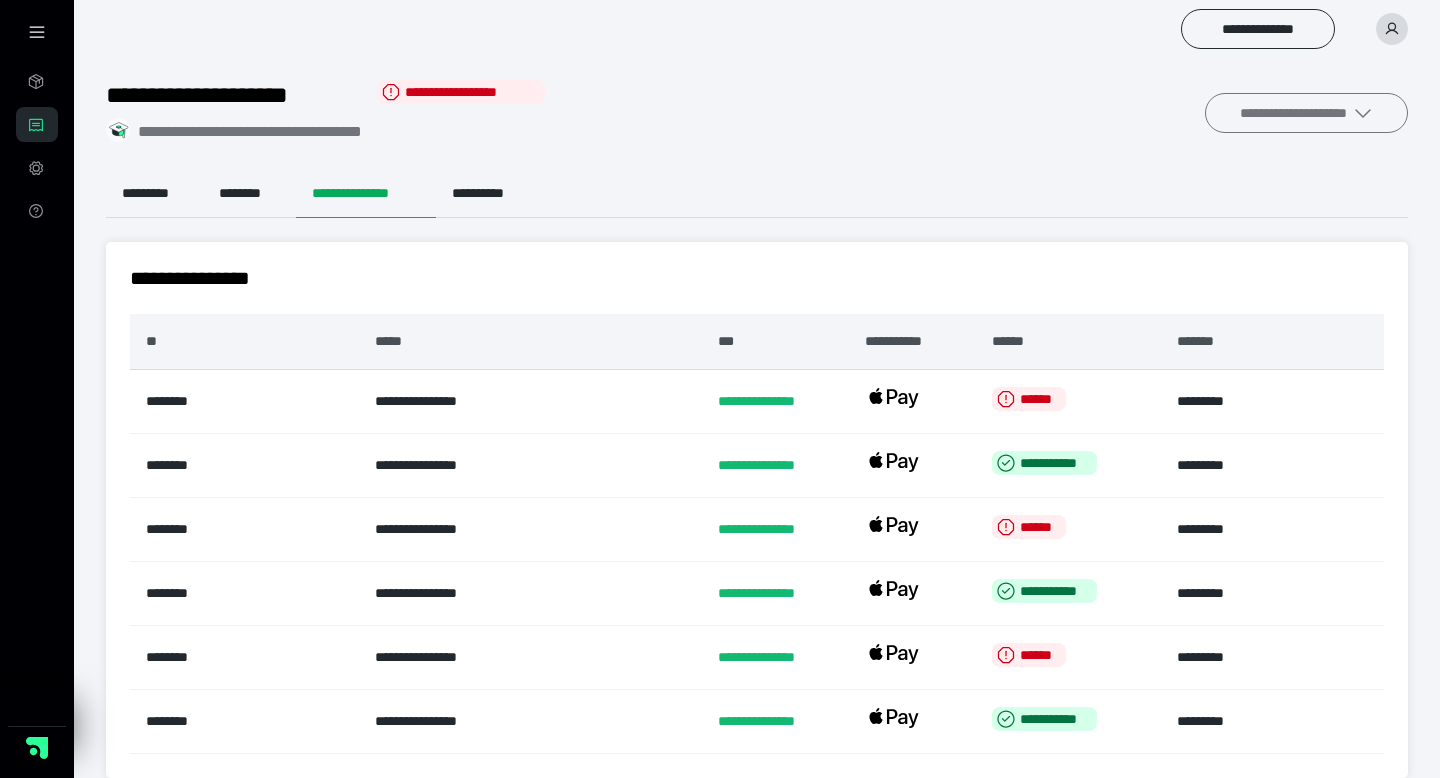 click on "**********" at bounding box center (1306, 113) 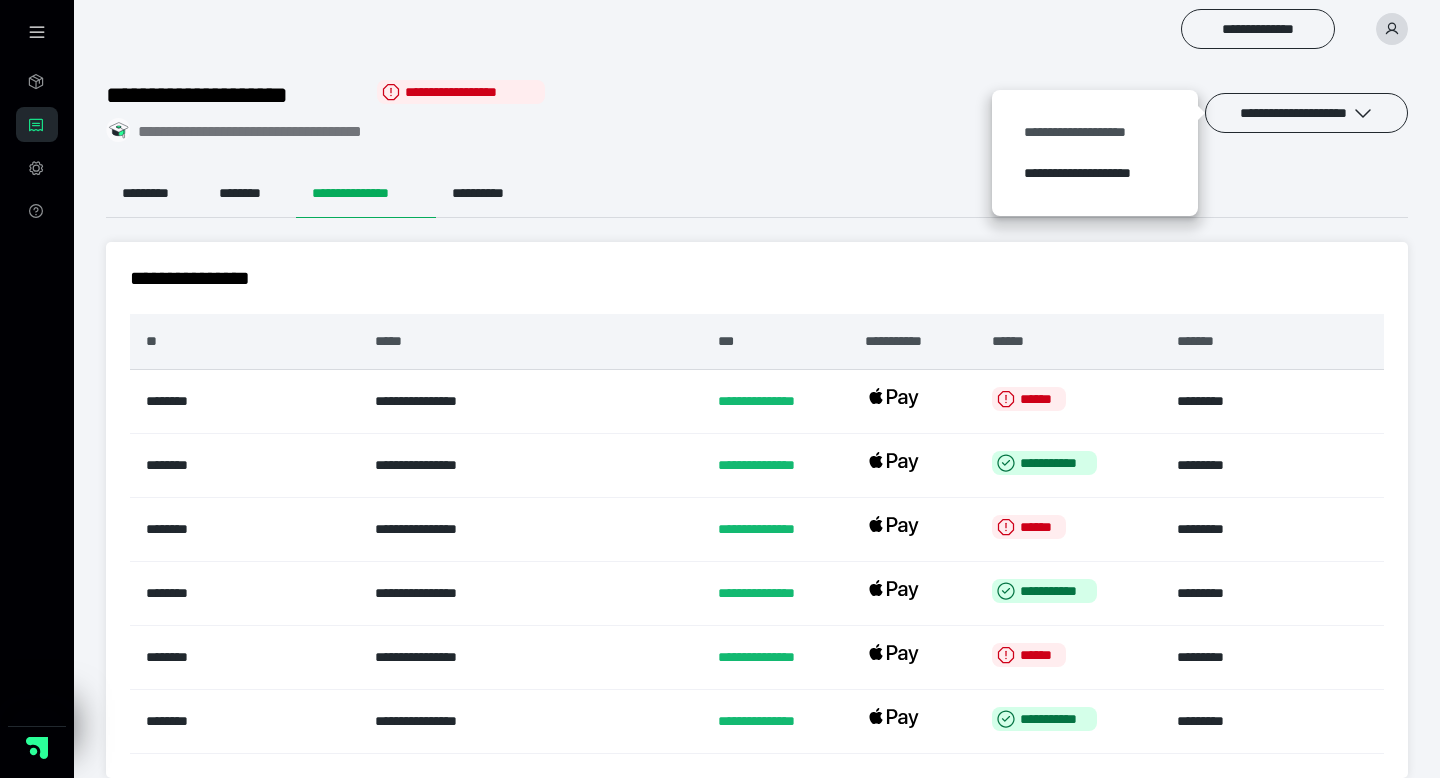 click on "**********" at bounding box center [1095, 132] 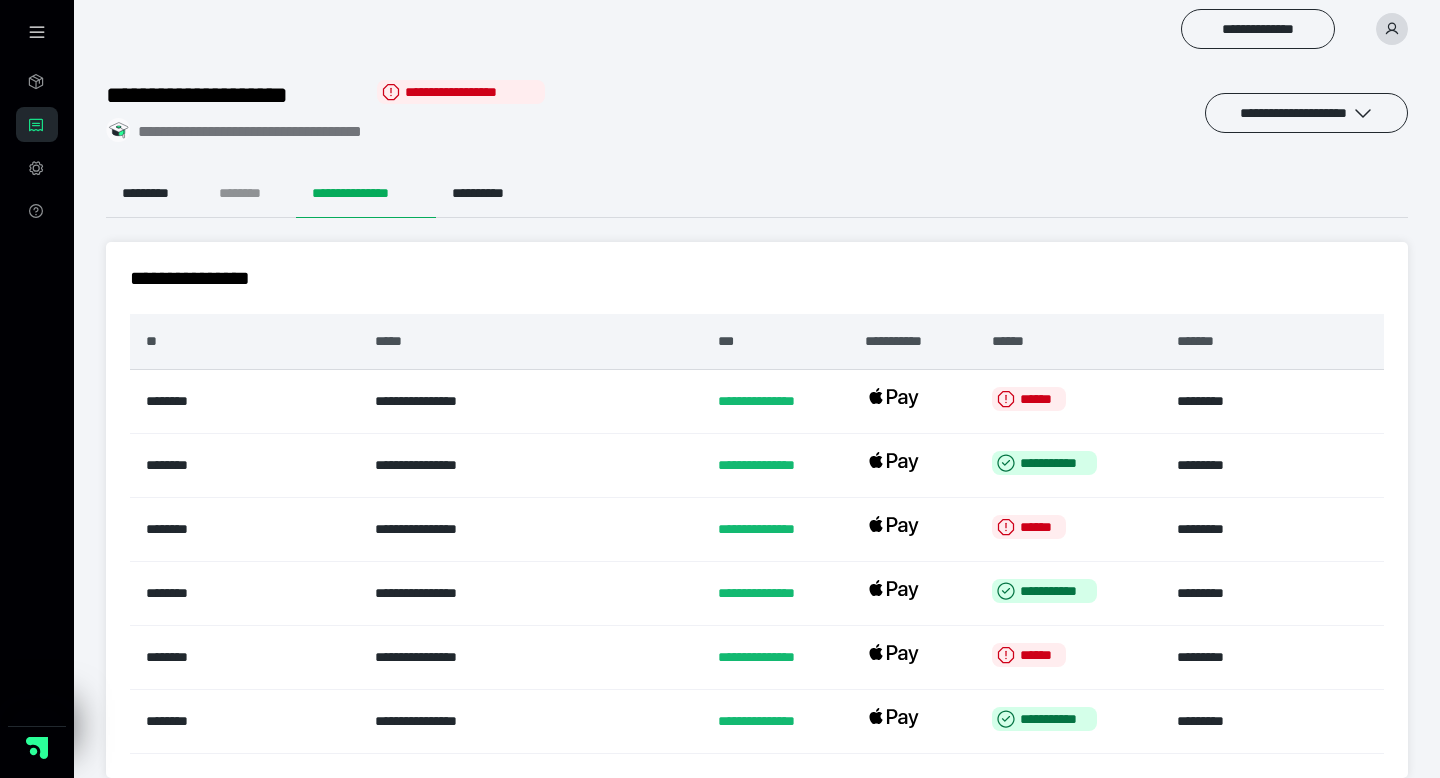 click on "********" at bounding box center (249, 194) 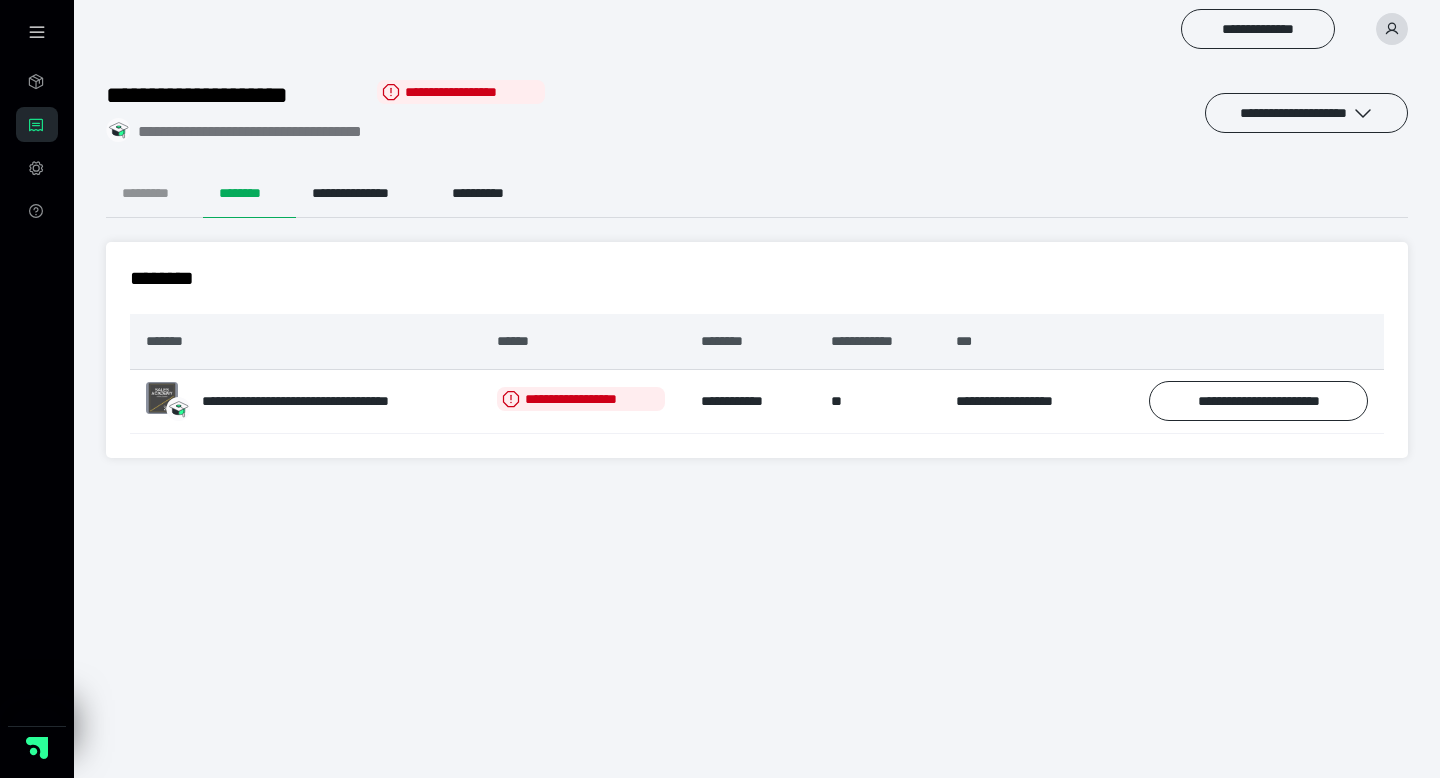 click on "*********" at bounding box center [154, 194] 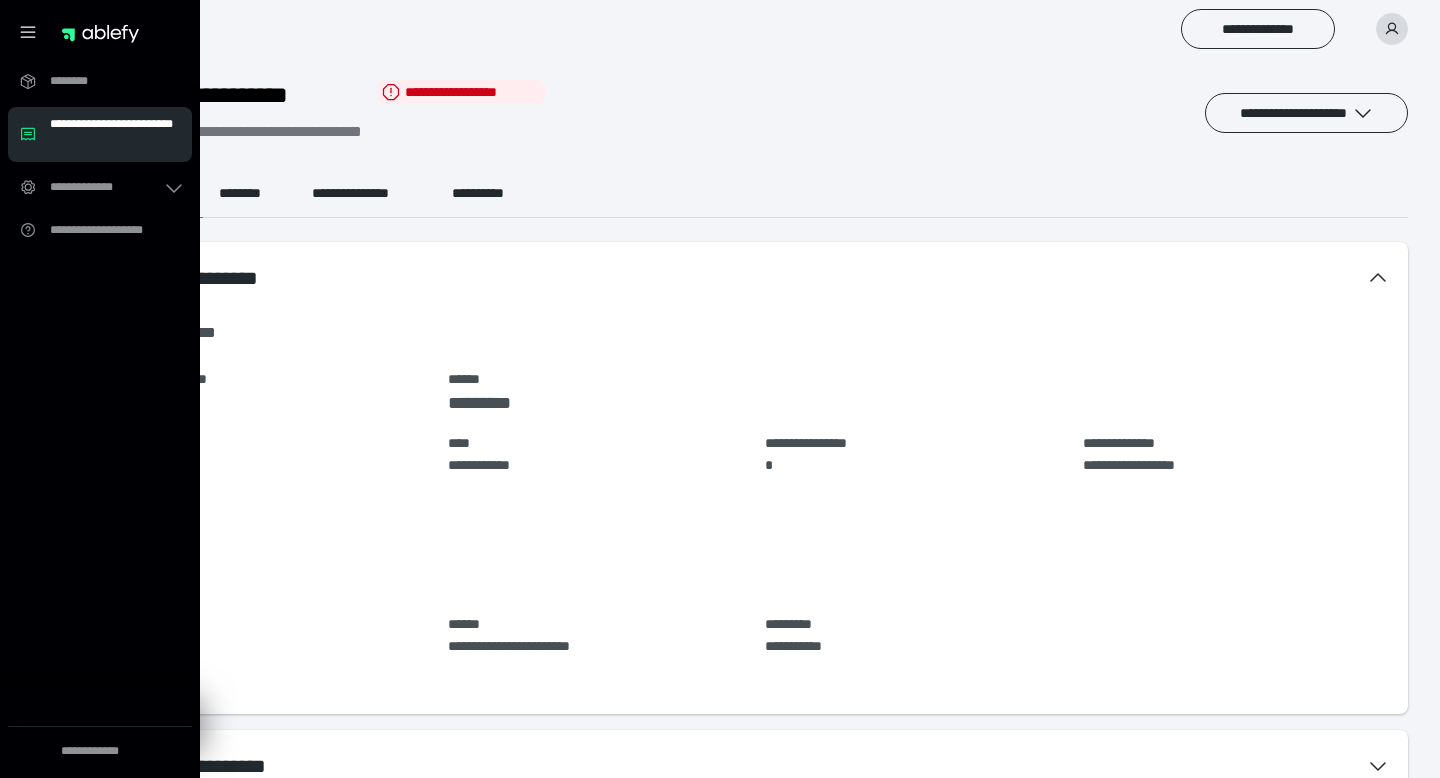 click on "**********" at bounding box center (115, 134) 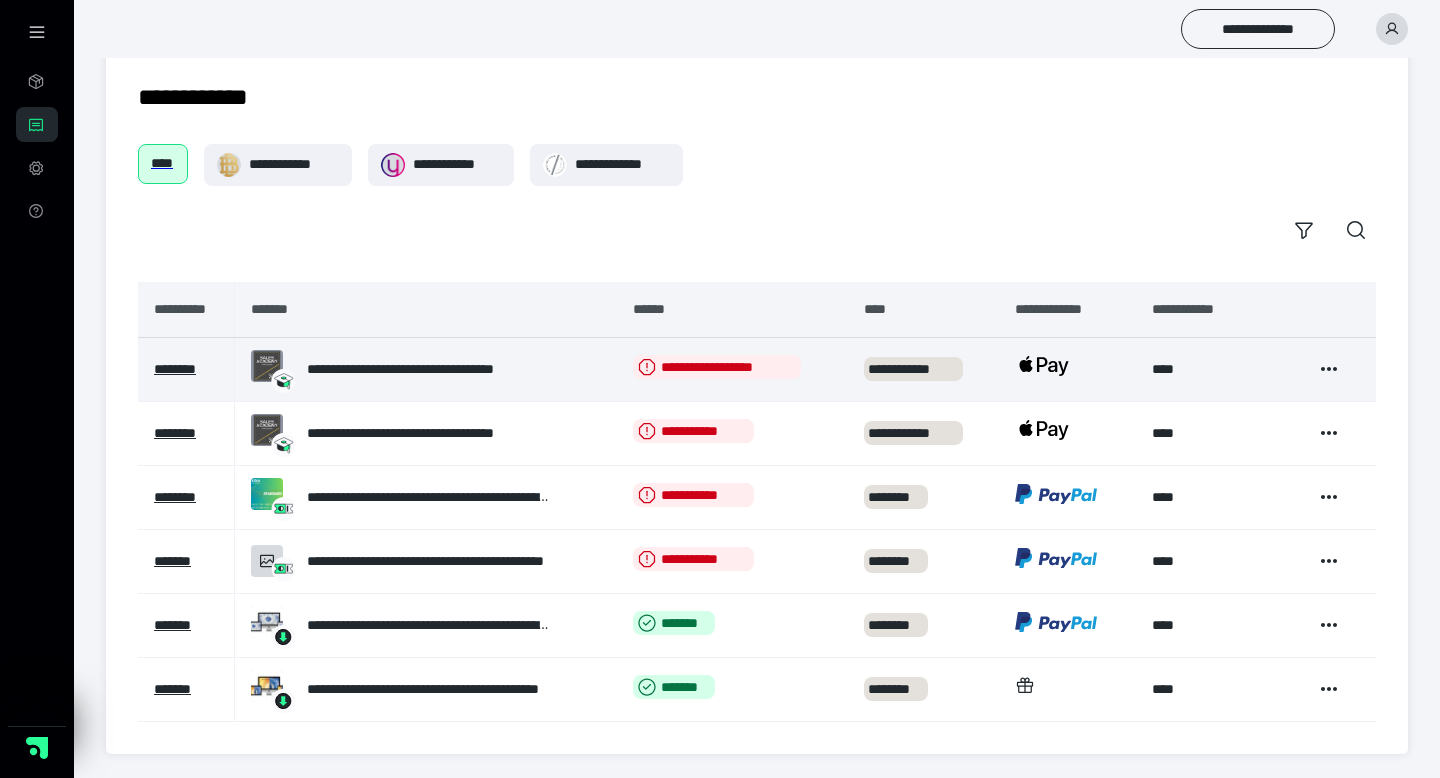 scroll, scrollTop: 0, scrollLeft: 0, axis: both 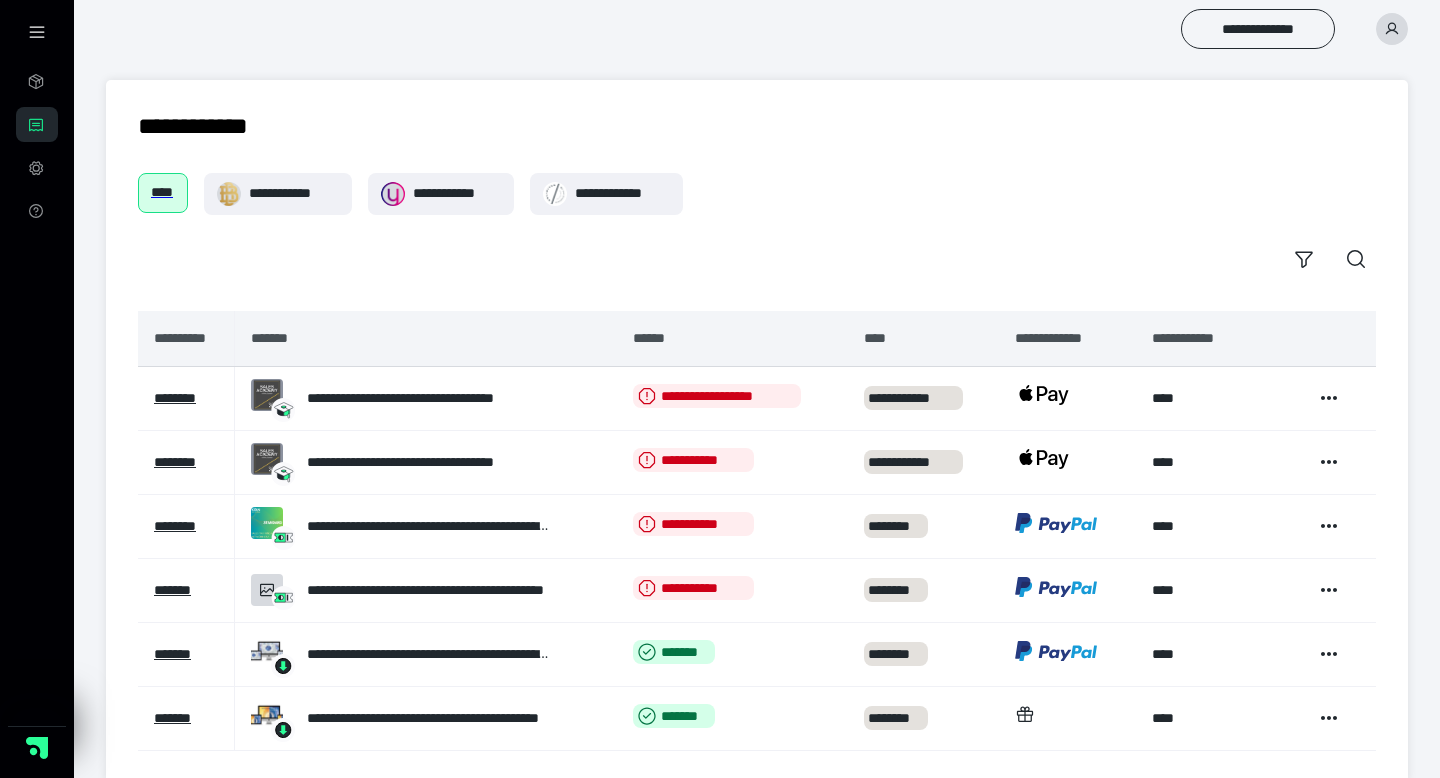 click on "**********" at bounding box center [757, 226] 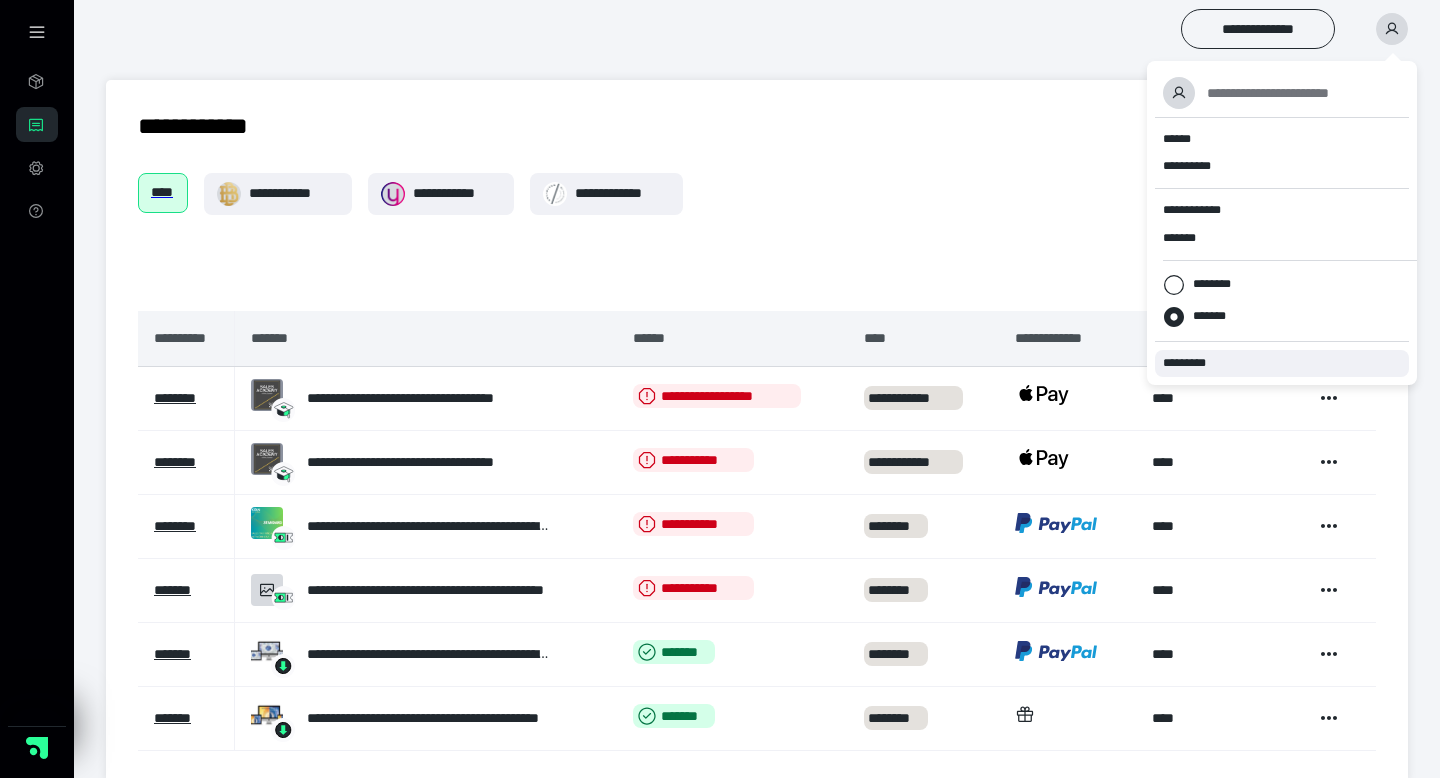 click on "*********" at bounding box center (1193, 363) 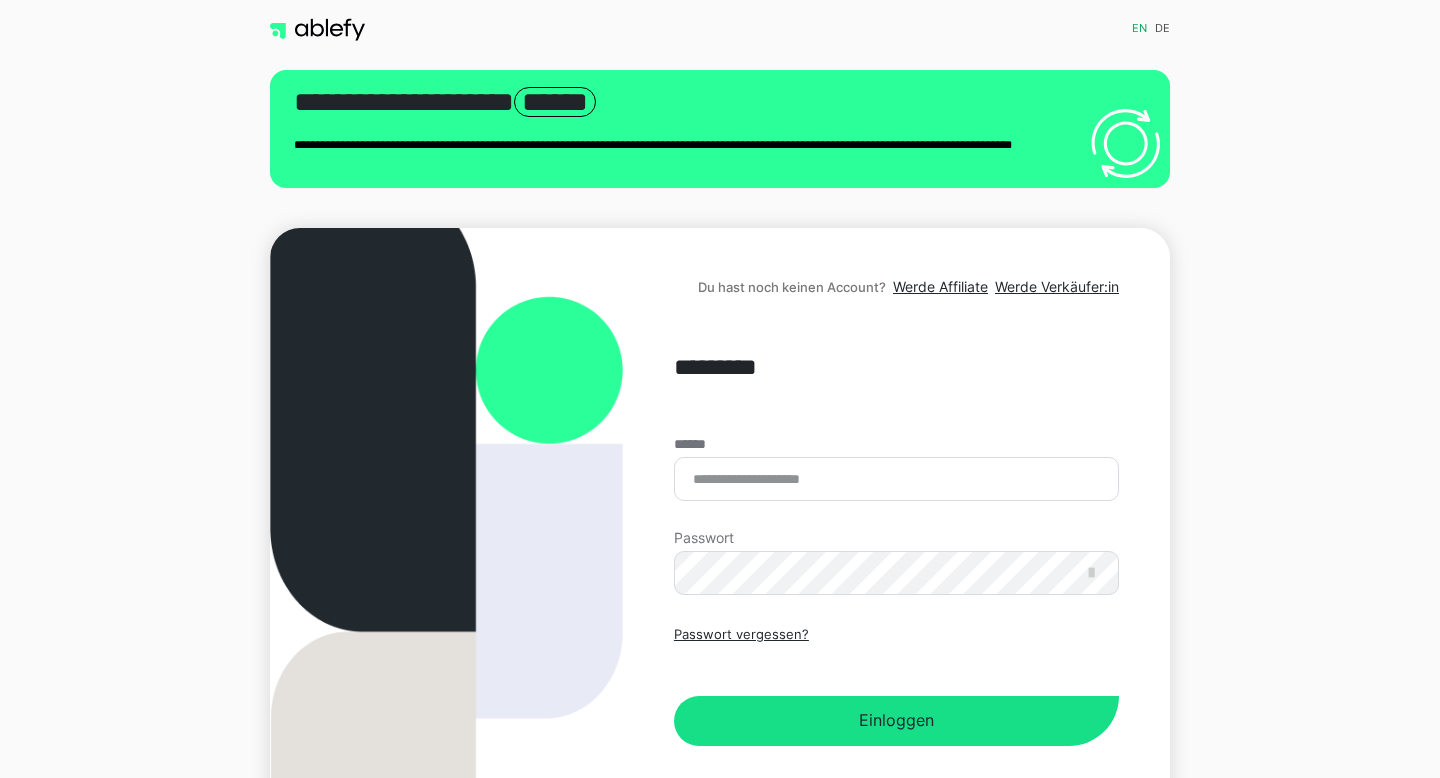 scroll, scrollTop: 0, scrollLeft: 0, axis: both 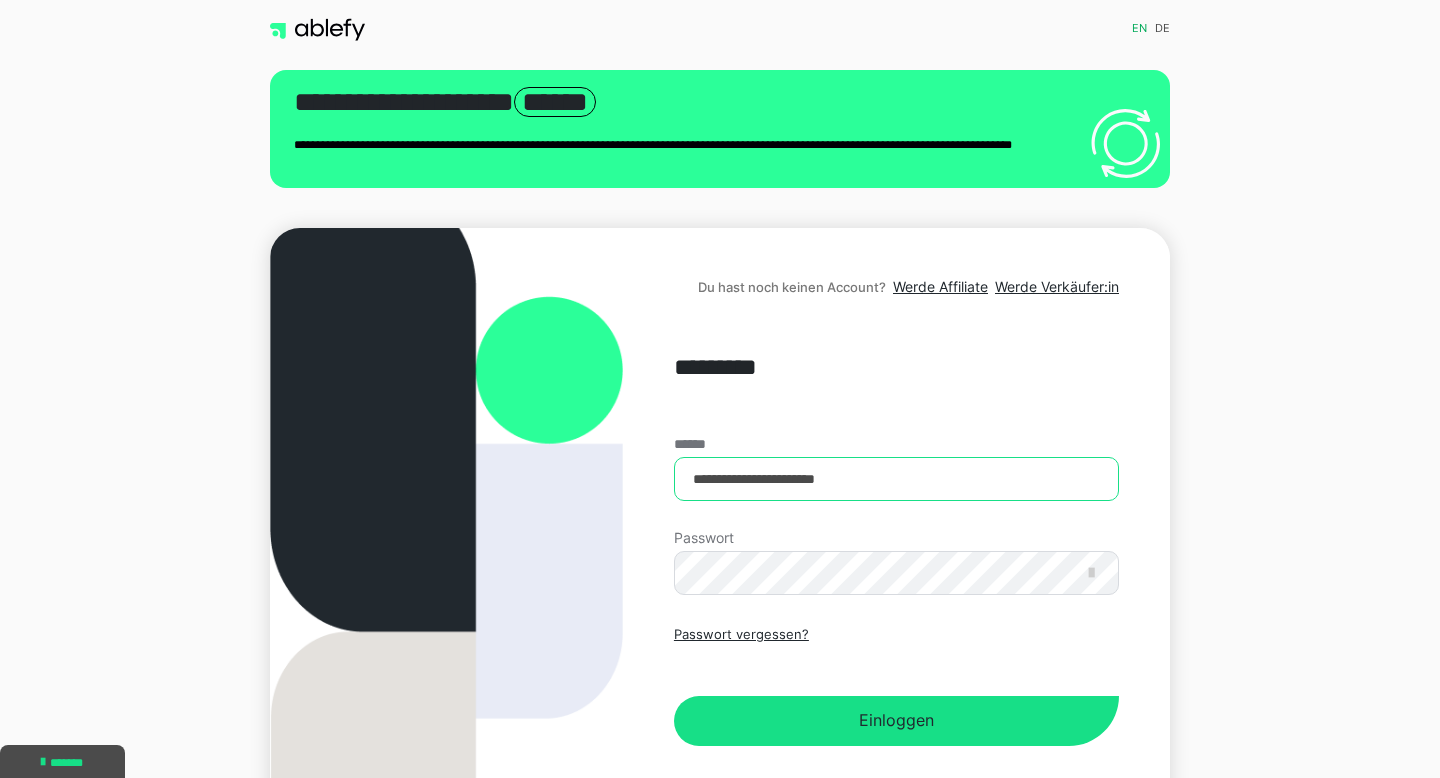 drag, startPoint x: 783, startPoint y: 473, endPoint x: 754, endPoint y: 473, distance: 29 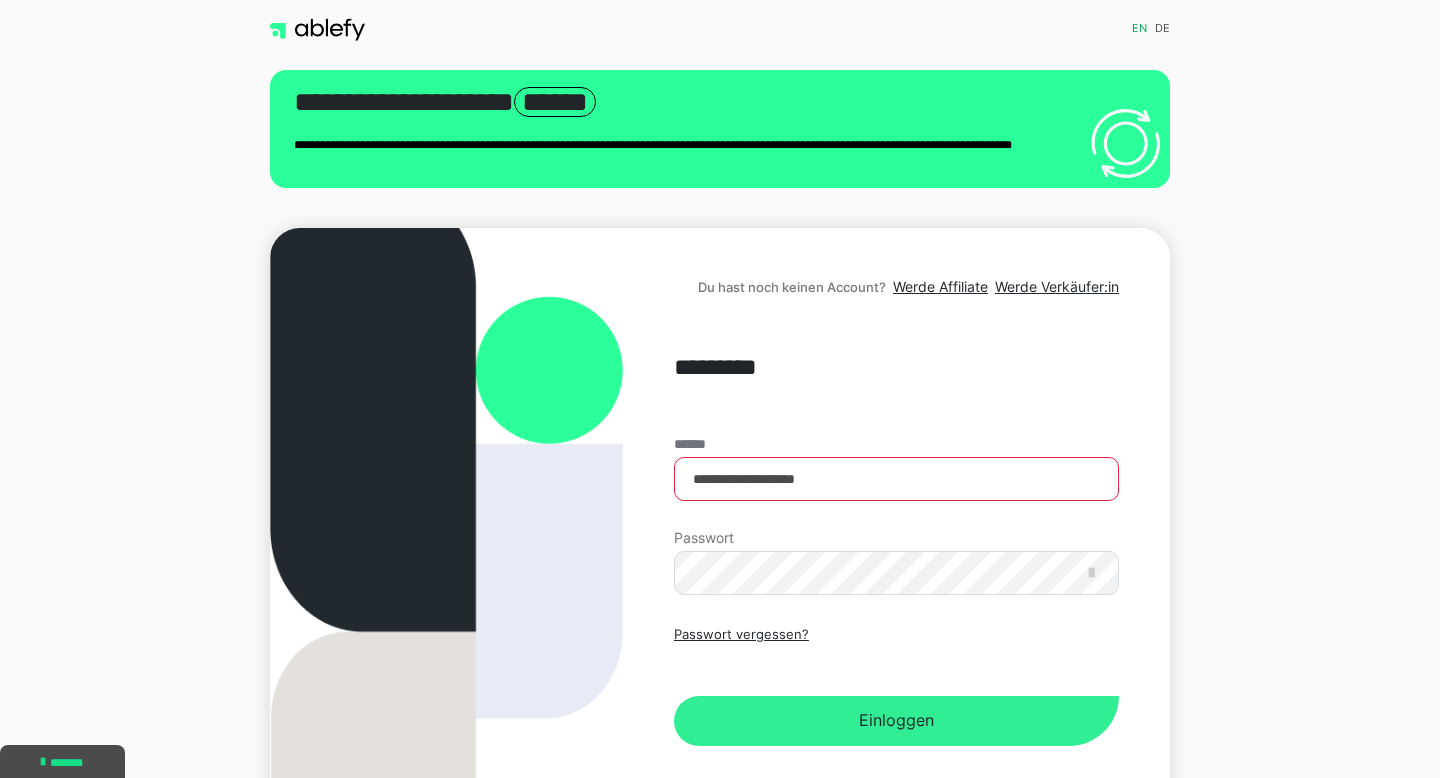 click on "Einloggen" at bounding box center [896, 721] 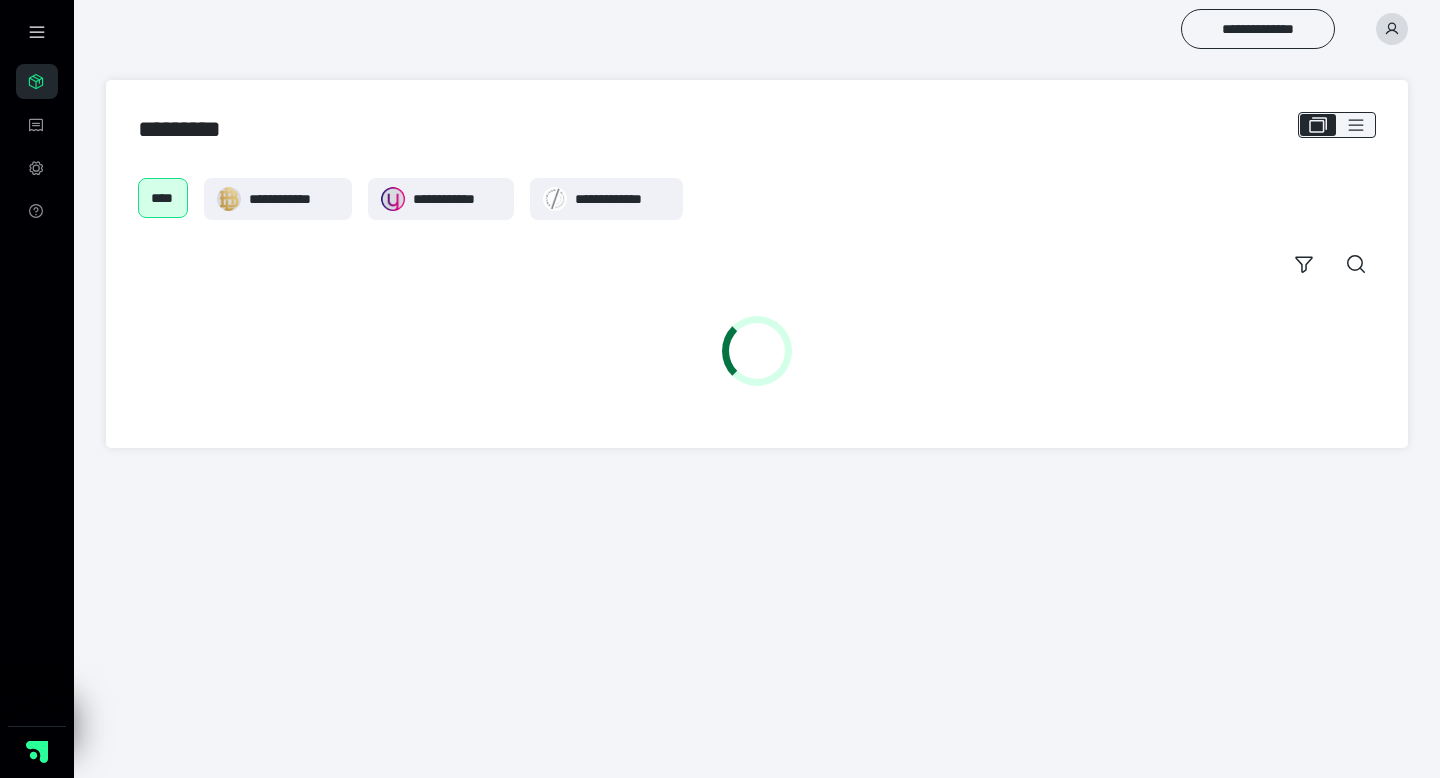 scroll, scrollTop: 0, scrollLeft: 0, axis: both 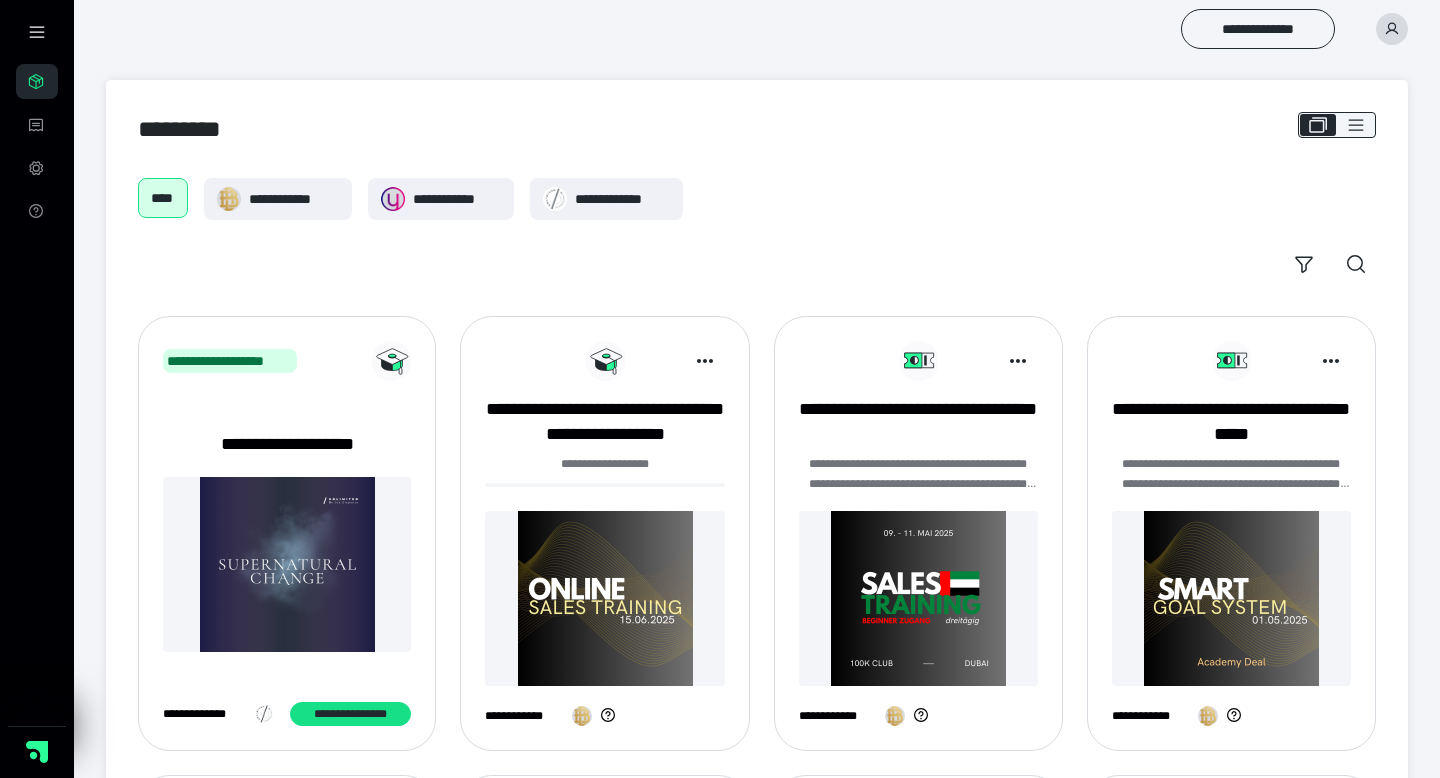 click at bounding box center (1392, 29) 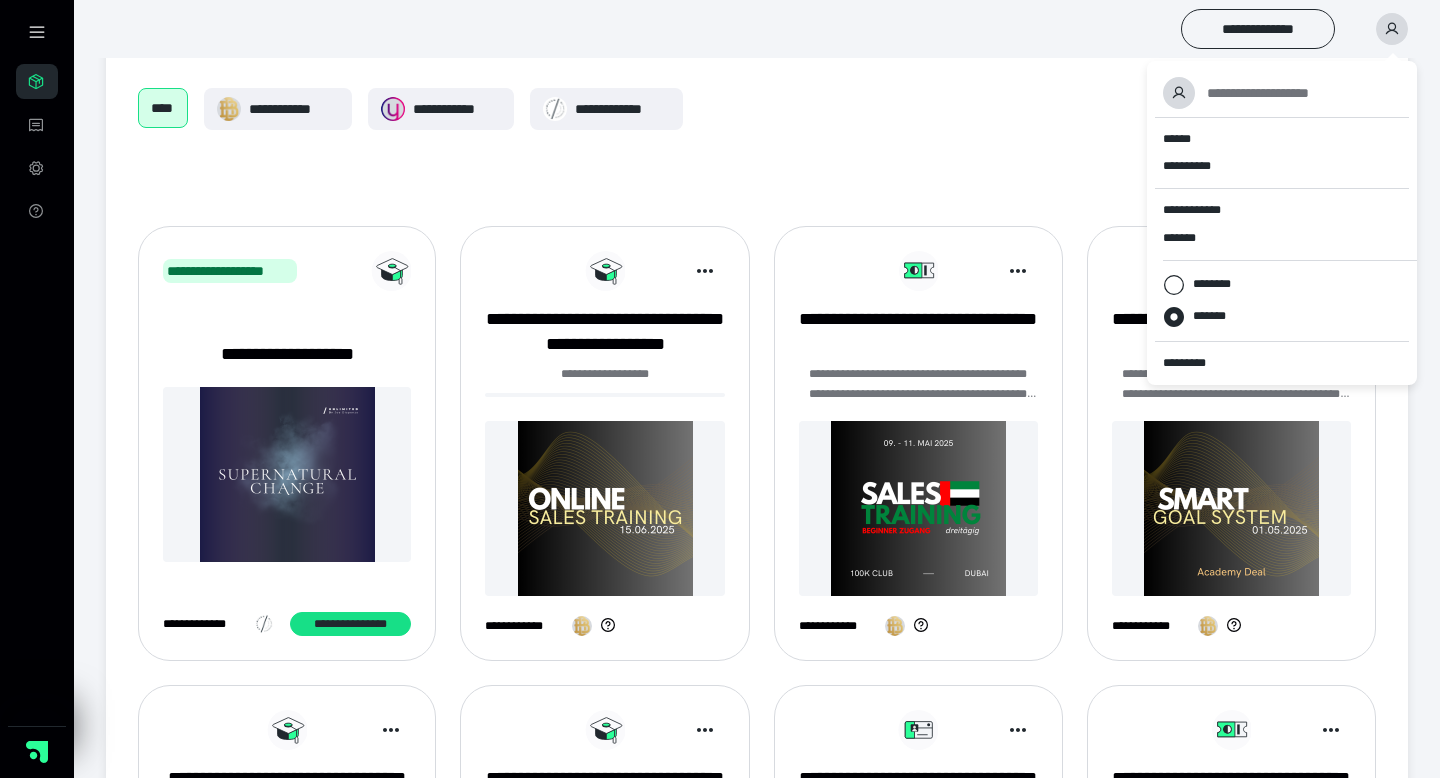 click on "**********" at bounding box center [757, 141] 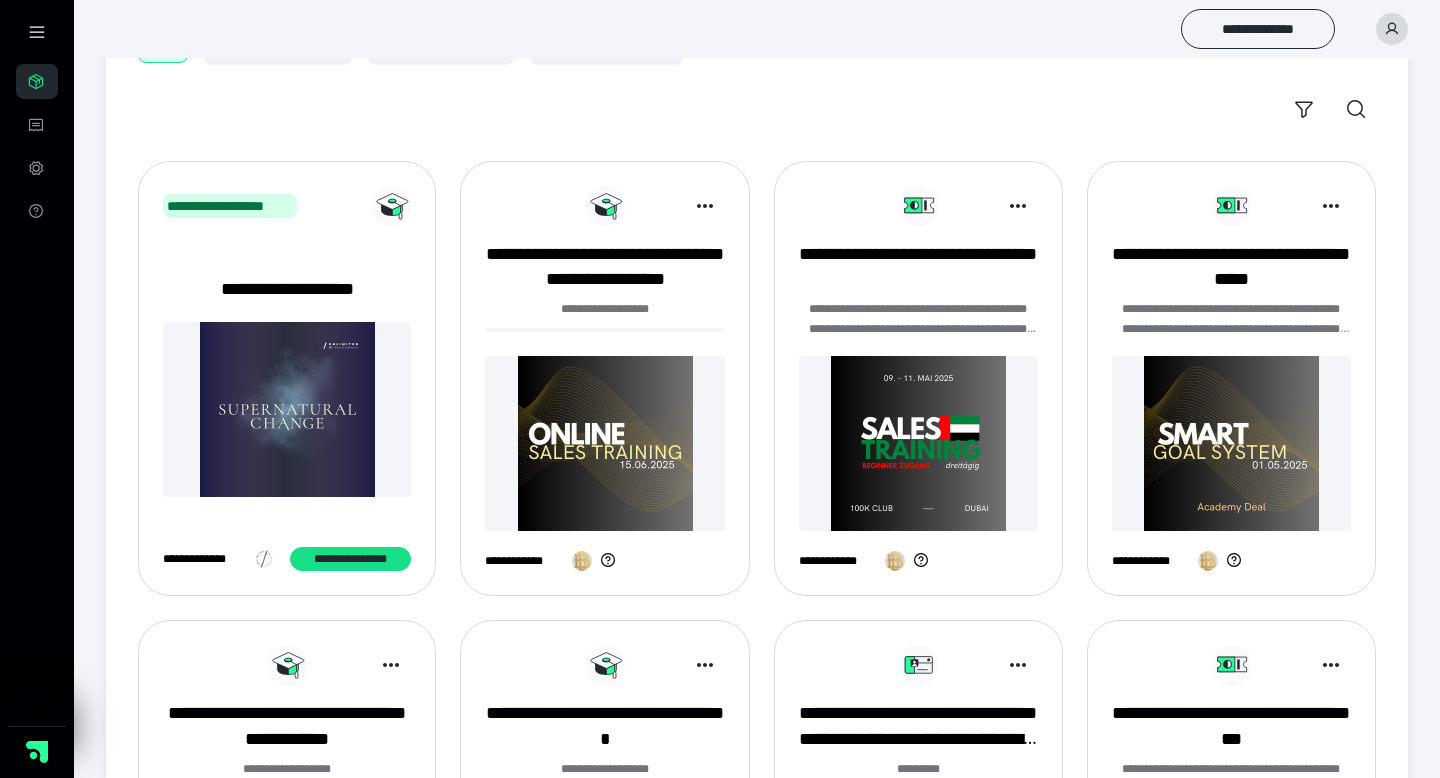 scroll, scrollTop: 88, scrollLeft: 0, axis: vertical 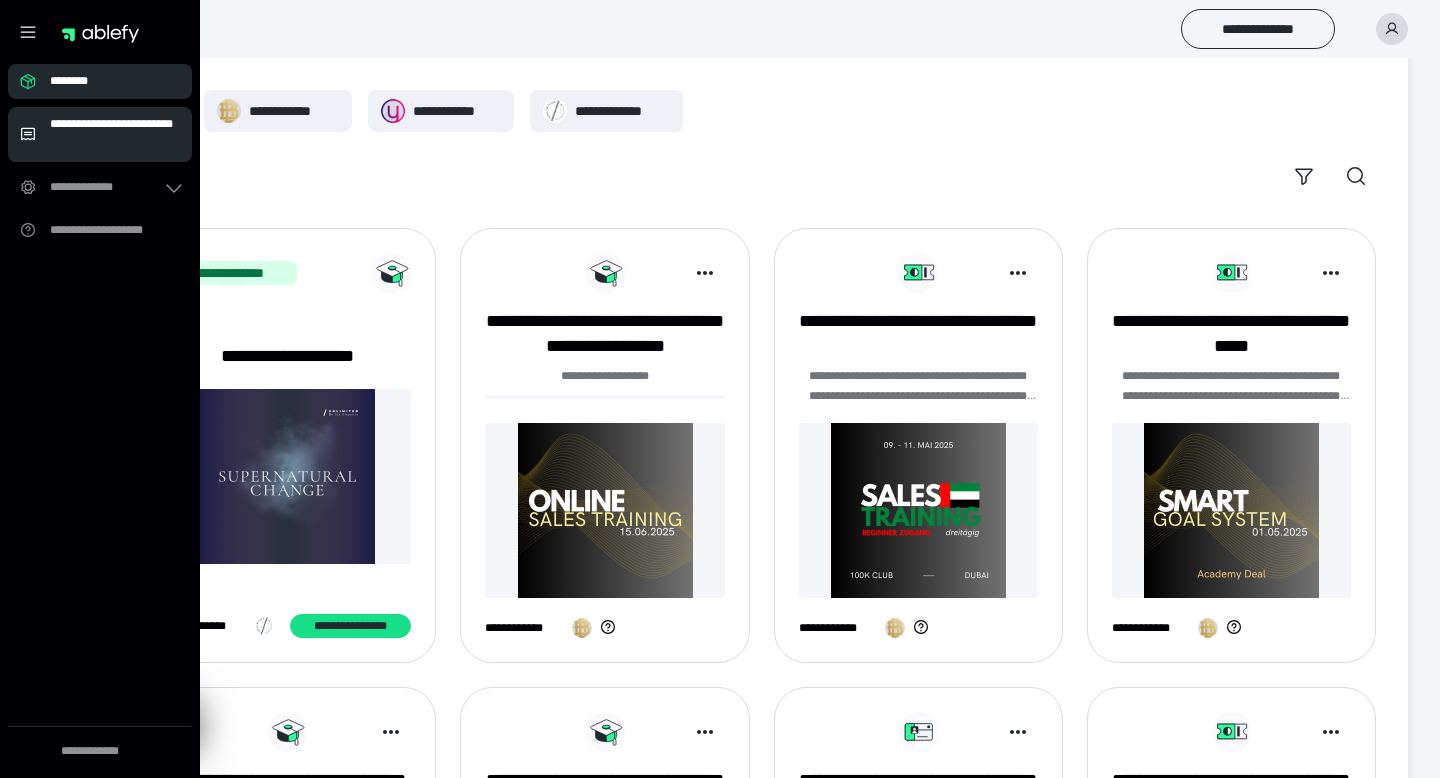 click on "**********" at bounding box center (115, 134) 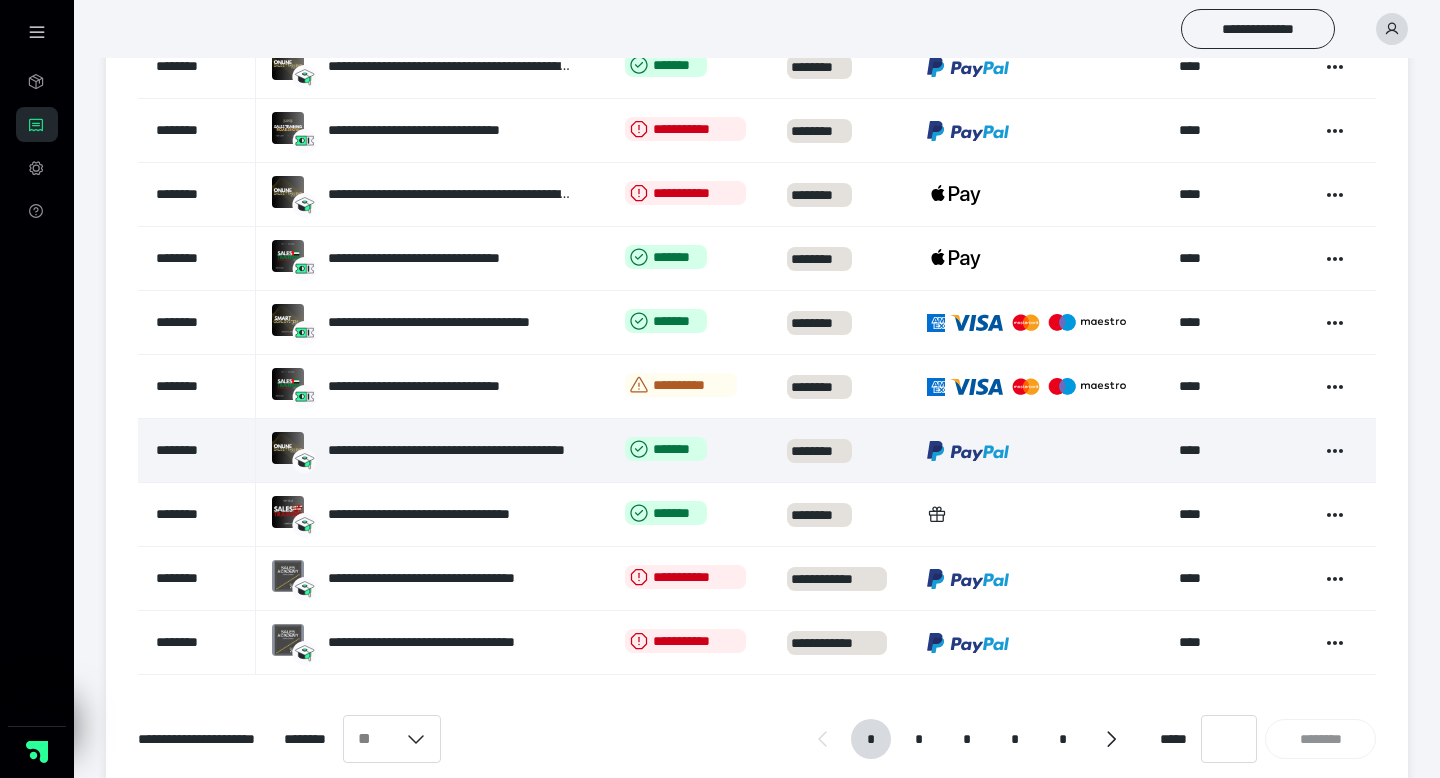 scroll, scrollTop: 373, scrollLeft: 0, axis: vertical 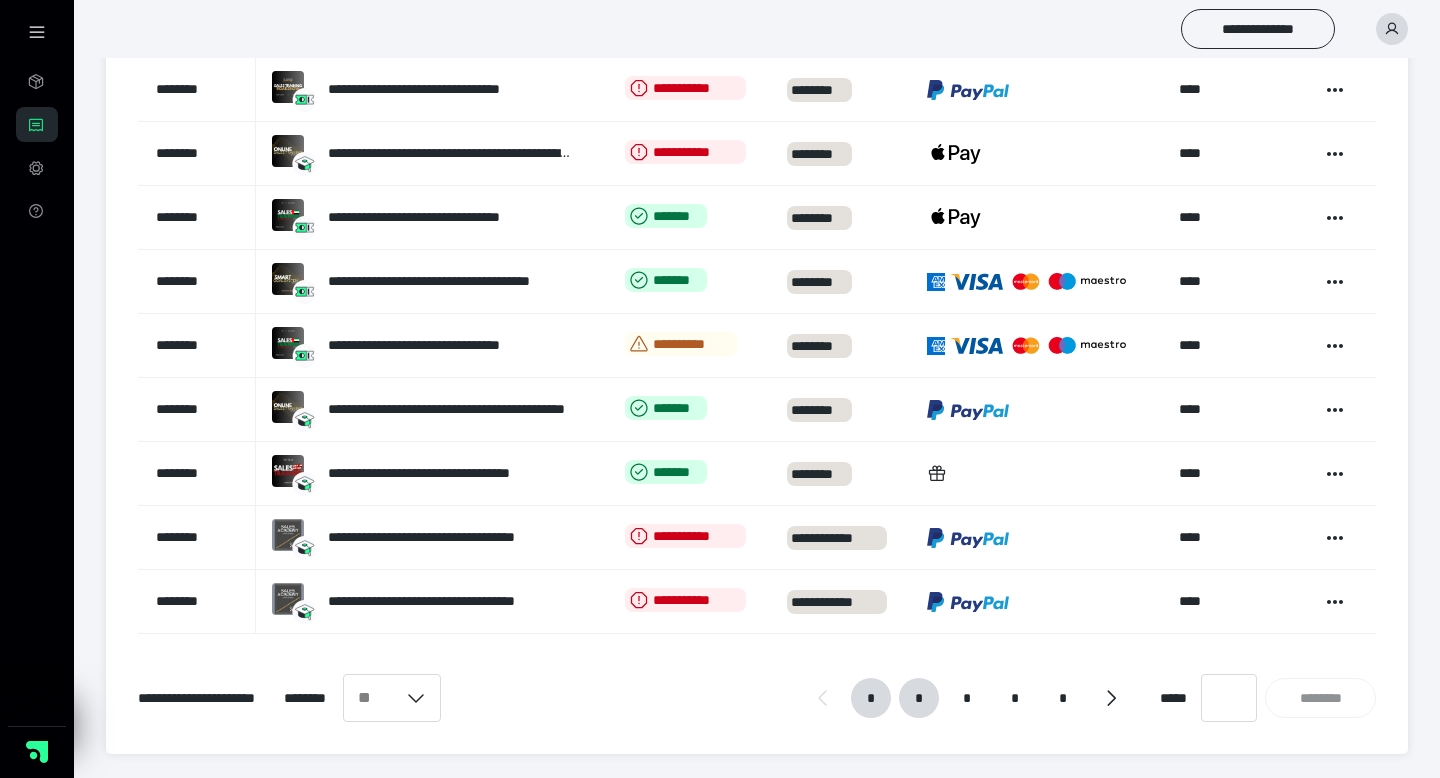 click on "*" at bounding box center [919, 698] 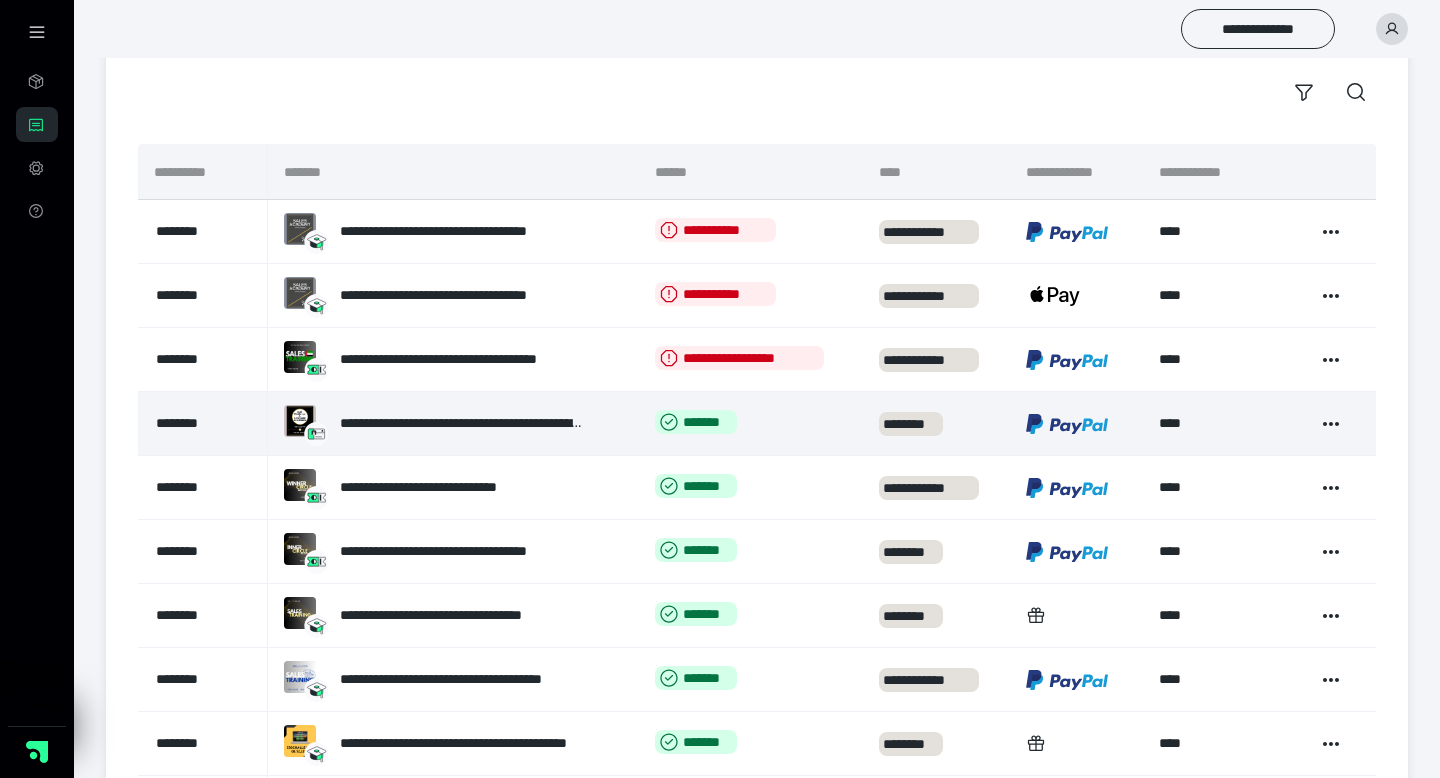 scroll, scrollTop: 373, scrollLeft: 0, axis: vertical 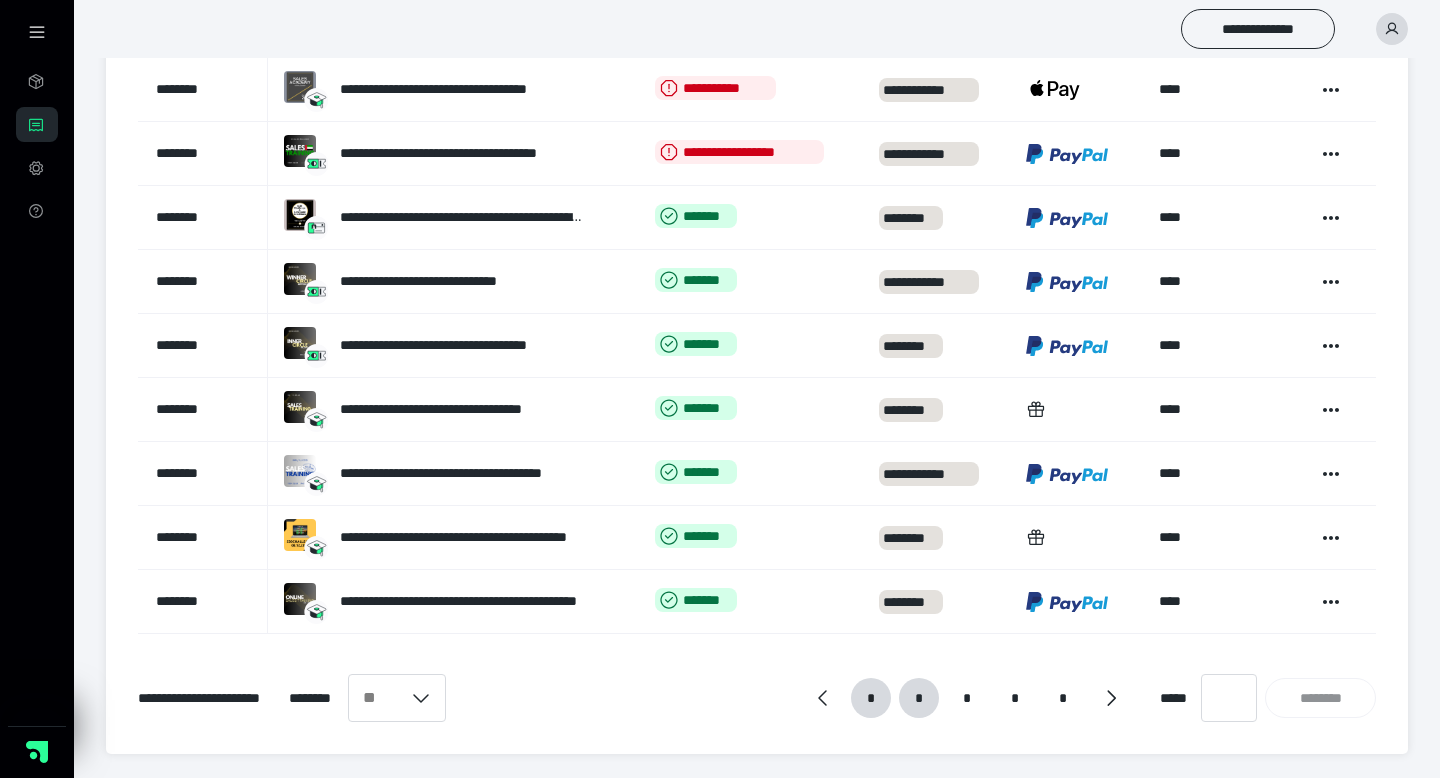 click on "*" at bounding box center (871, 698) 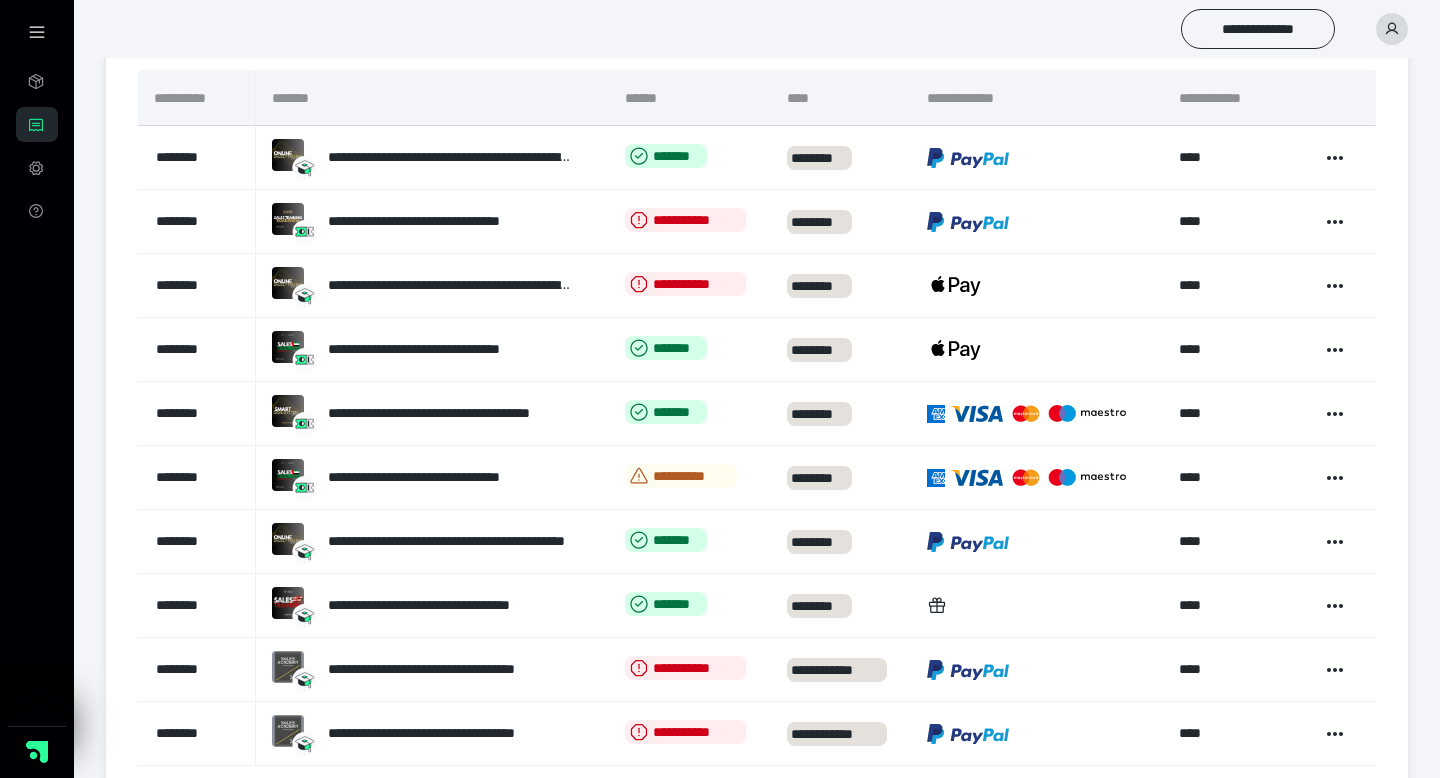 scroll, scrollTop: 373, scrollLeft: 0, axis: vertical 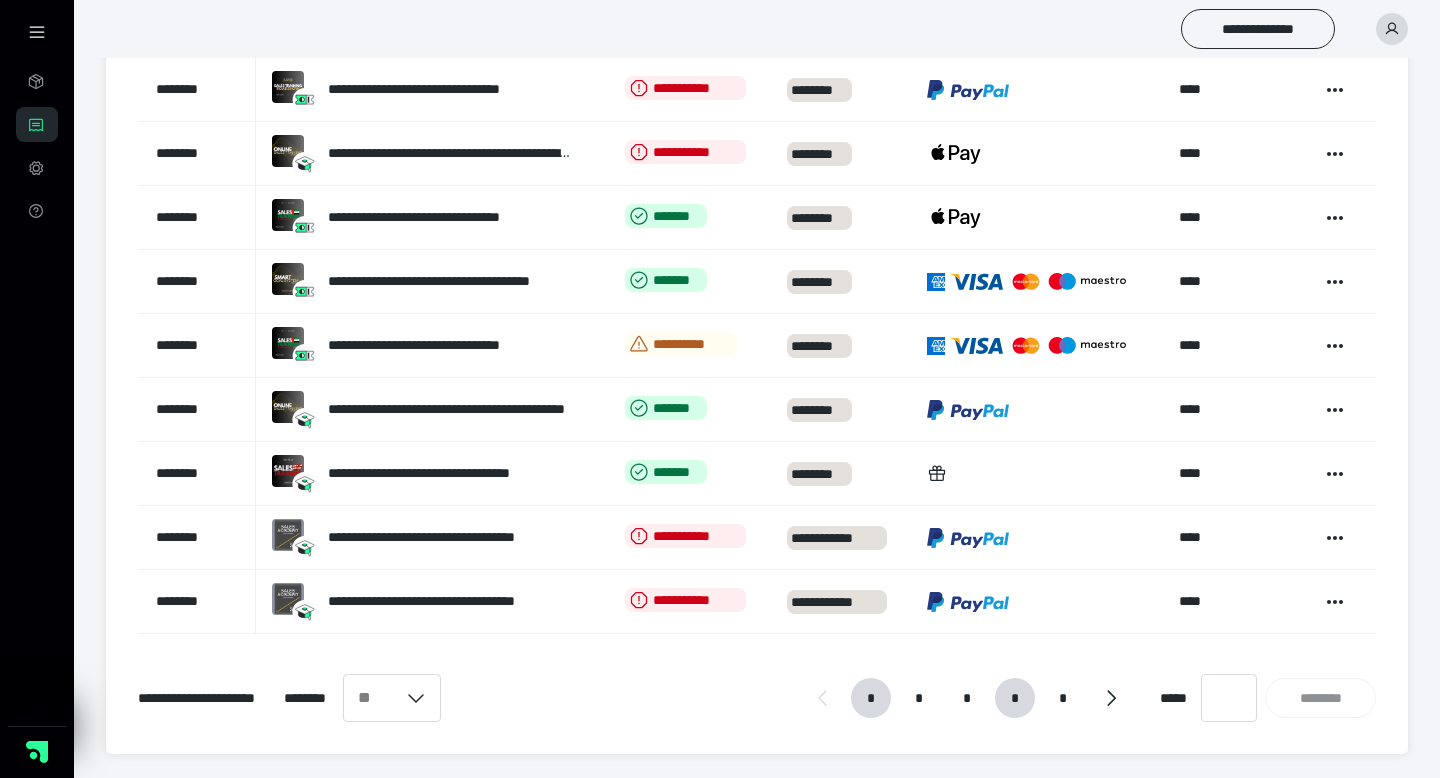 click on "*" at bounding box center (1014, 698) 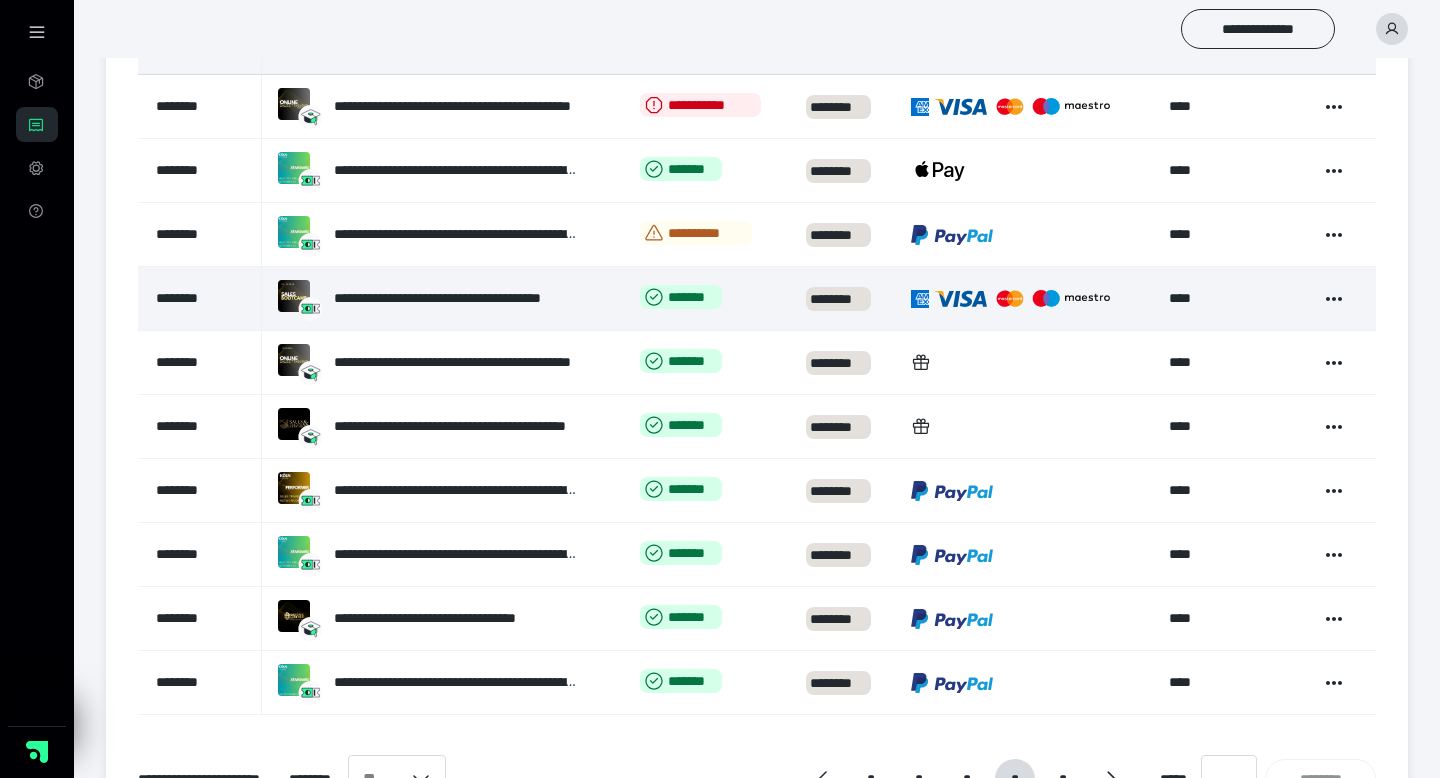 scroll, scrollTop: 373, scrollLeft: 0, axis: vertical 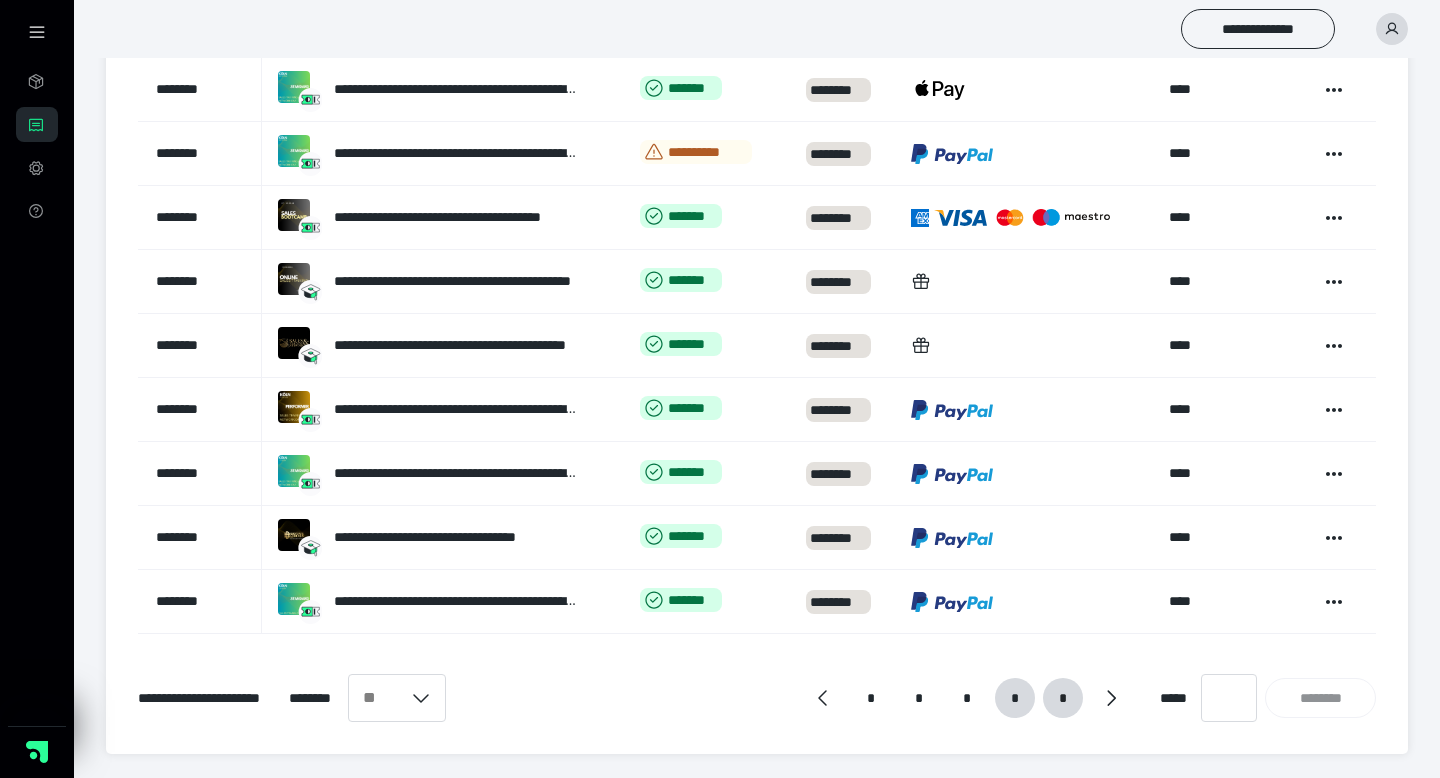 click on "*" at bounding box center [1063, 698] 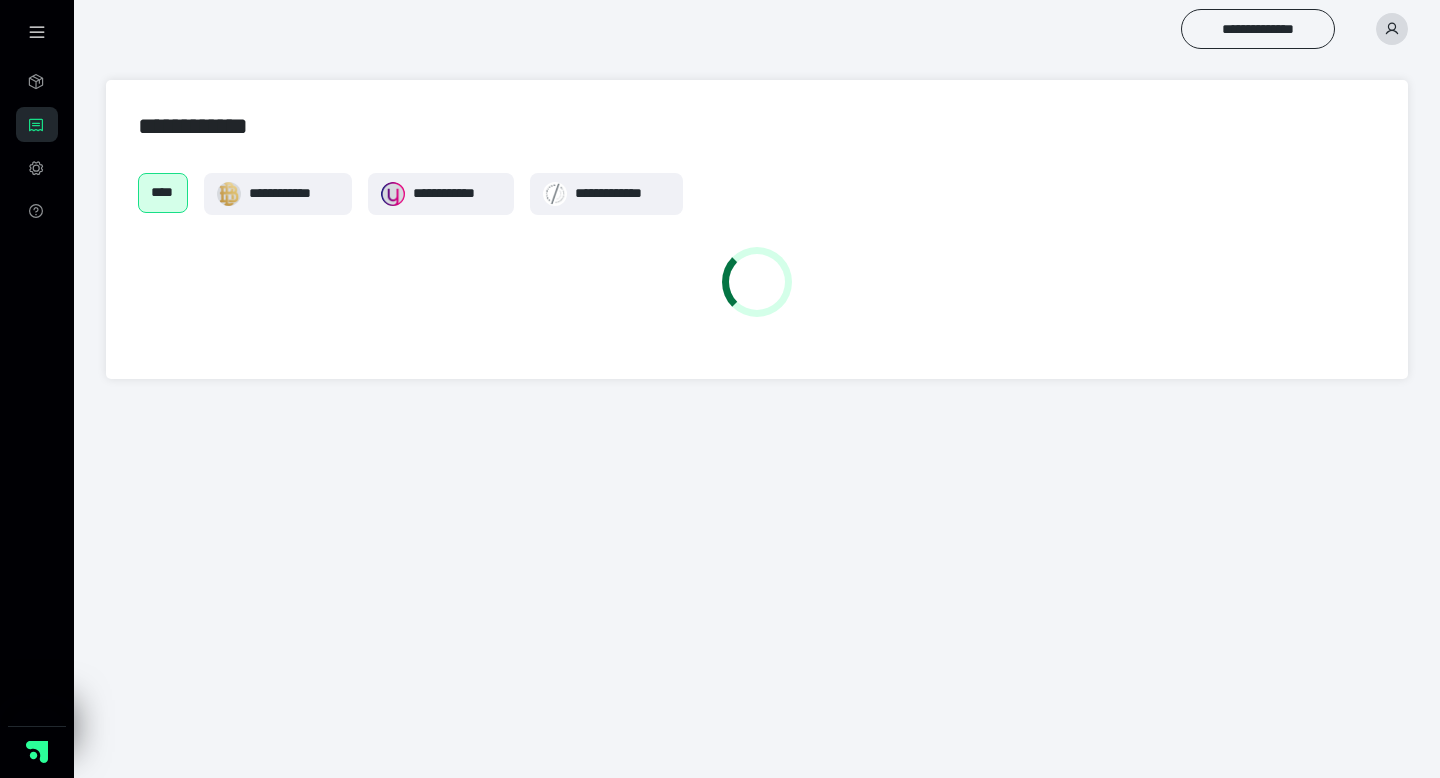 scroll, scrollTop: 0, scrollLeft: 0, axis: both 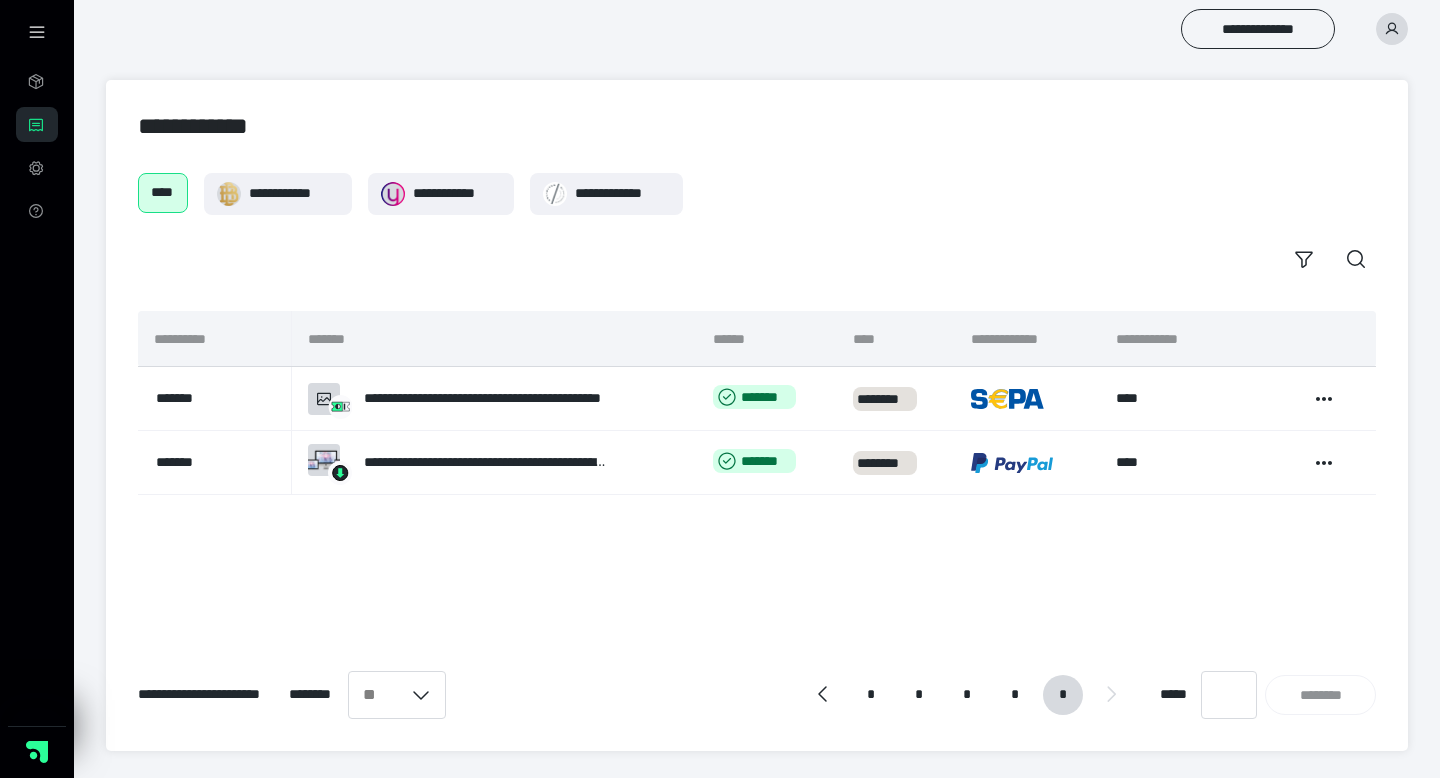 click on "* * * * *" at bounding box center [967, 695] 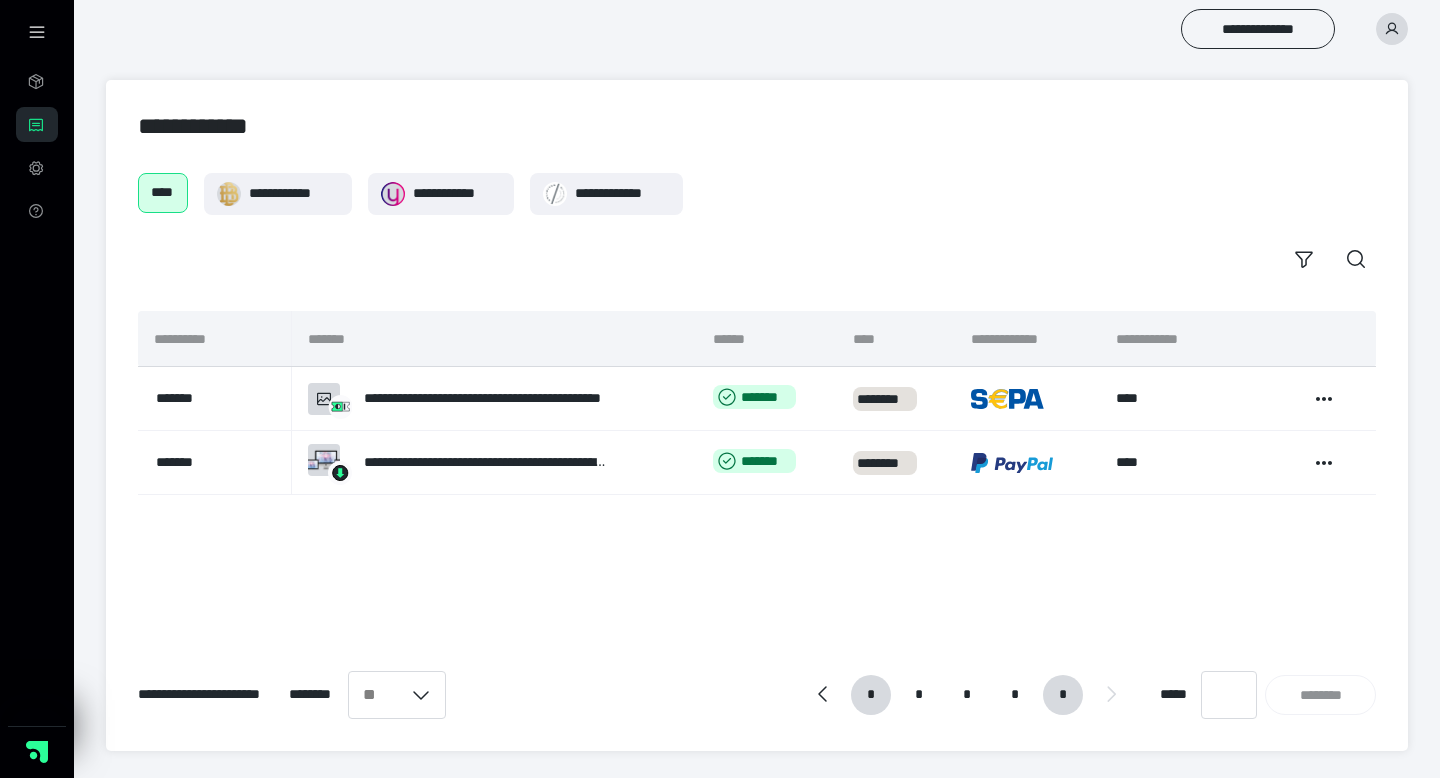 click on "*" at bounding box center (871, 695) 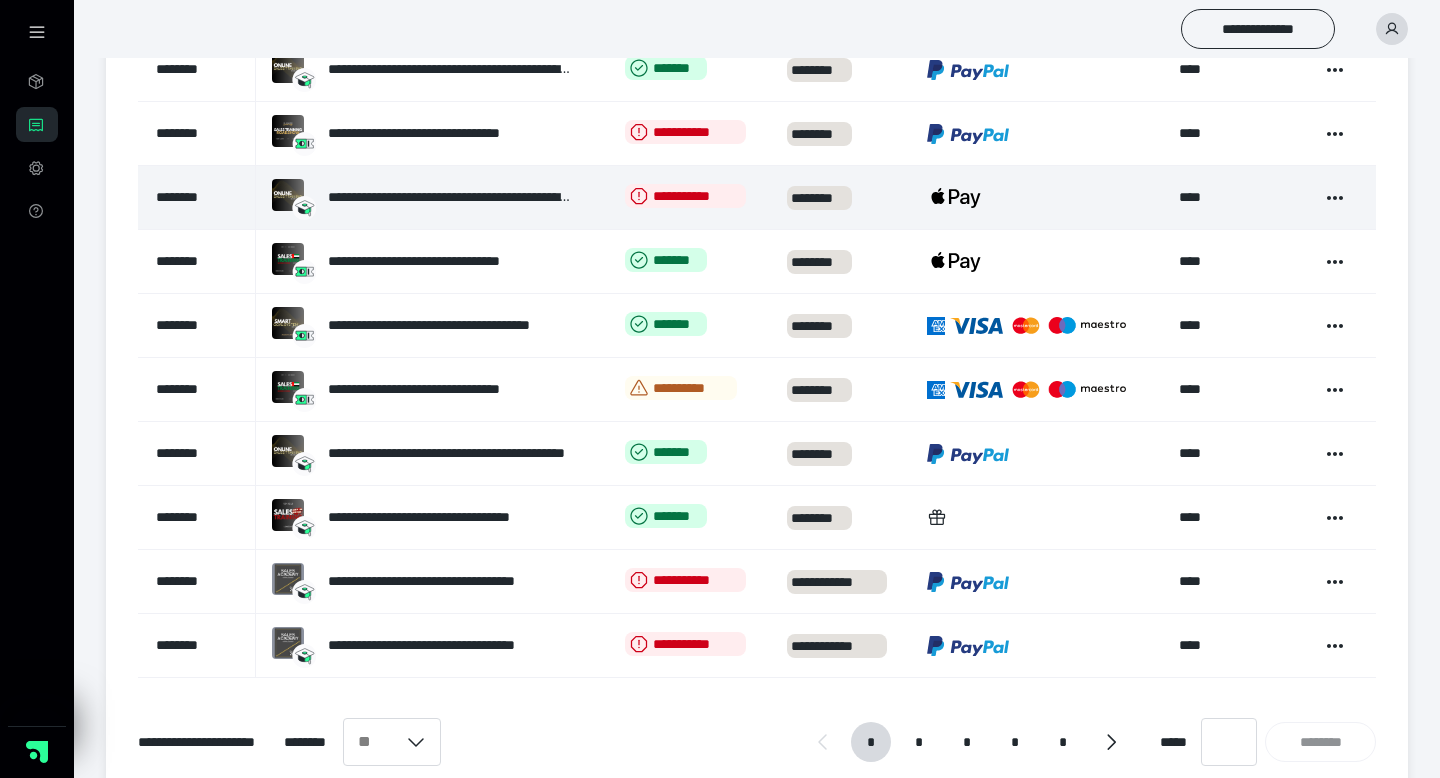 scroll, scrollTop: 373, scrollLeft: 0, axis: vertical 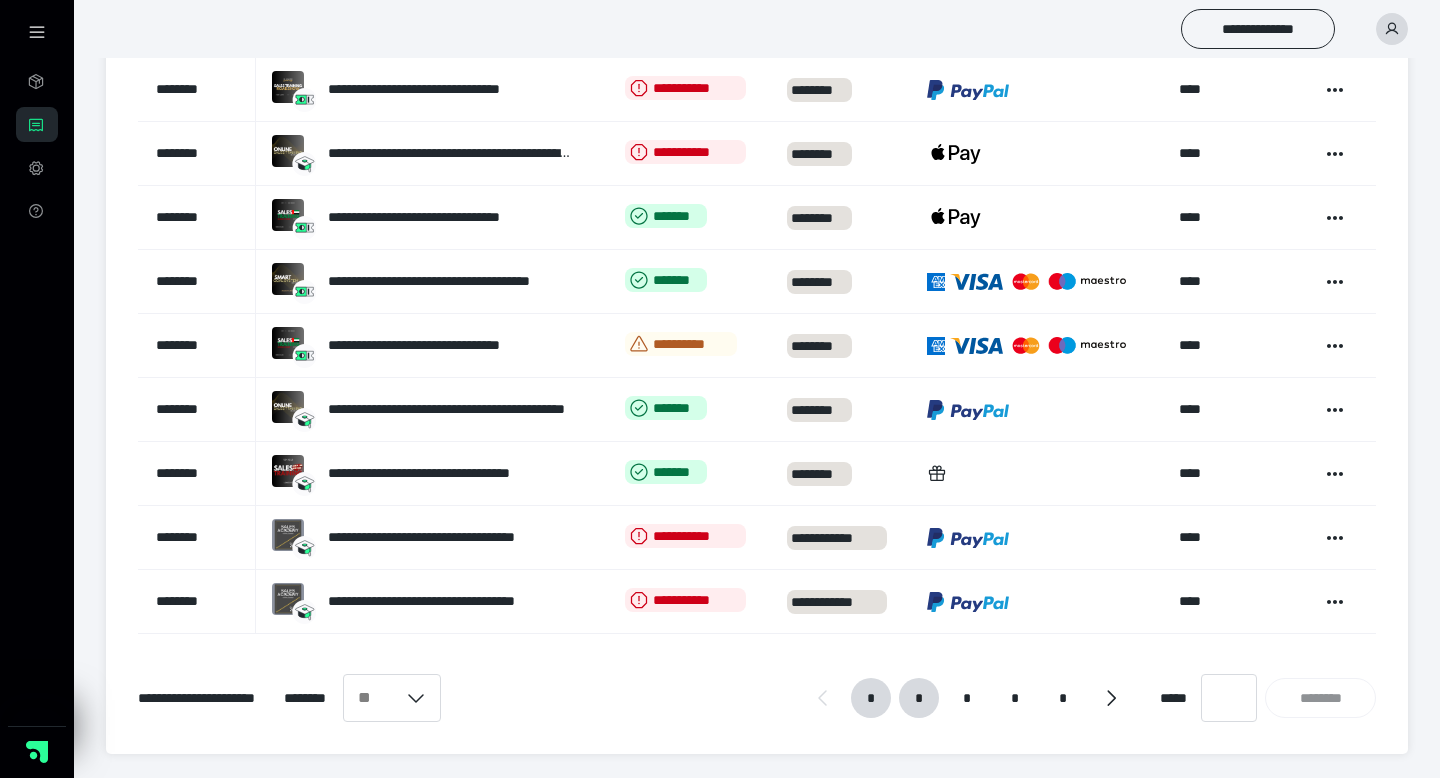 click on "*" at bounding box center [919, 698] 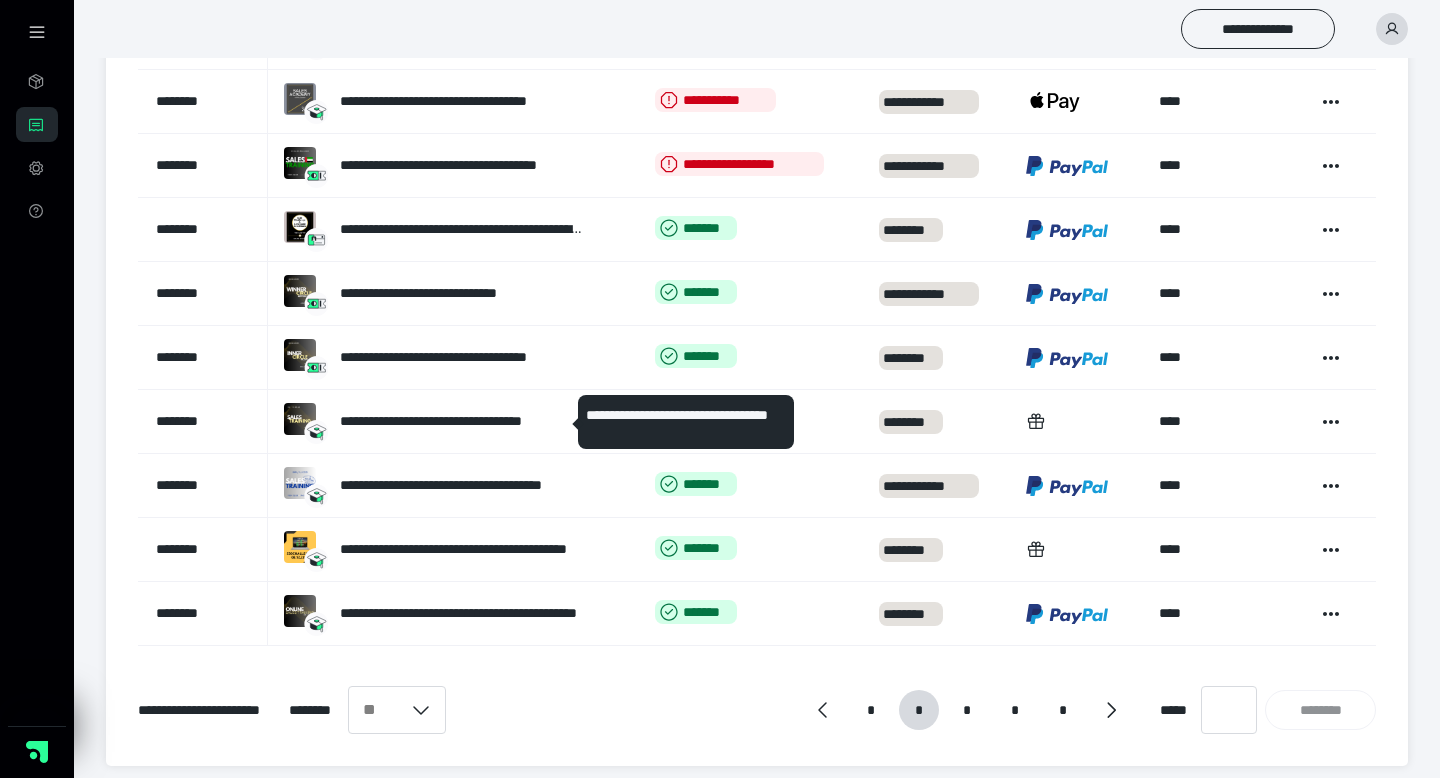 scroll, scrollTop: 373, scrollLeft: 0, axis: vertical 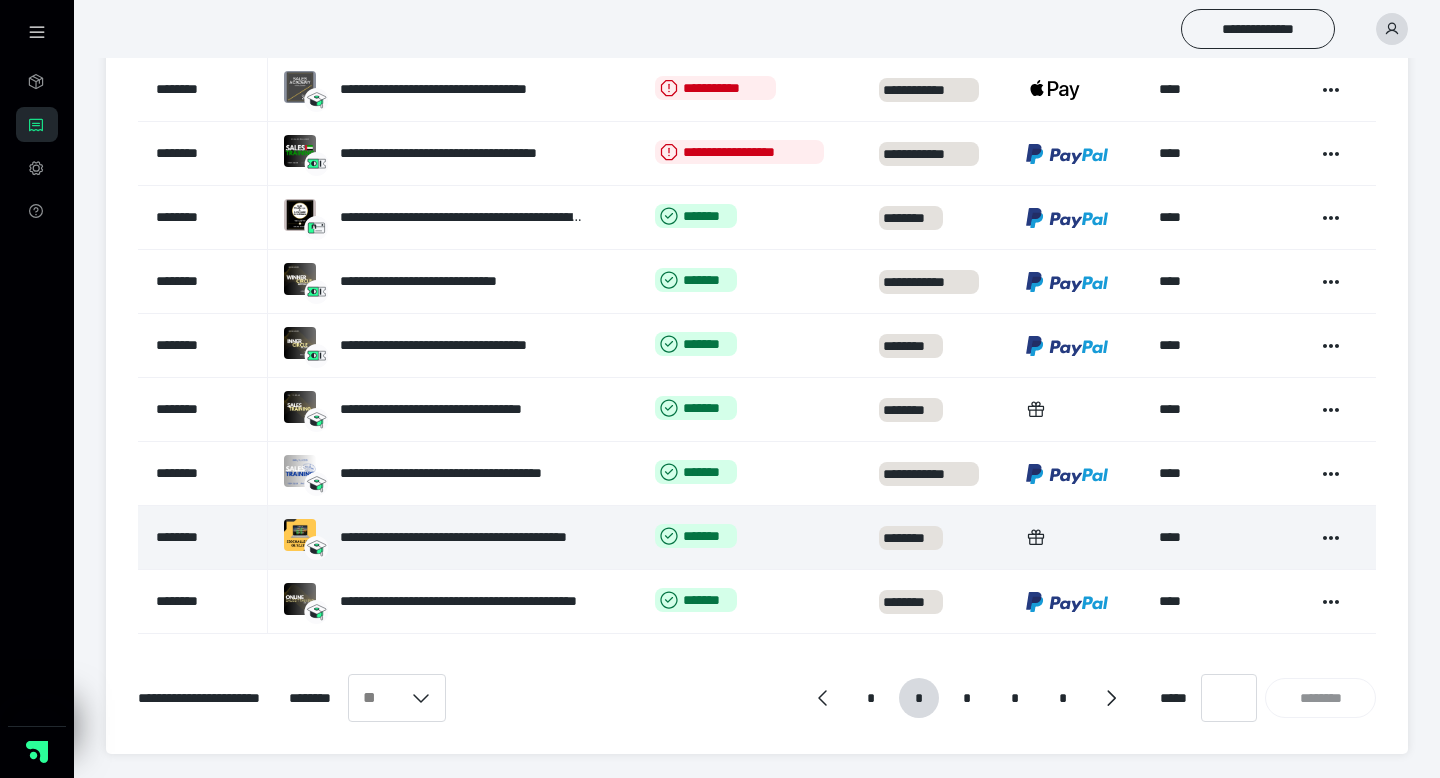 click on "**********" at bounding box center (453, 538) 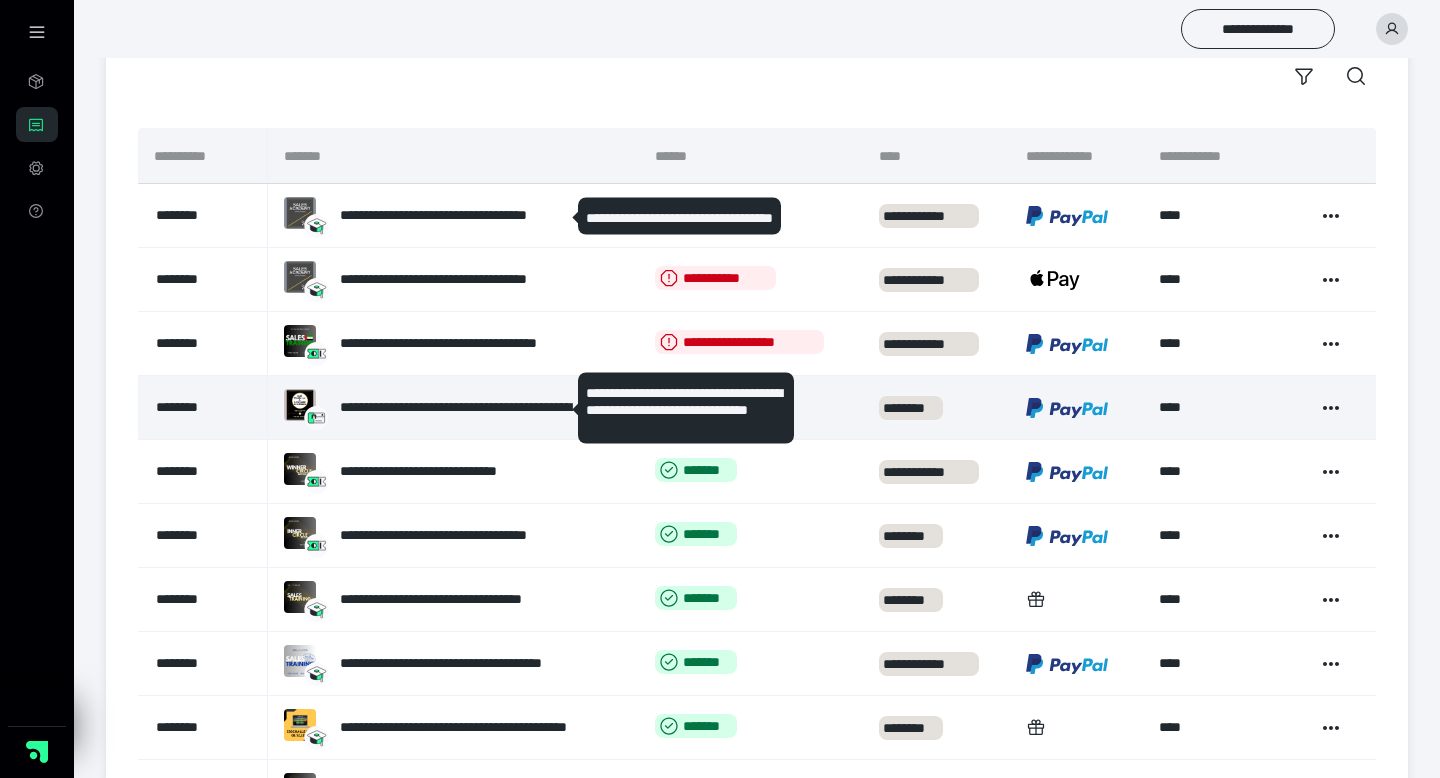 scroll, scrollTop: 169, scrollLeft: 0, axis: vertical 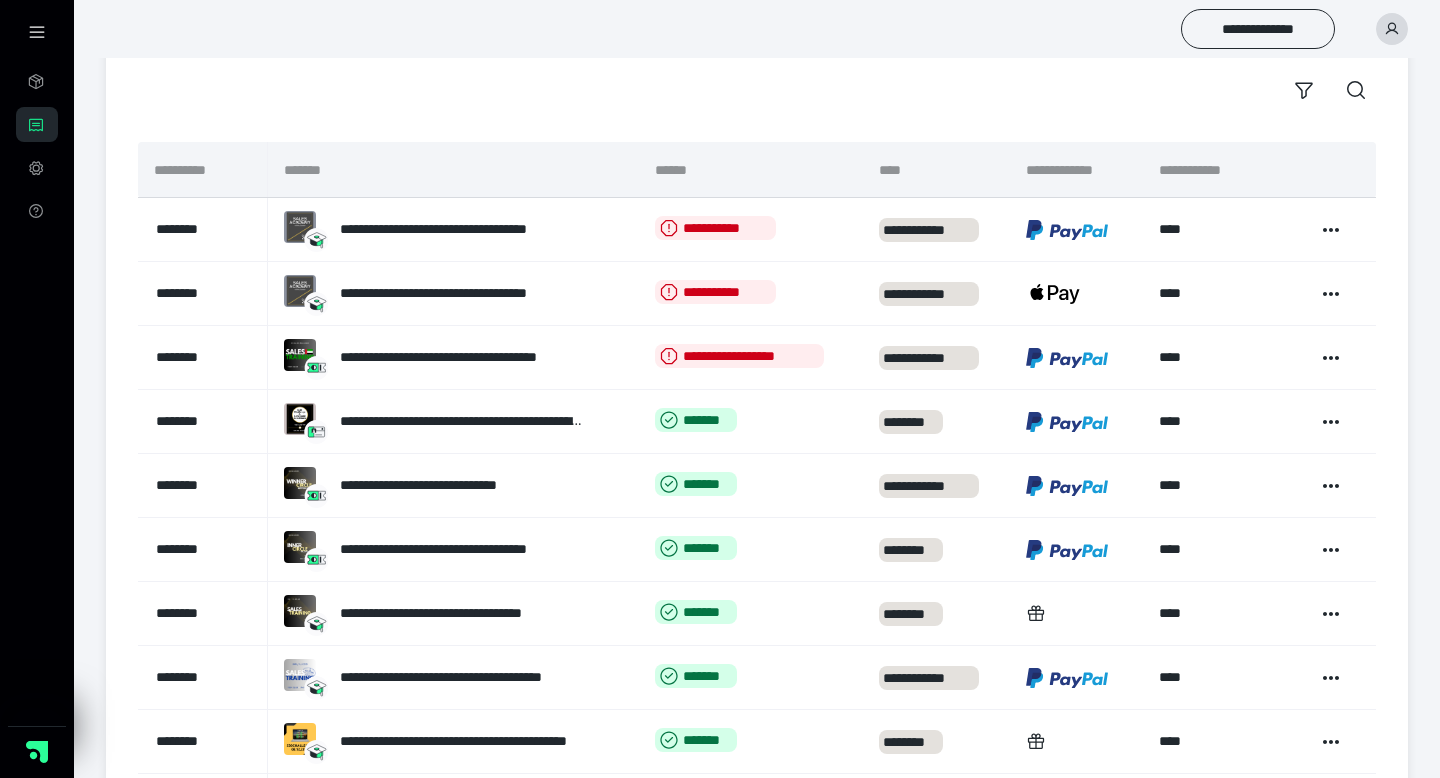 click 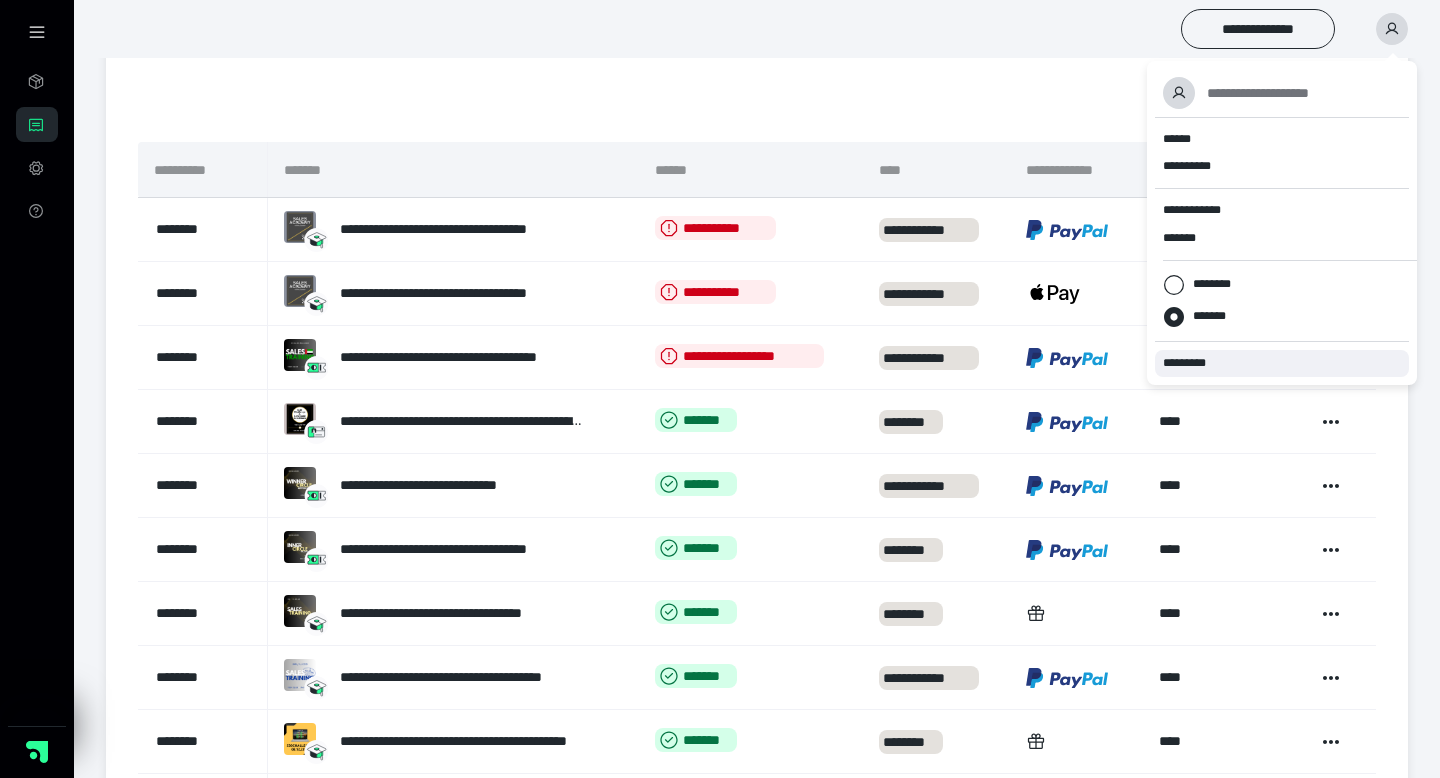 click on "*********" at bounding box center [1193, 363] 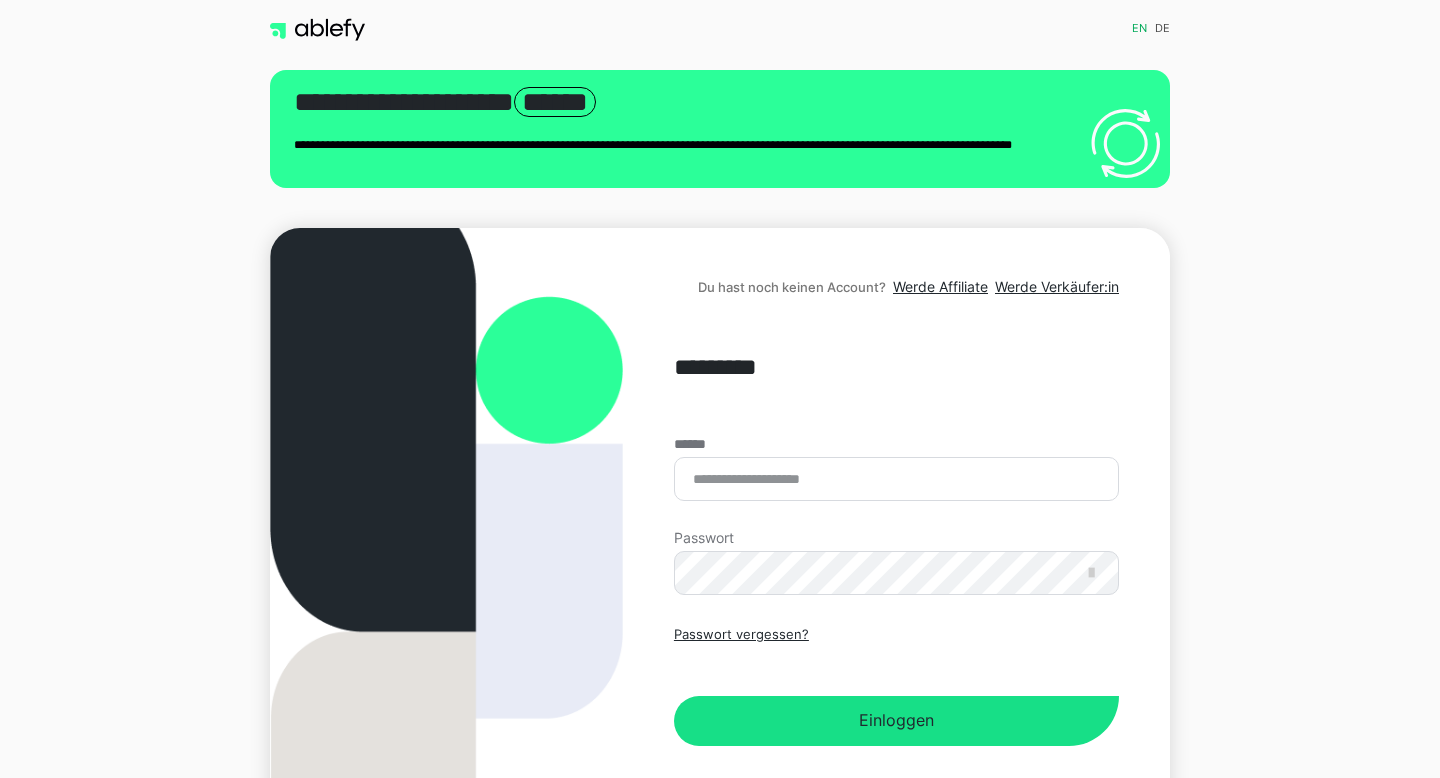 scroll, scrollTop: 0, scrollLeft: 0, axis: both 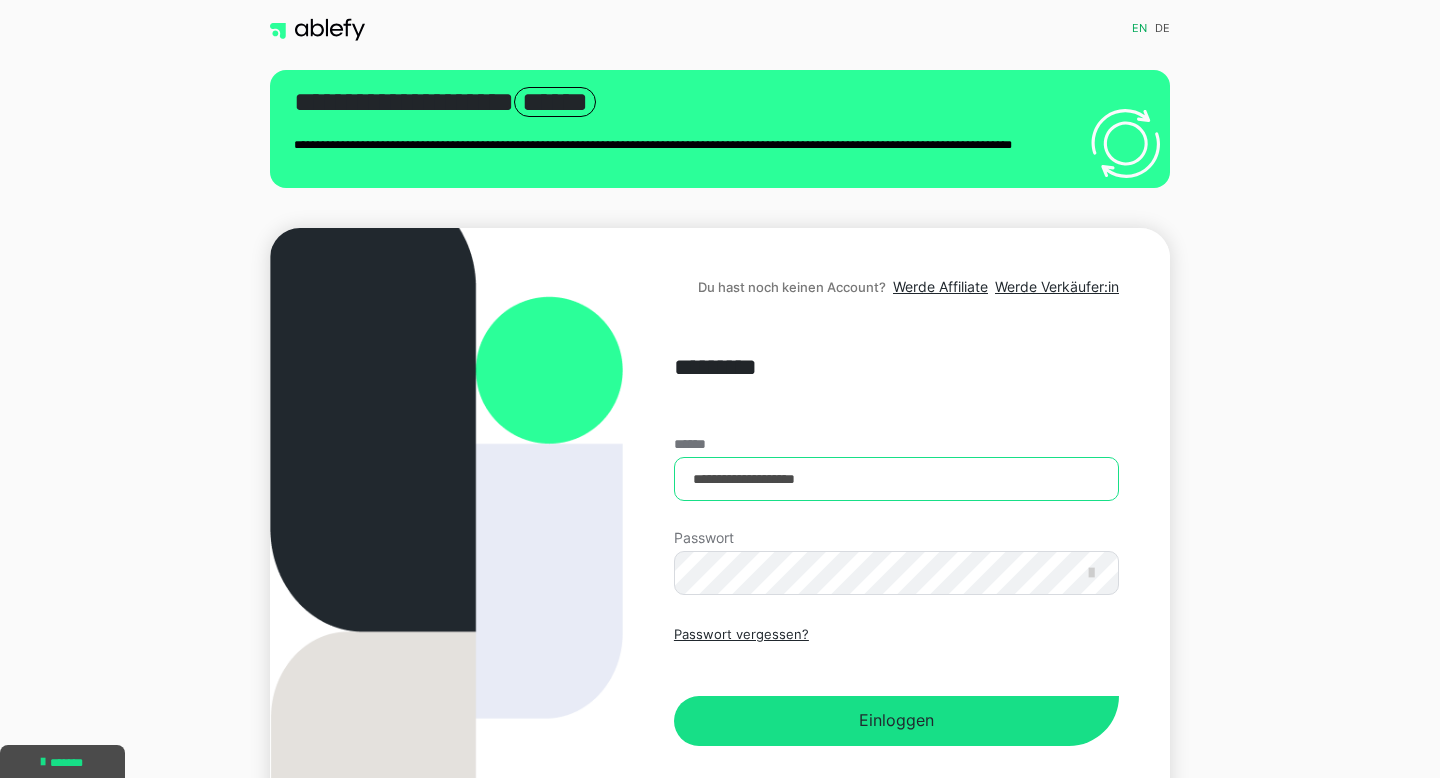 click on "**********" at bounding box center [896, 479] 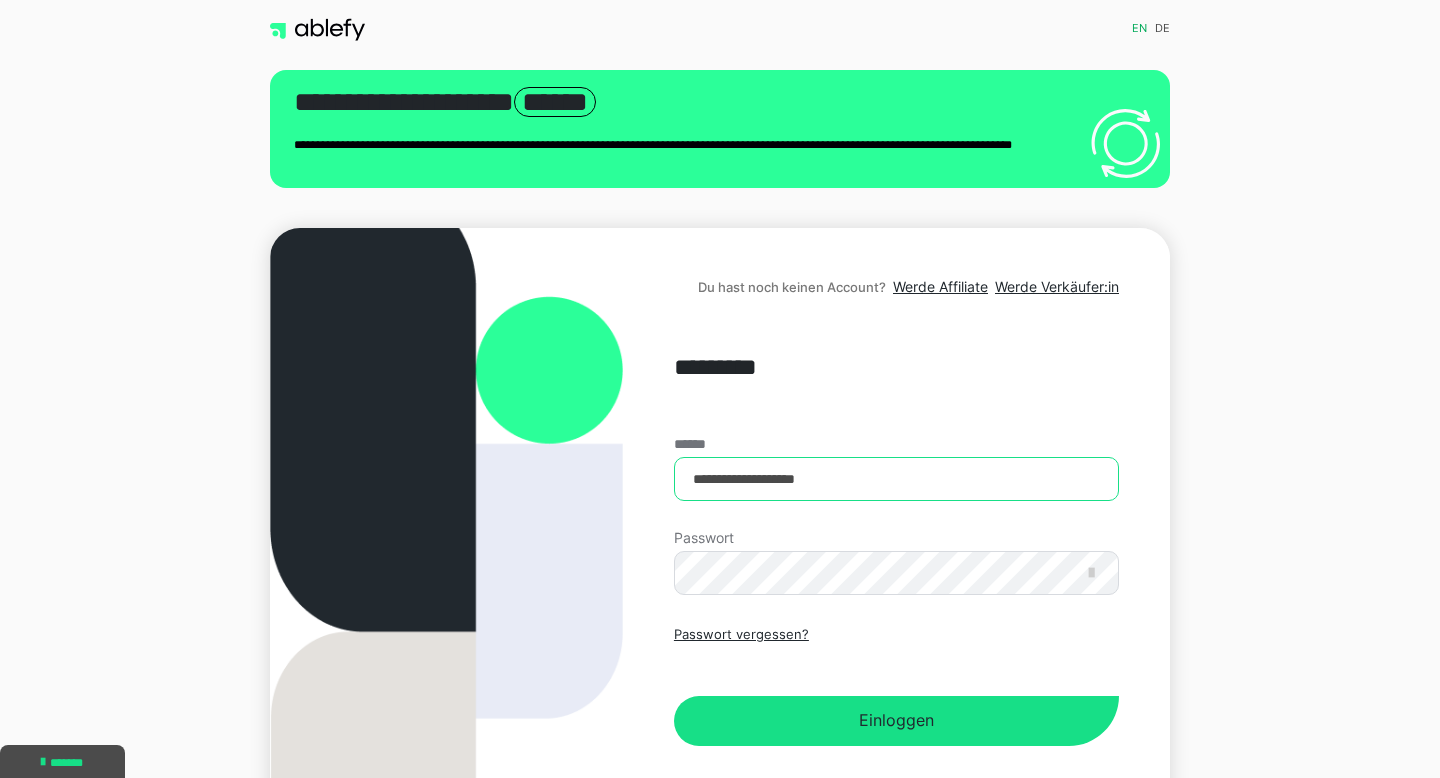 type on "**********" 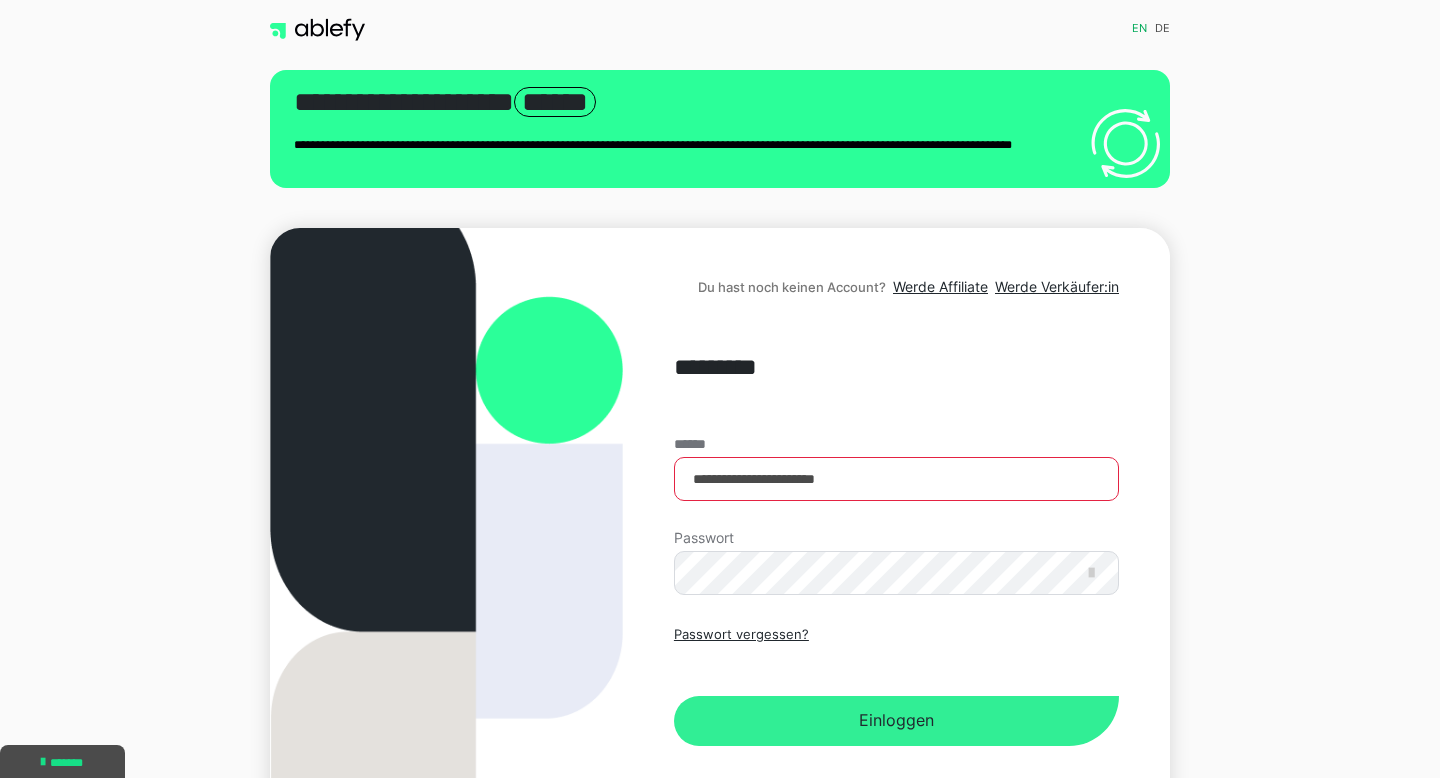 click on "Einloggen" at bounding box center [896, 721] 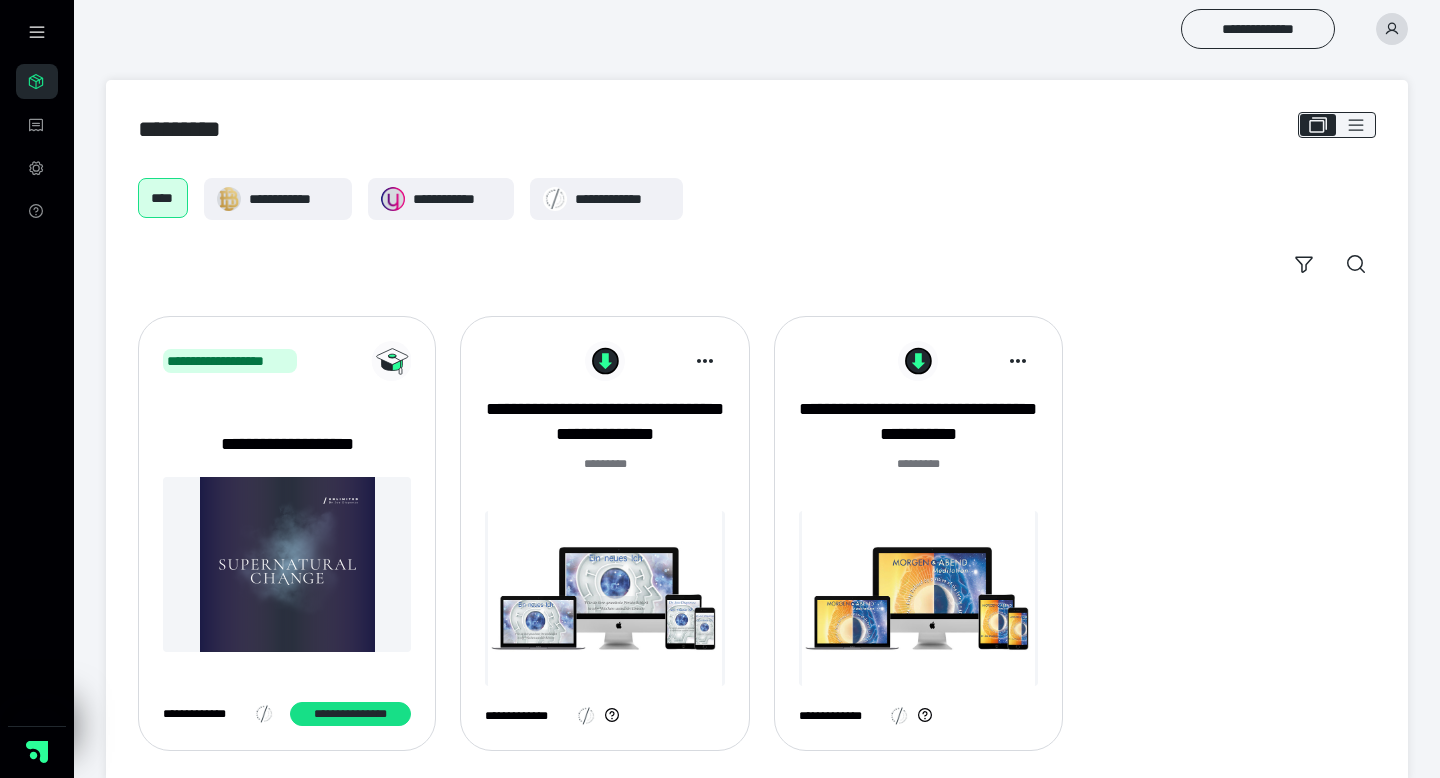 scroll, scrollTop: 0, scrollLeft: 0, axis: both 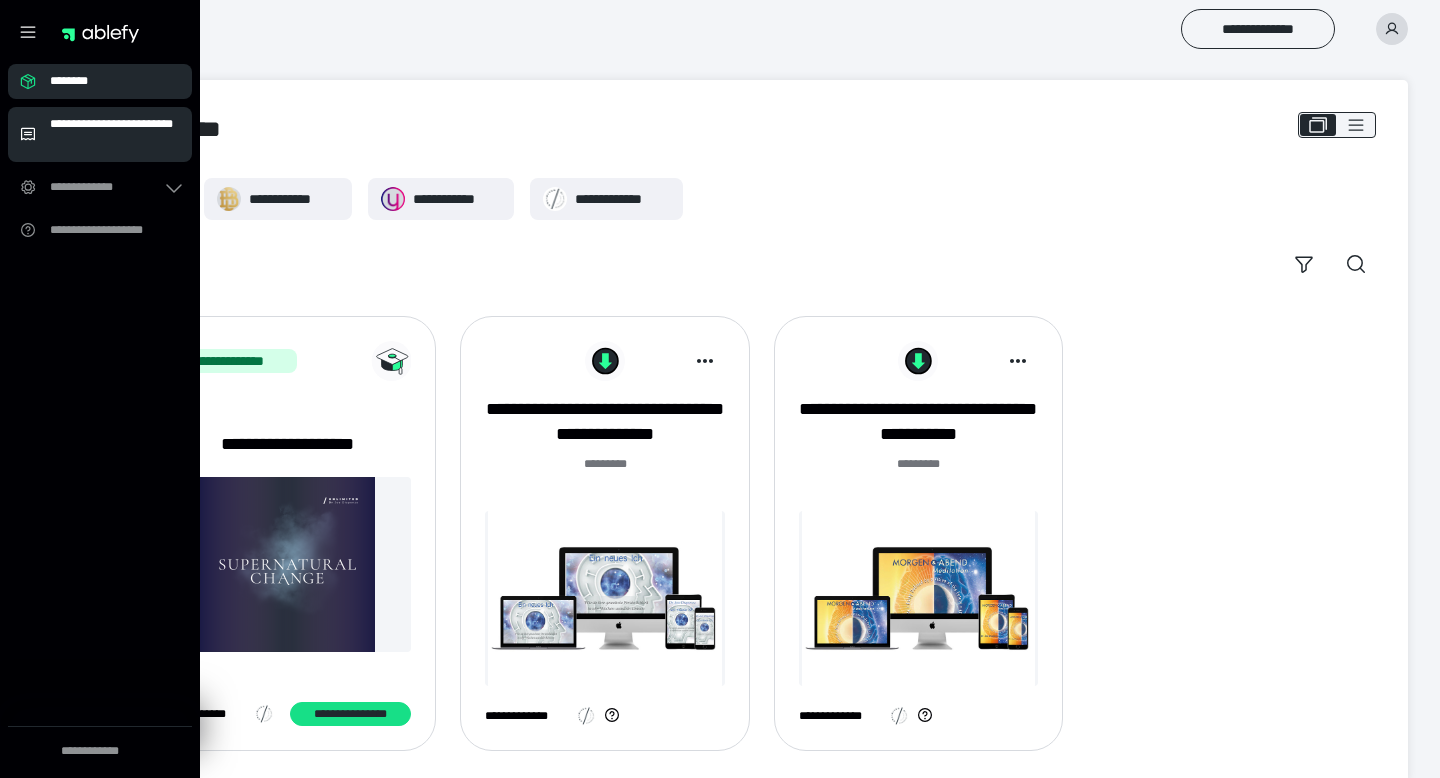 click on "**********" at bounding box center [100, 134] 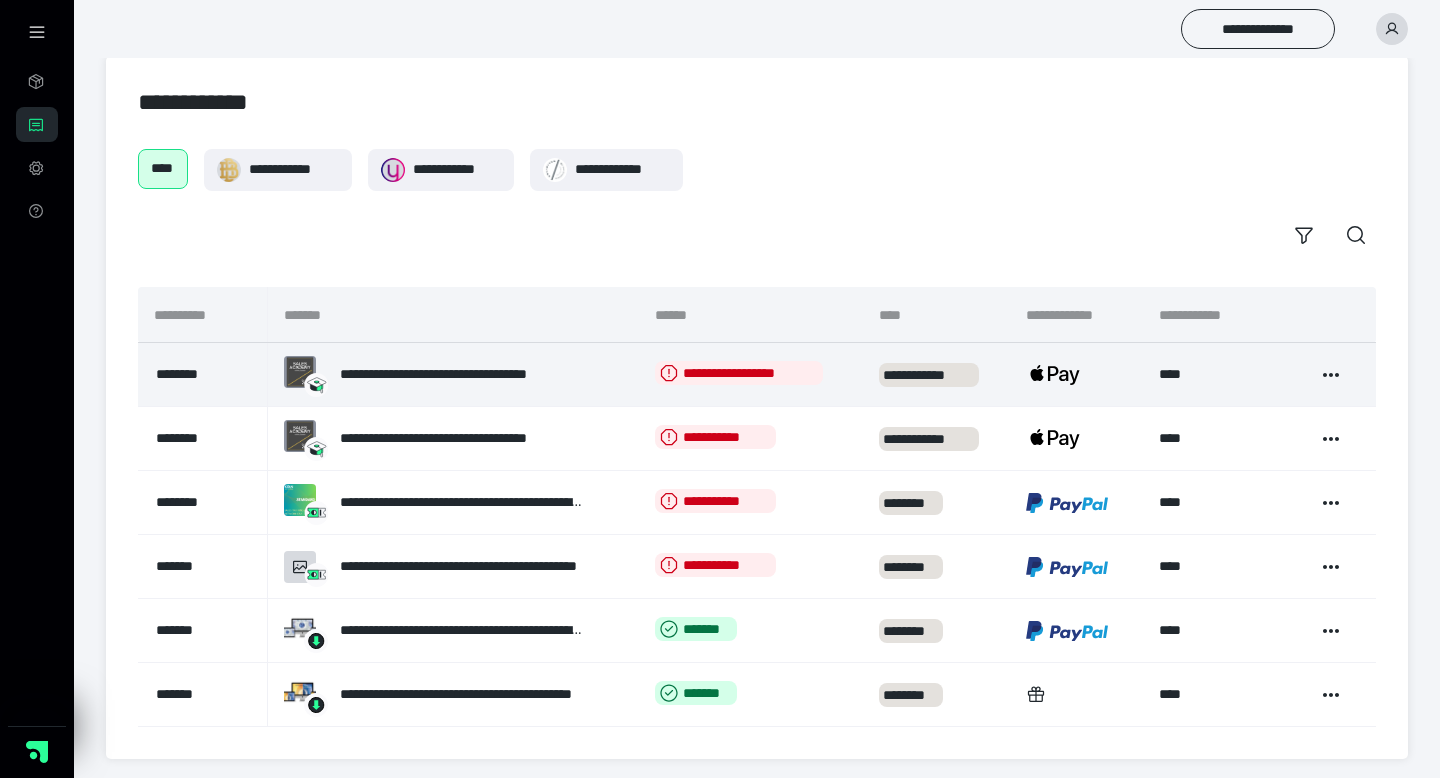 scroll, scrollTop: 29, scrollLeft: 0, axis: vertical 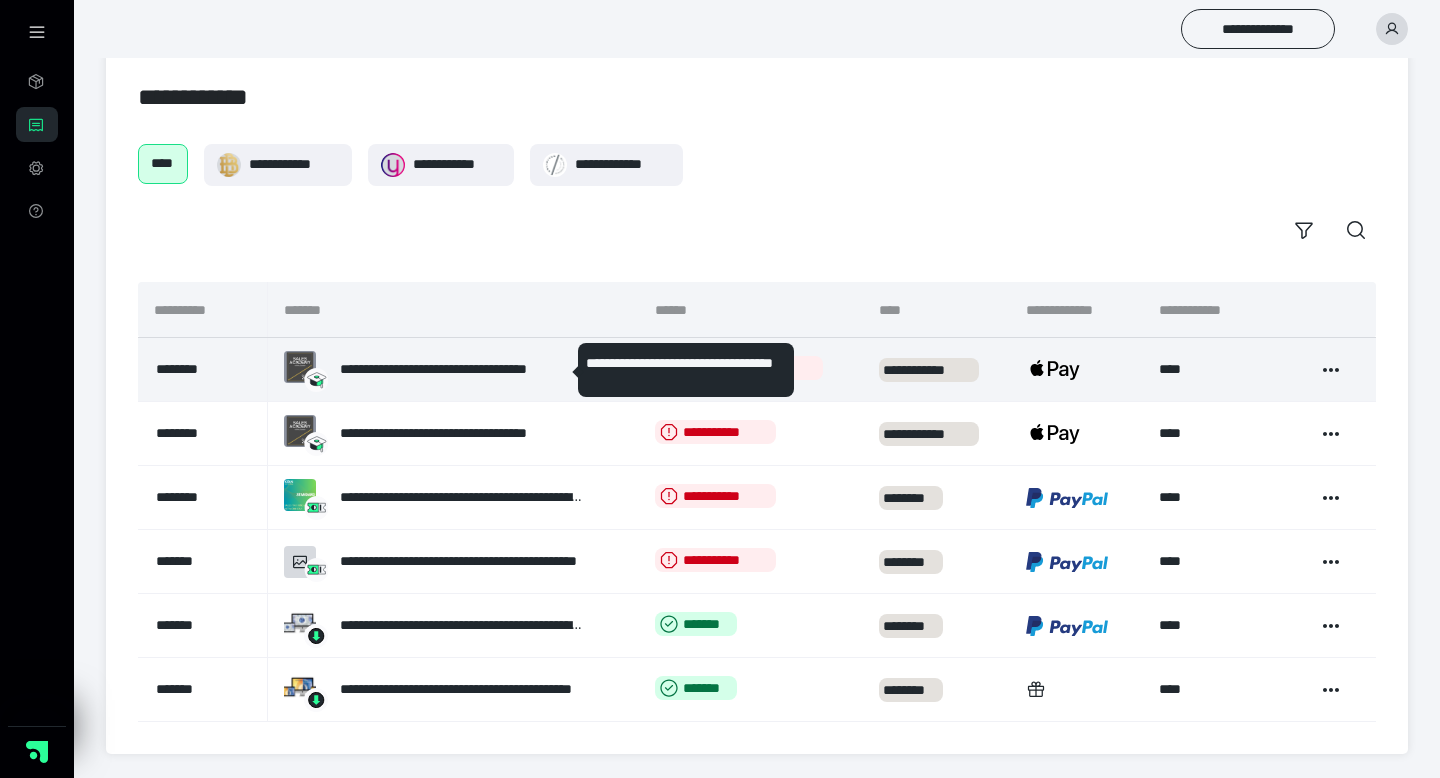 click on "**********" at bounding box center [462, 369] 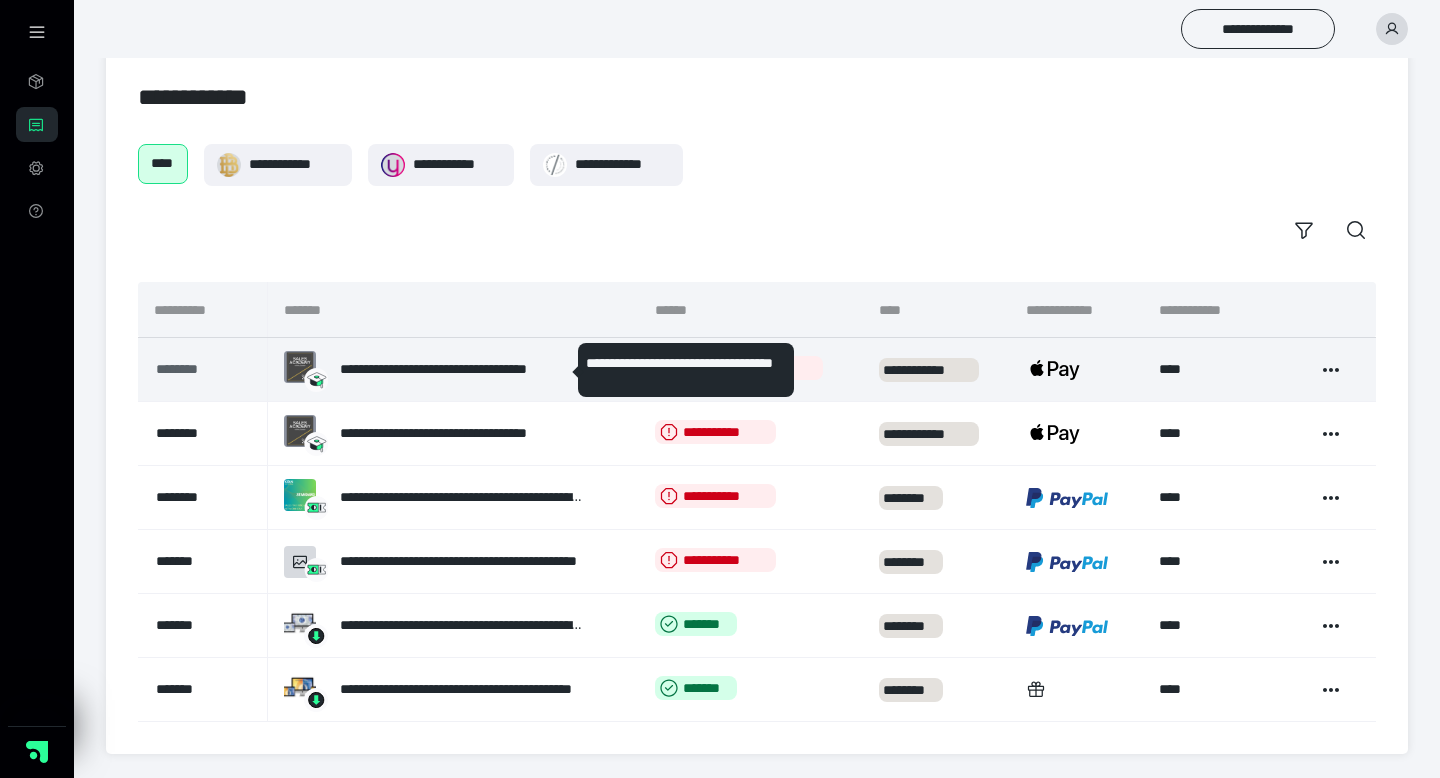 click on "********" at bounding box center [197, 369] 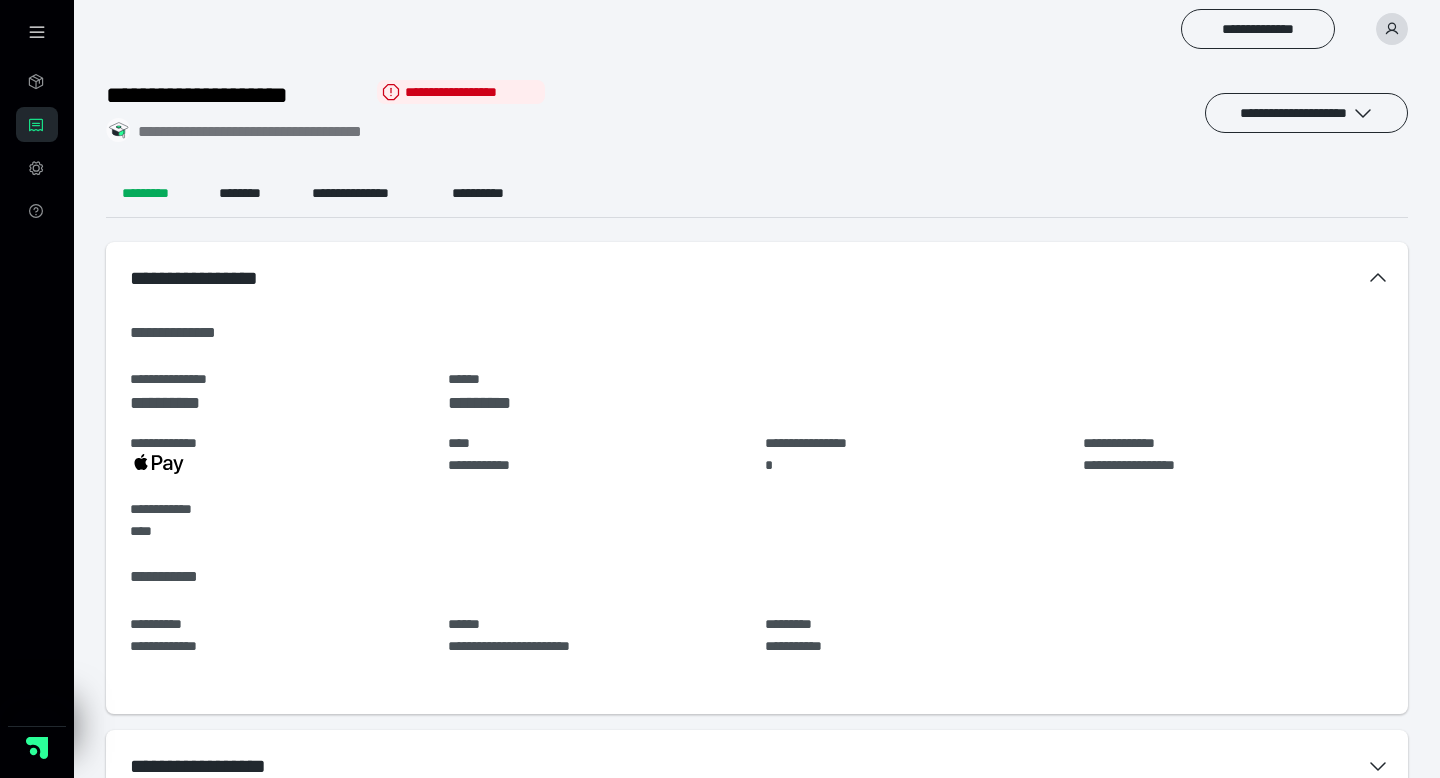 scroll, scrollTop: 0, scrollLeft: 0, axis: both 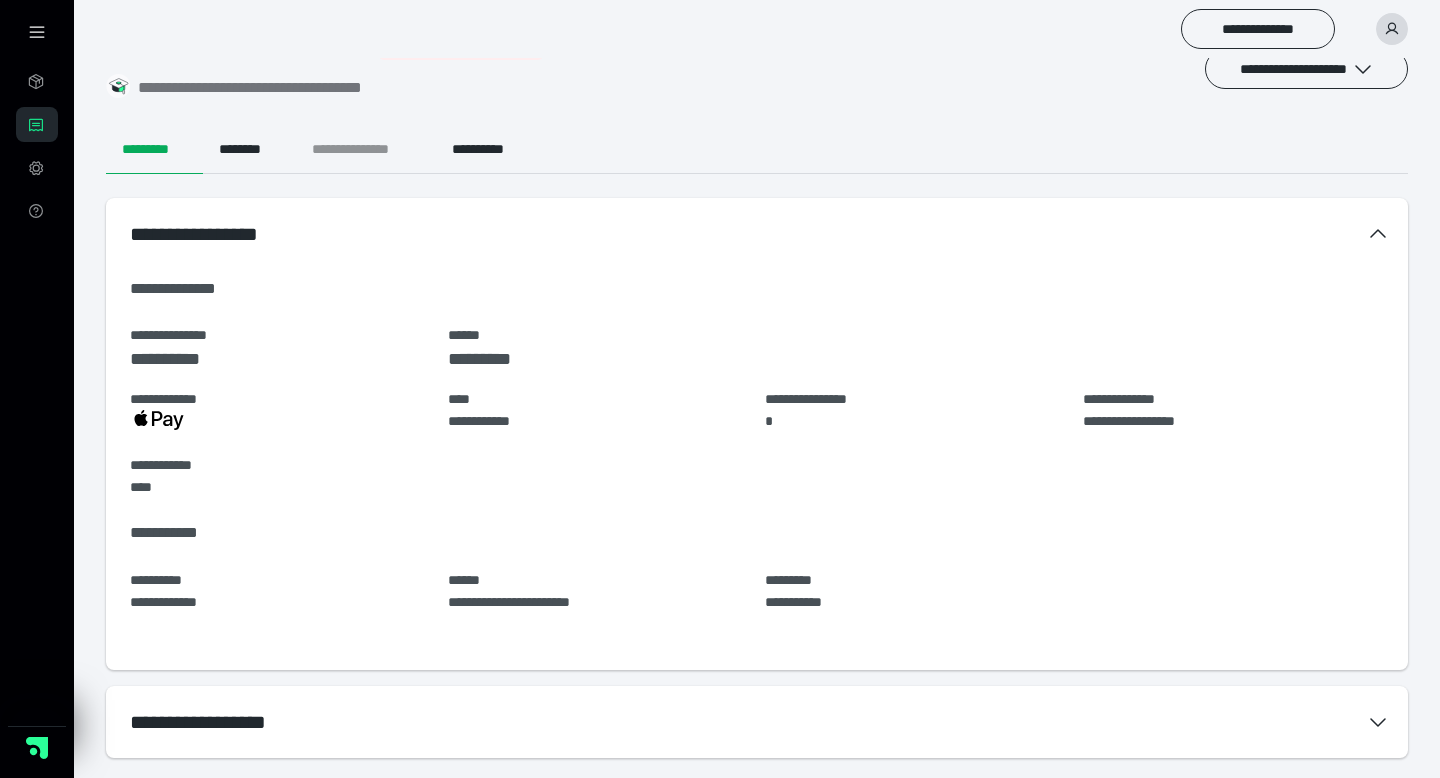 click on "**********" at bounding box center [366, 150] 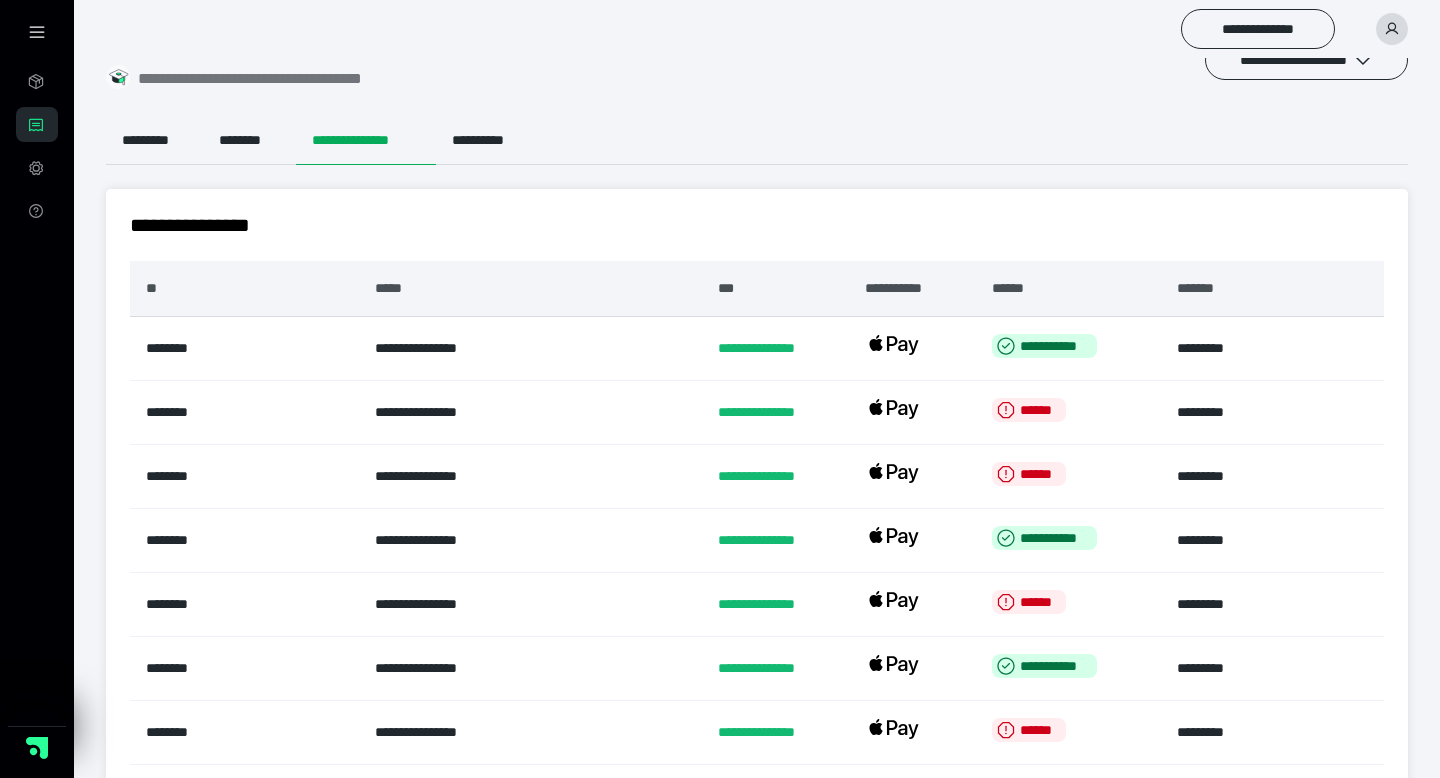scroll, scrollTop: 0, scrollLeft: 0, axis: both 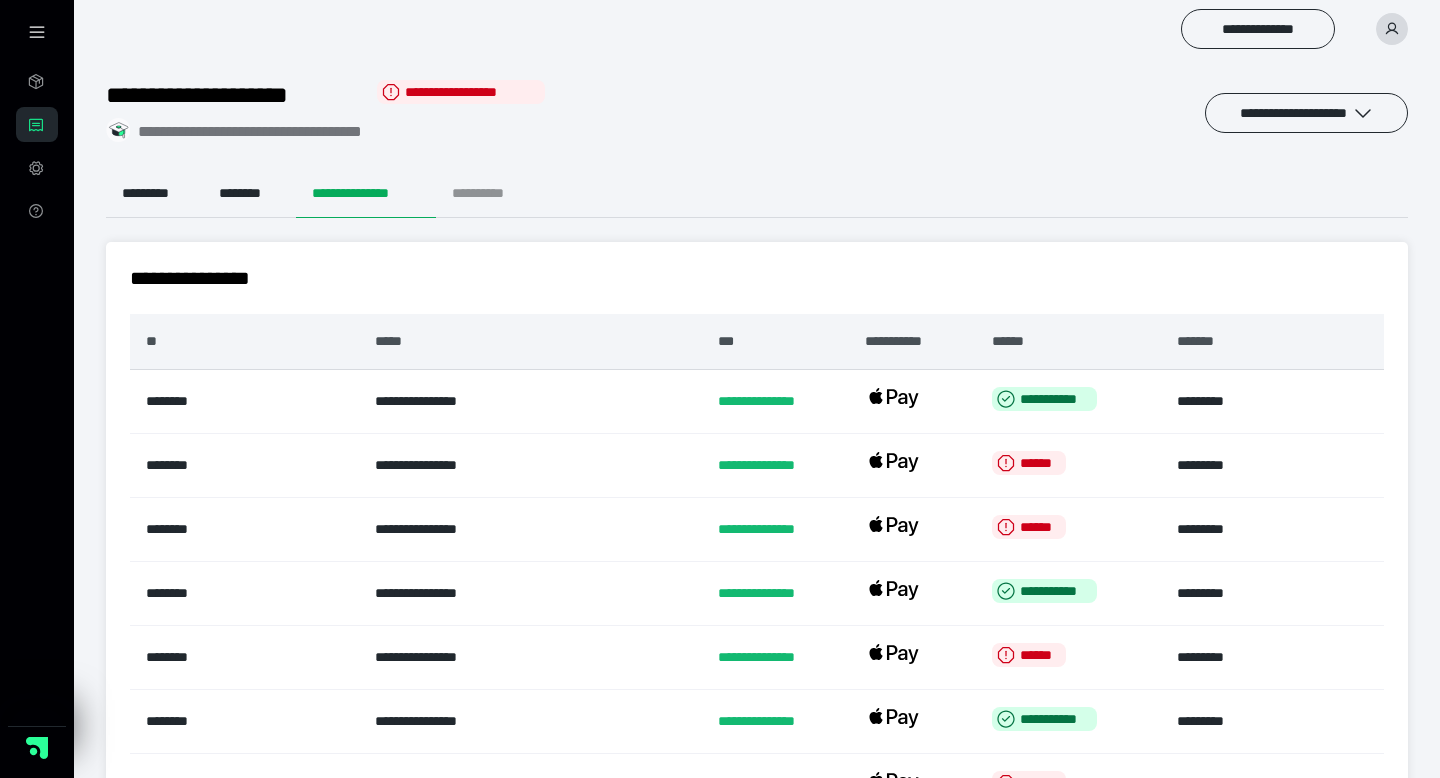 click on "**********" at bounding box center [494, 194] 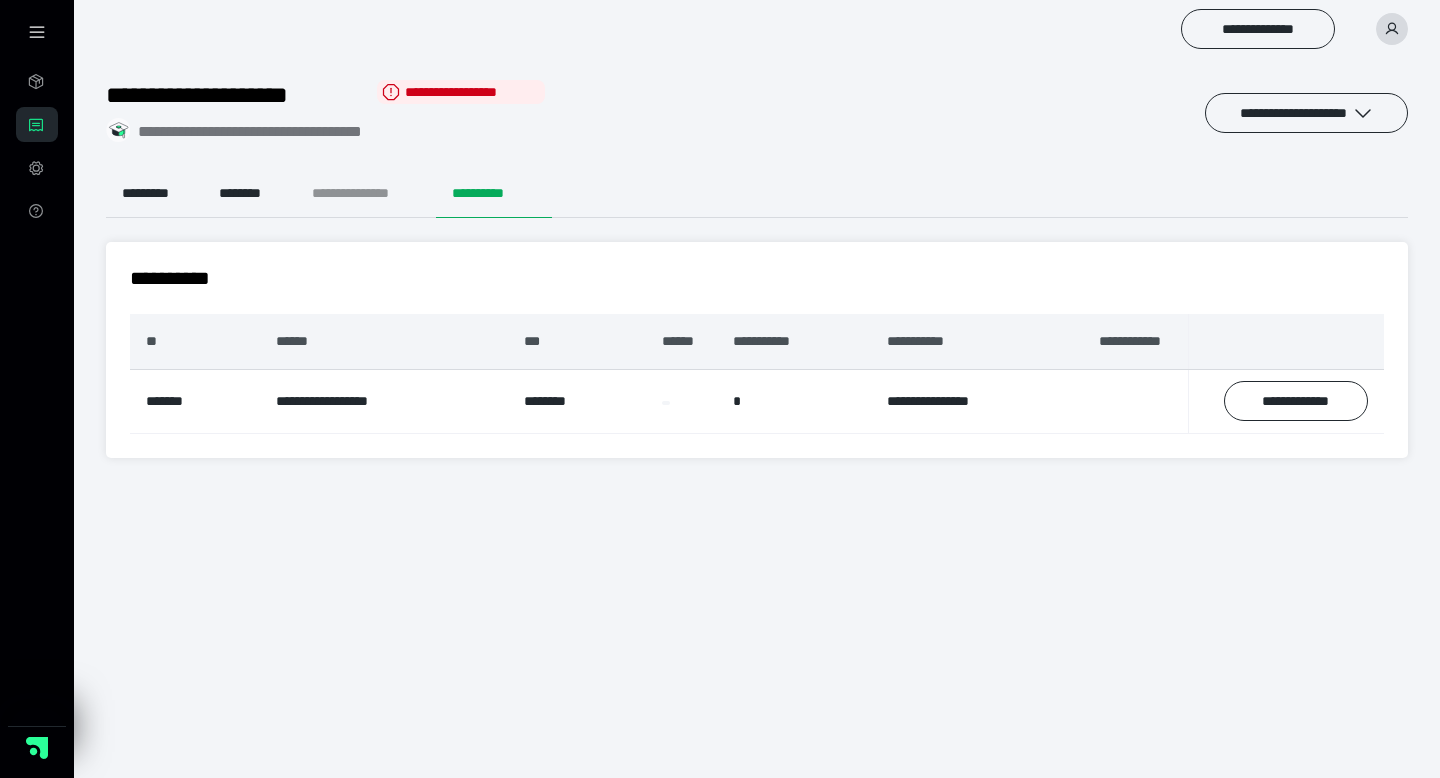 click on "**********" at bounding box center (366, 194) 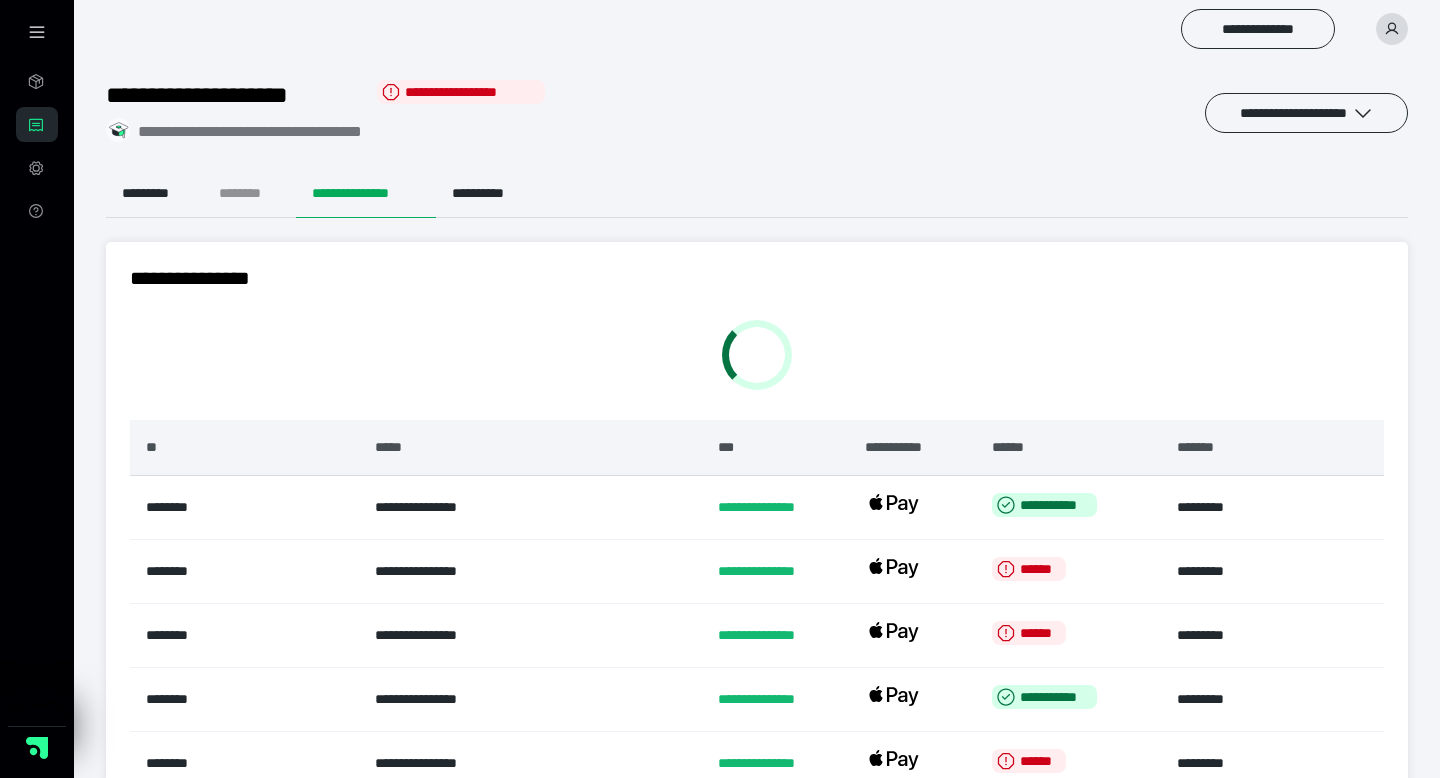 click on "********" at bounding box center (249, 194) 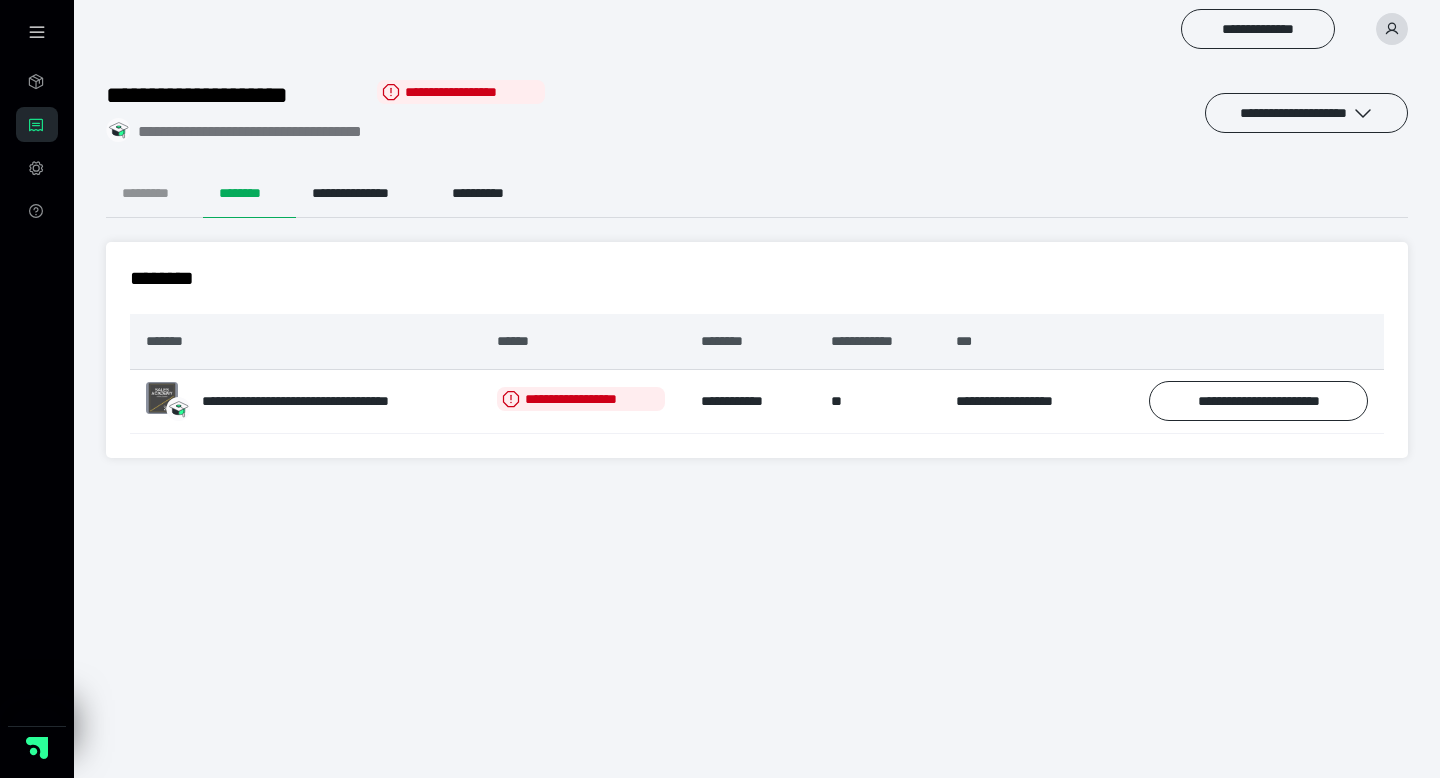 click on "*********" at bounding box center (154, 194) 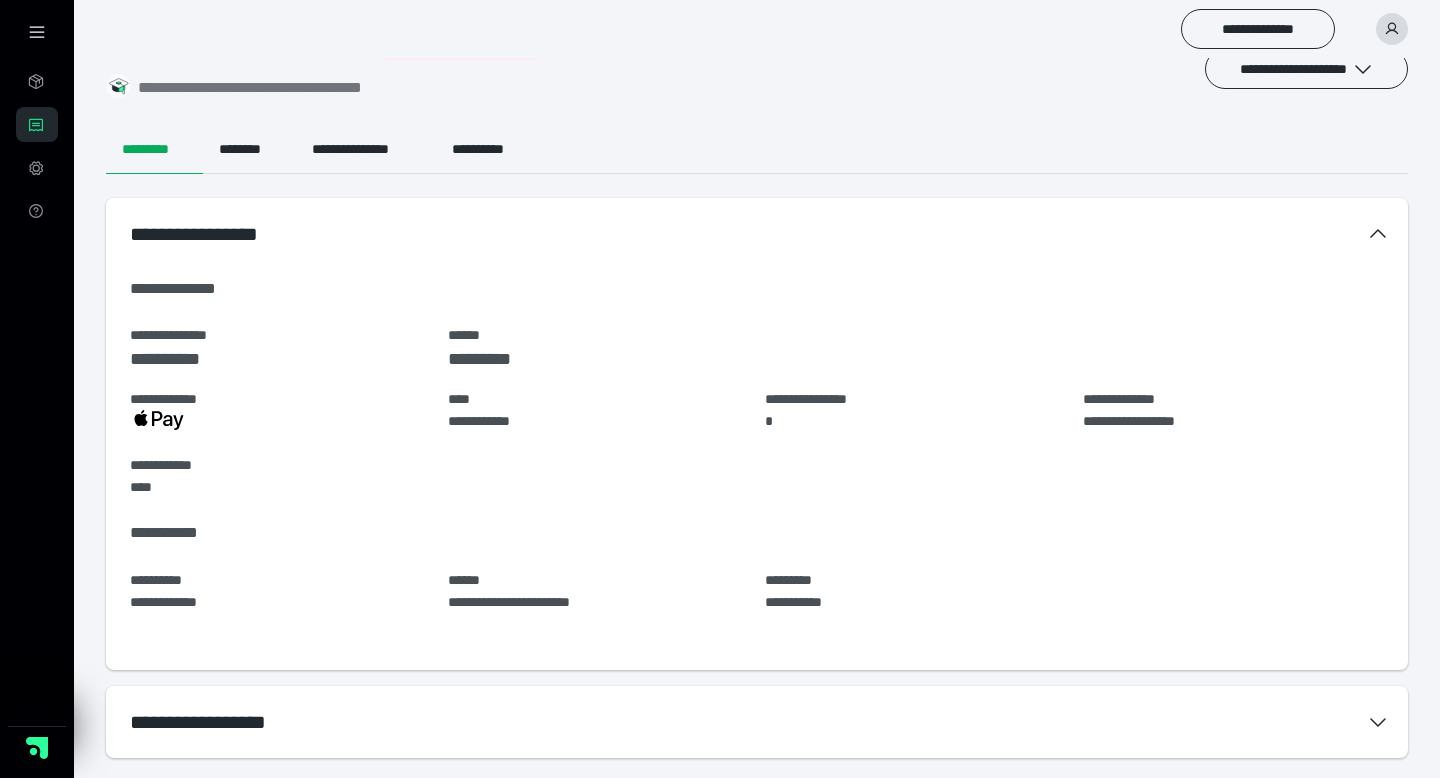 scroll, scrollTop: 0, scrollLeft: 0, axis: both 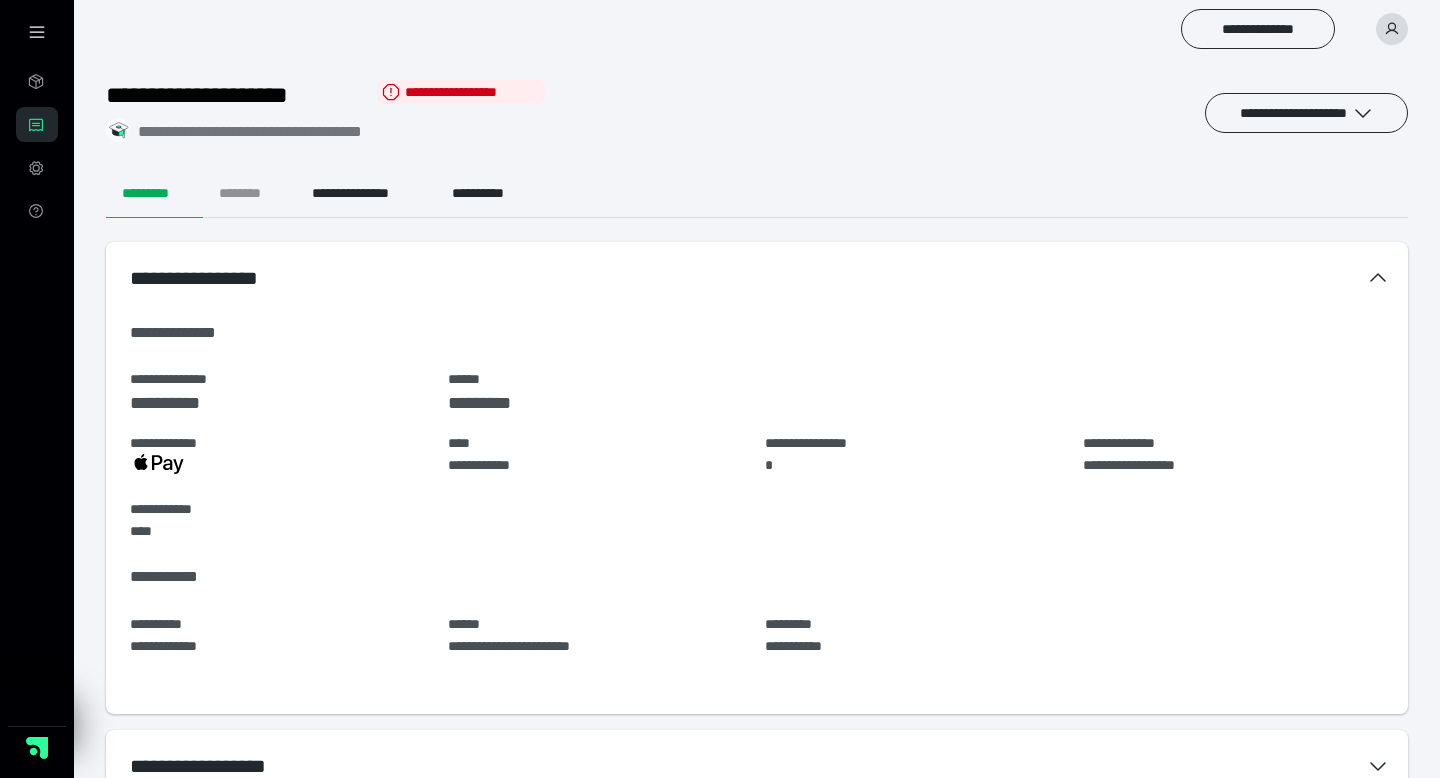 click on "********" at bounding box center [249, 194] 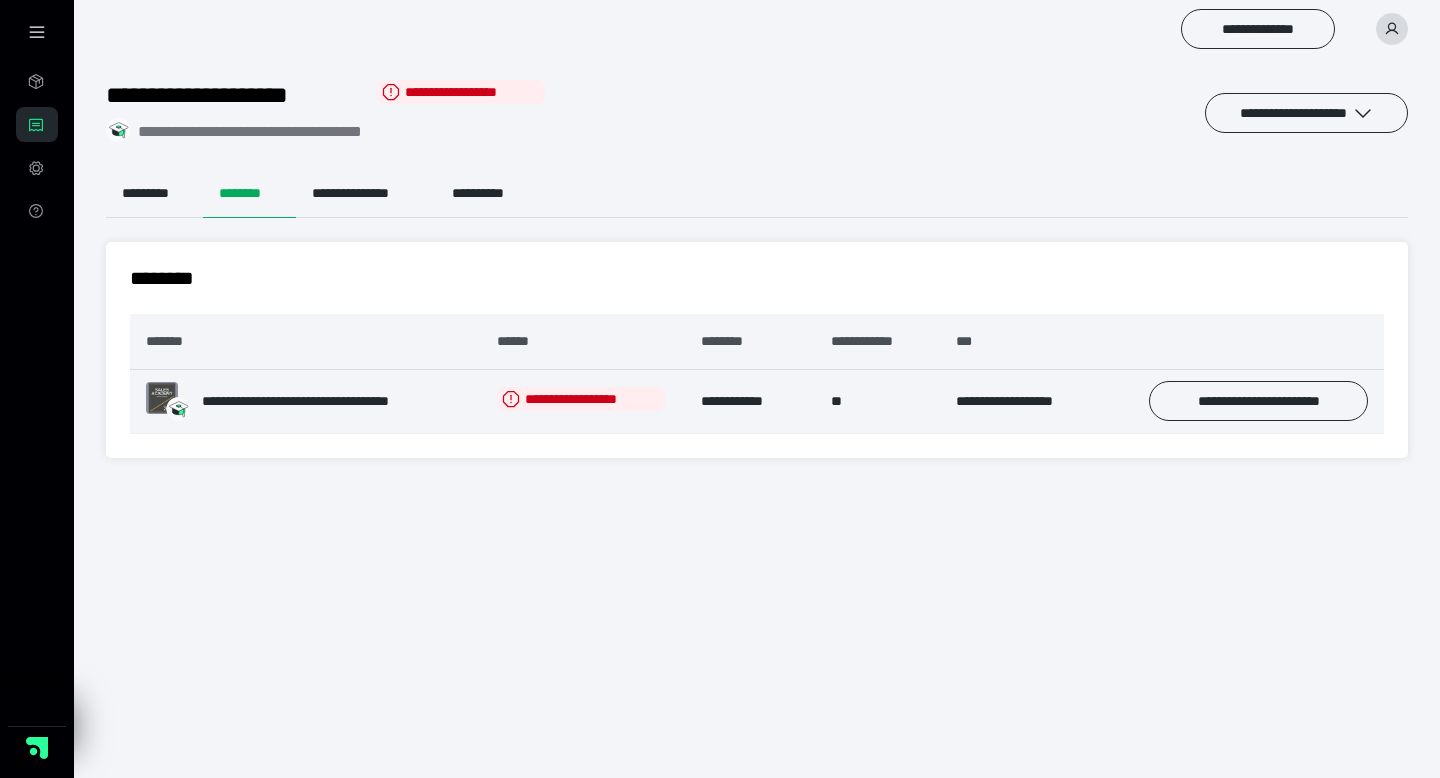 click on "**********" at bounding box center [329, 401] 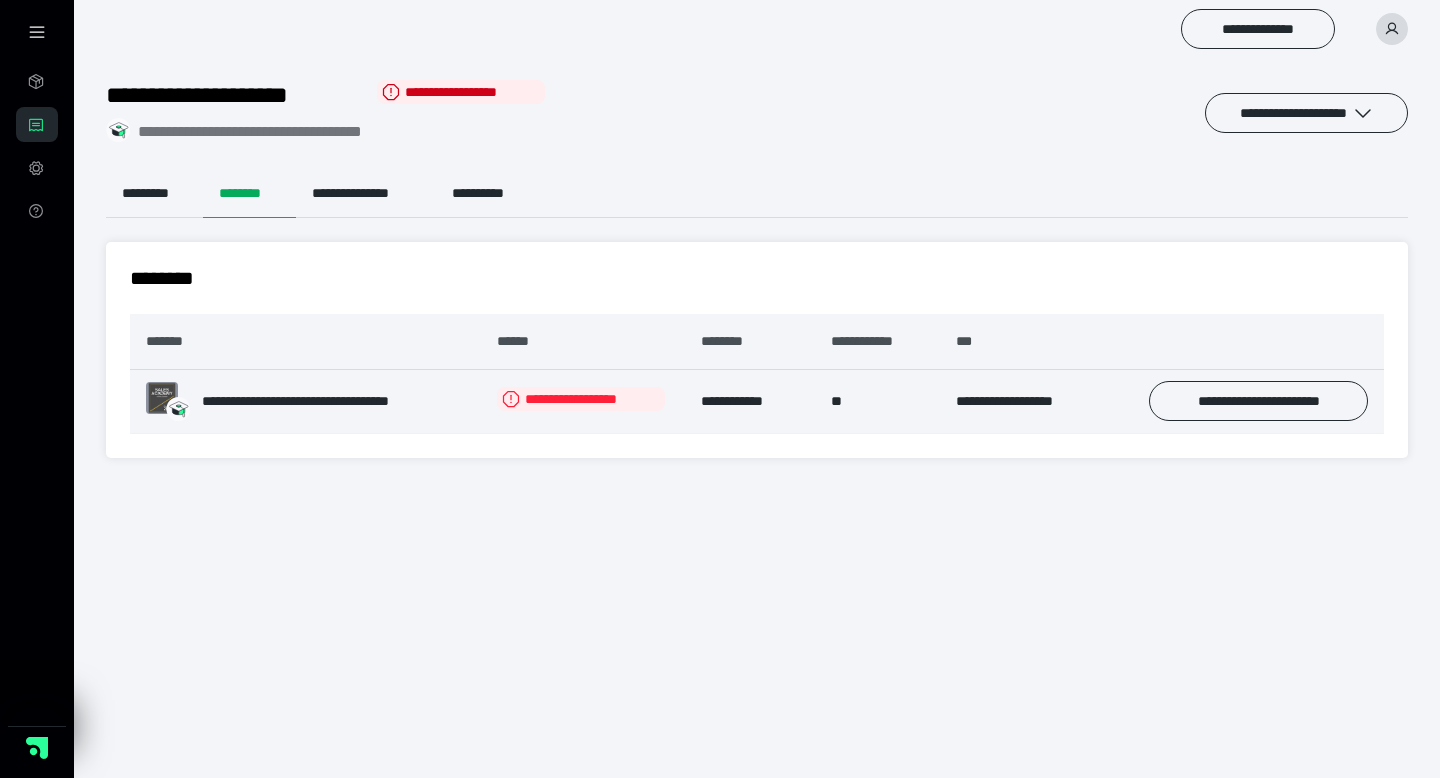 click on "**********" at bounding box center [581, 399] 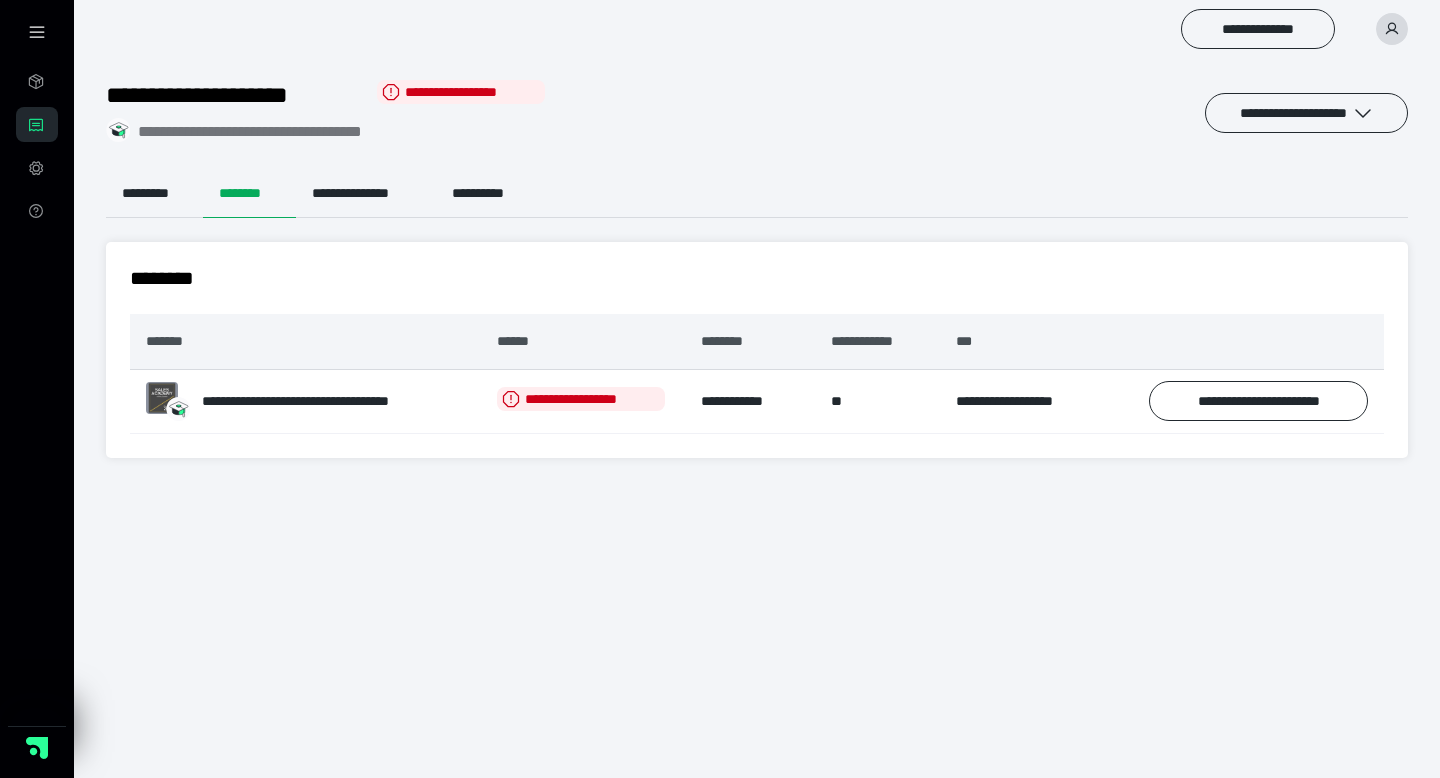 click on "**********" at bounding box center (757, 113) 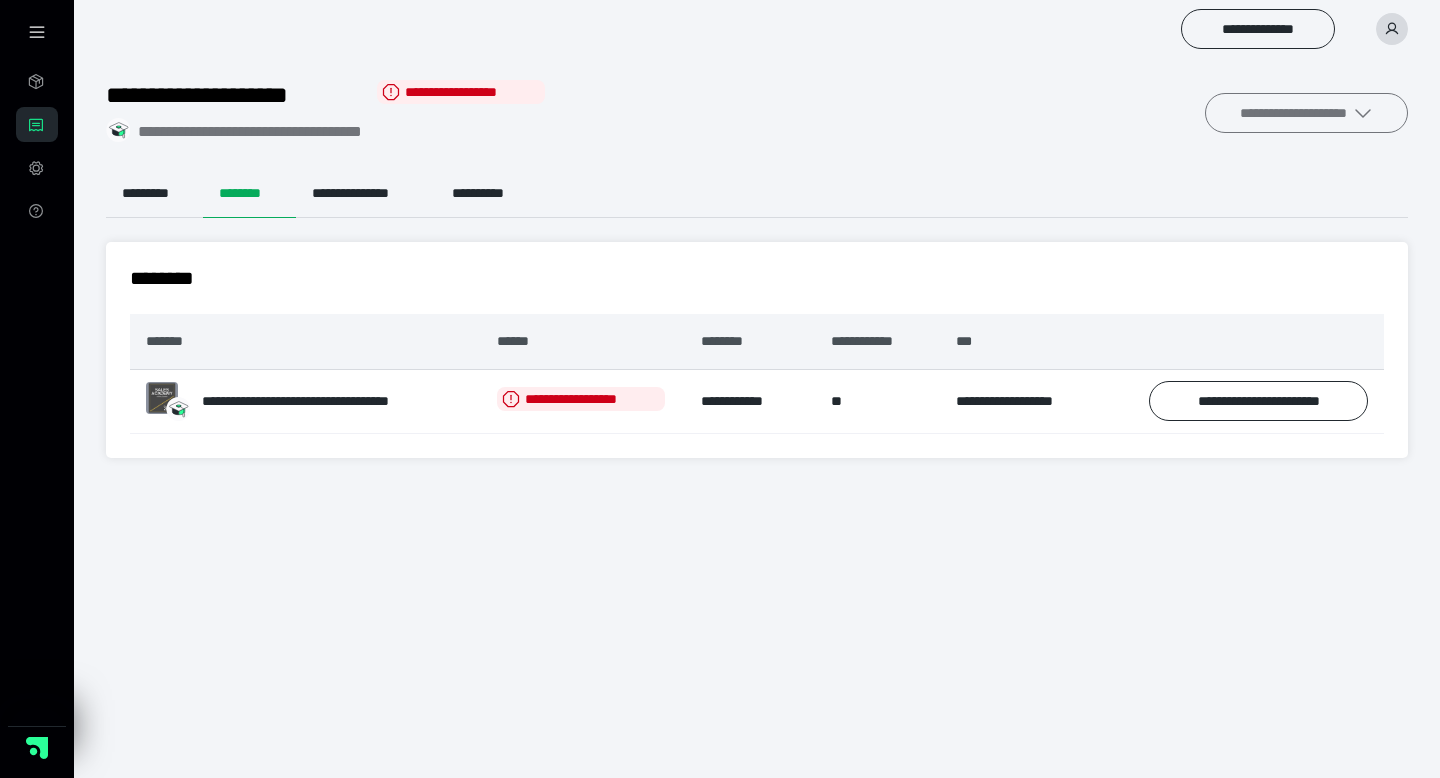 click on "**********" at bounding box center (1306, 113) 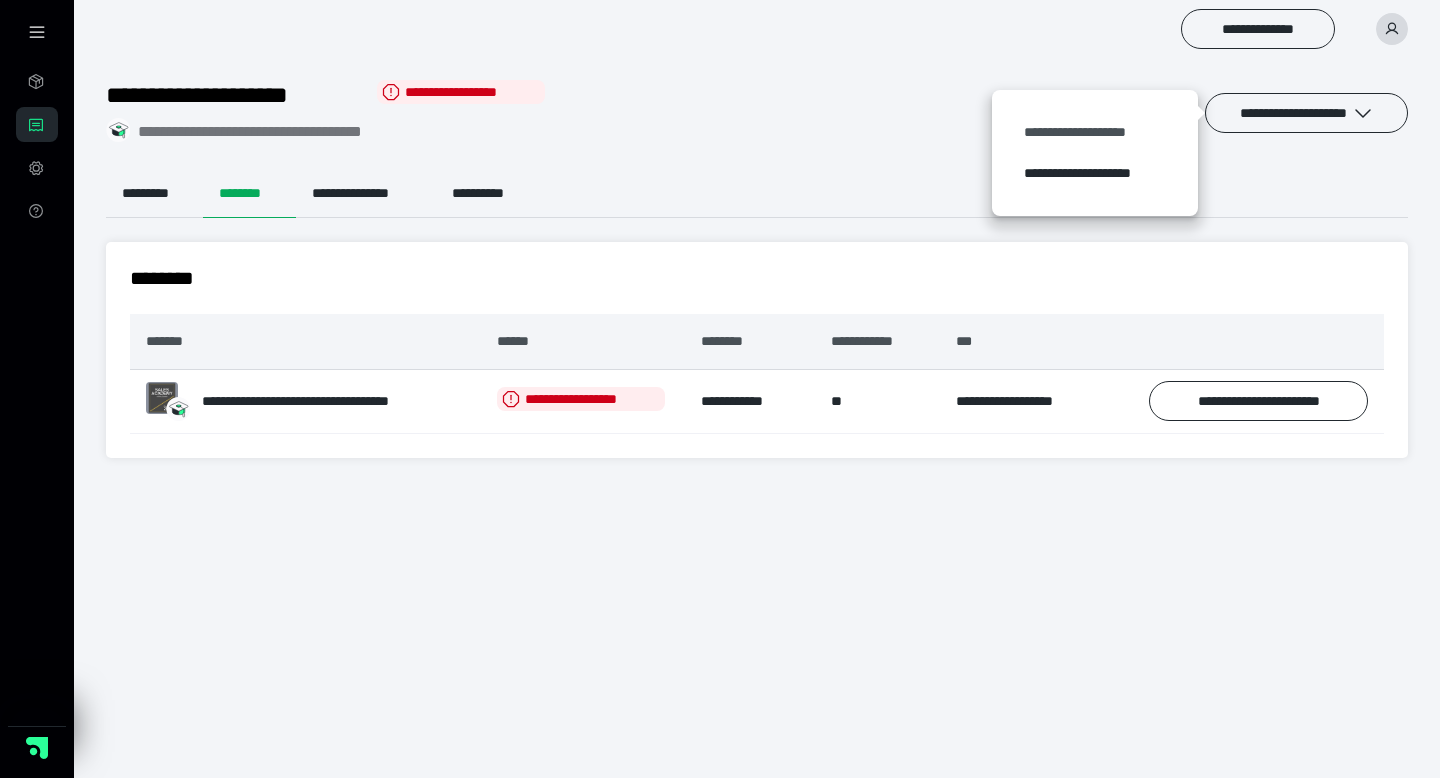 click on "**********" at bounding box center [1095, 132] 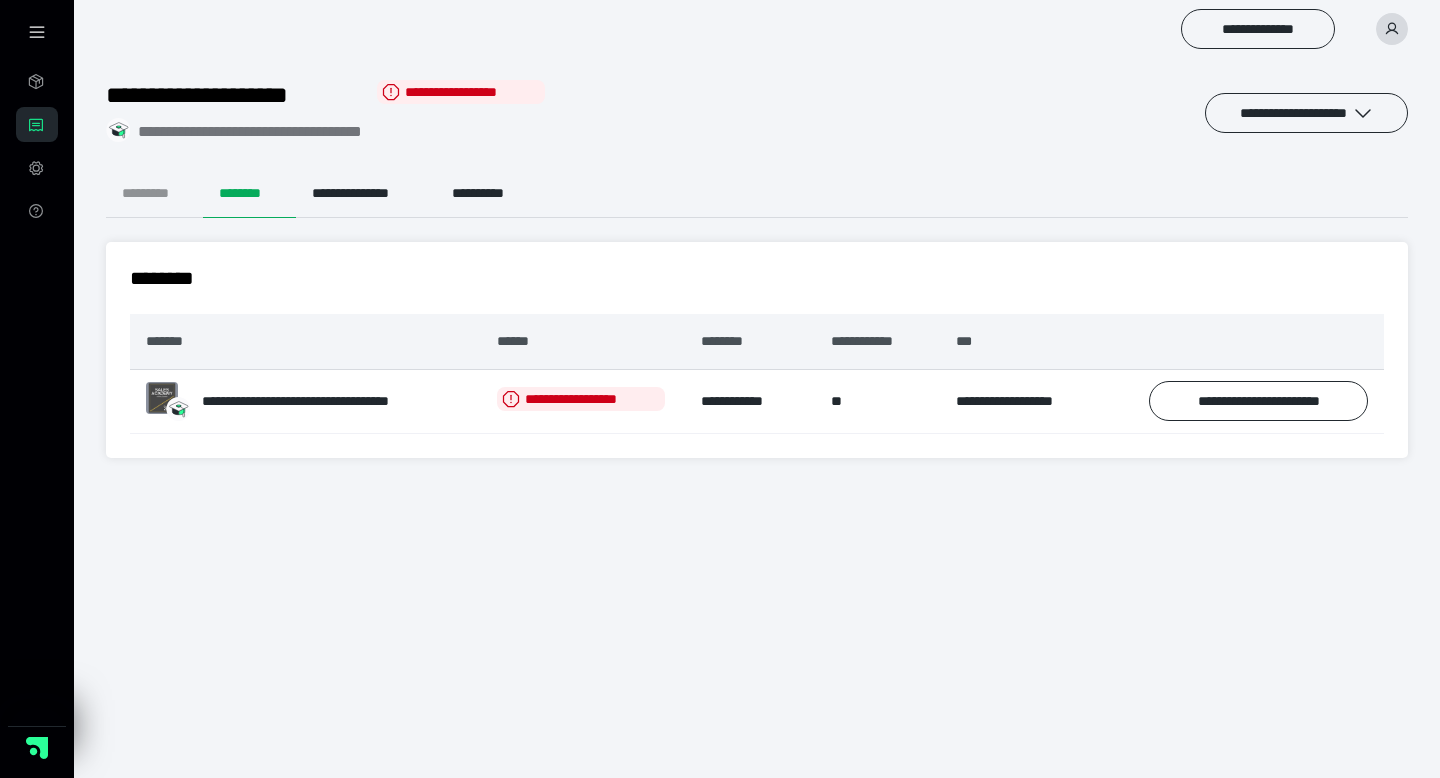 click on "*********" at bounding box center (154, 194) 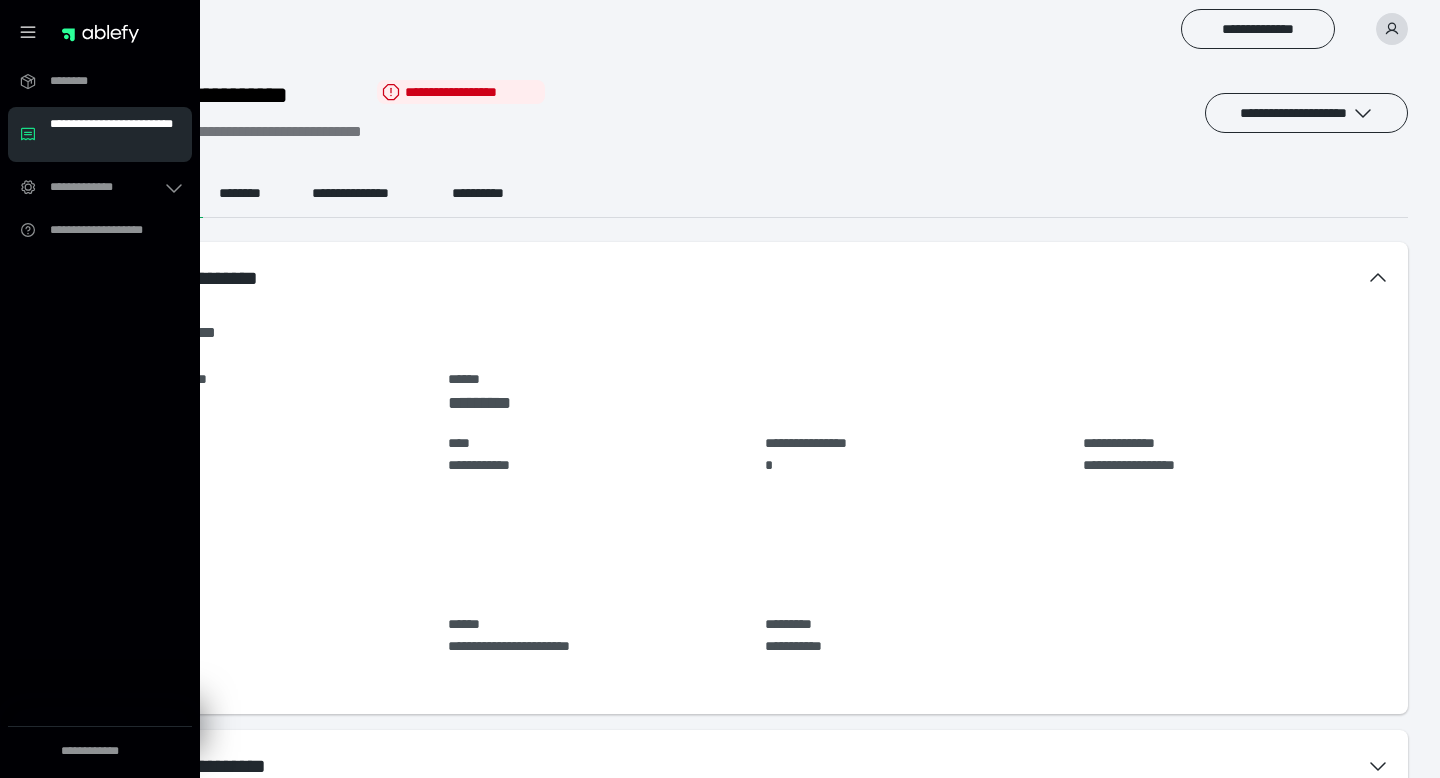 click on "**********" at bounding box center [115, 134] 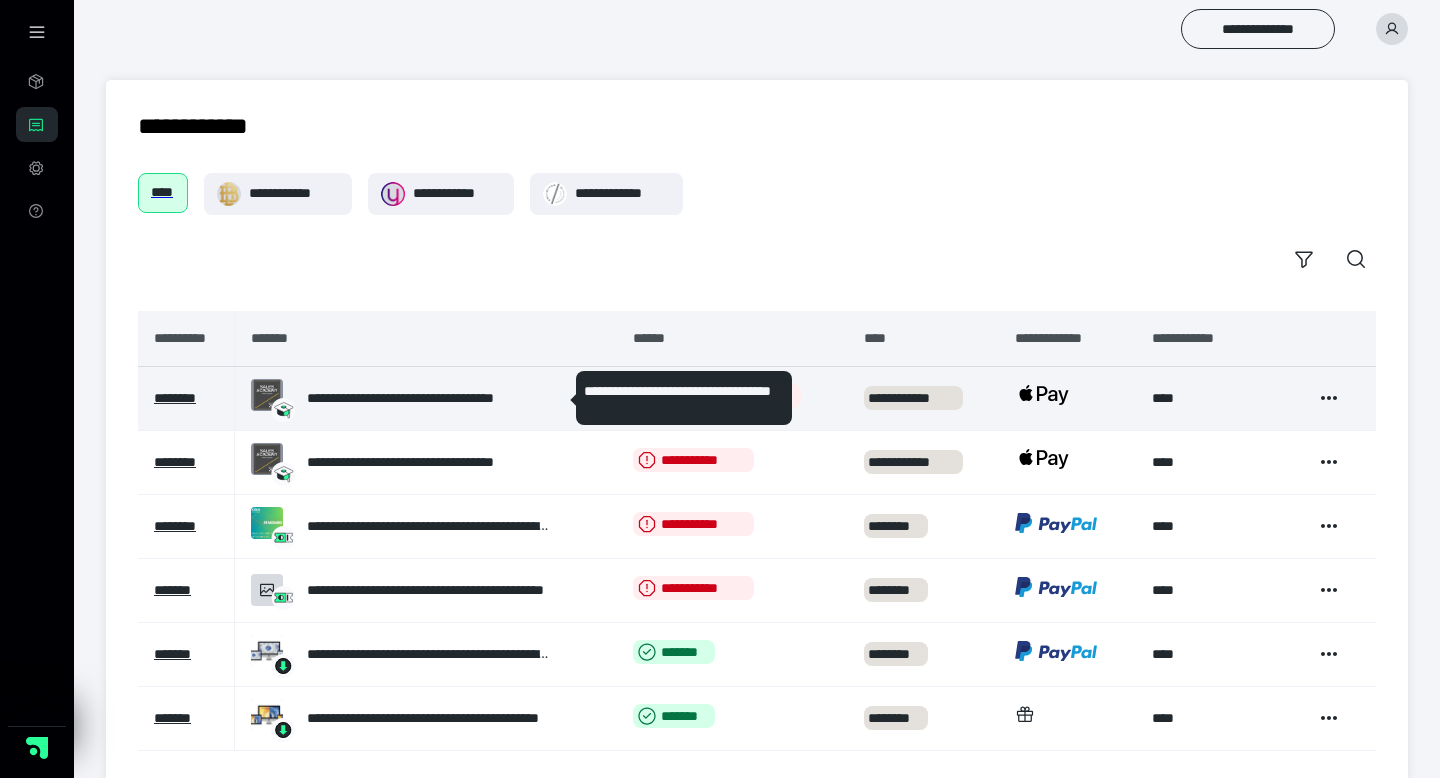 scroll, scrollTop: 29, scrollLeft: 0, axis: vertical 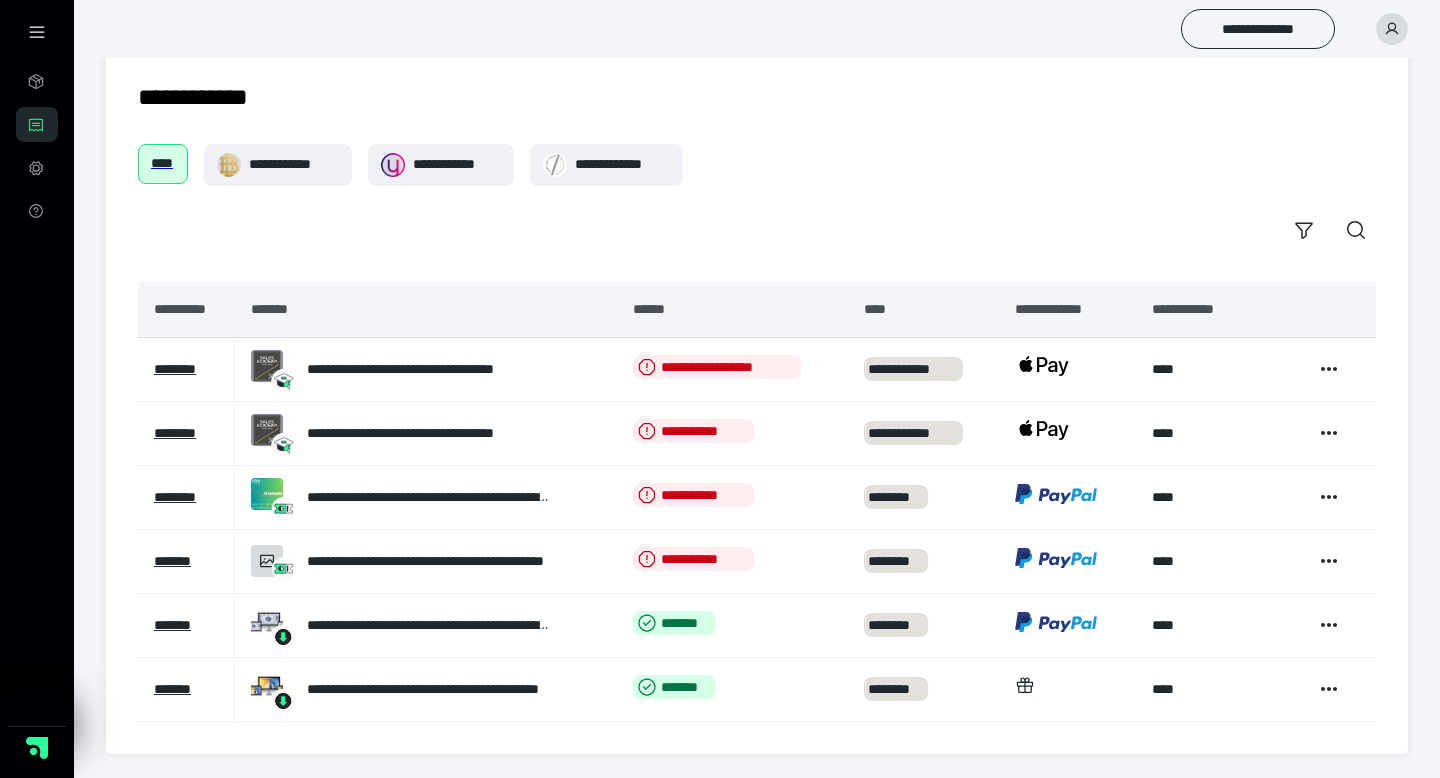 click on "**********" at bounding box center [757, 197] 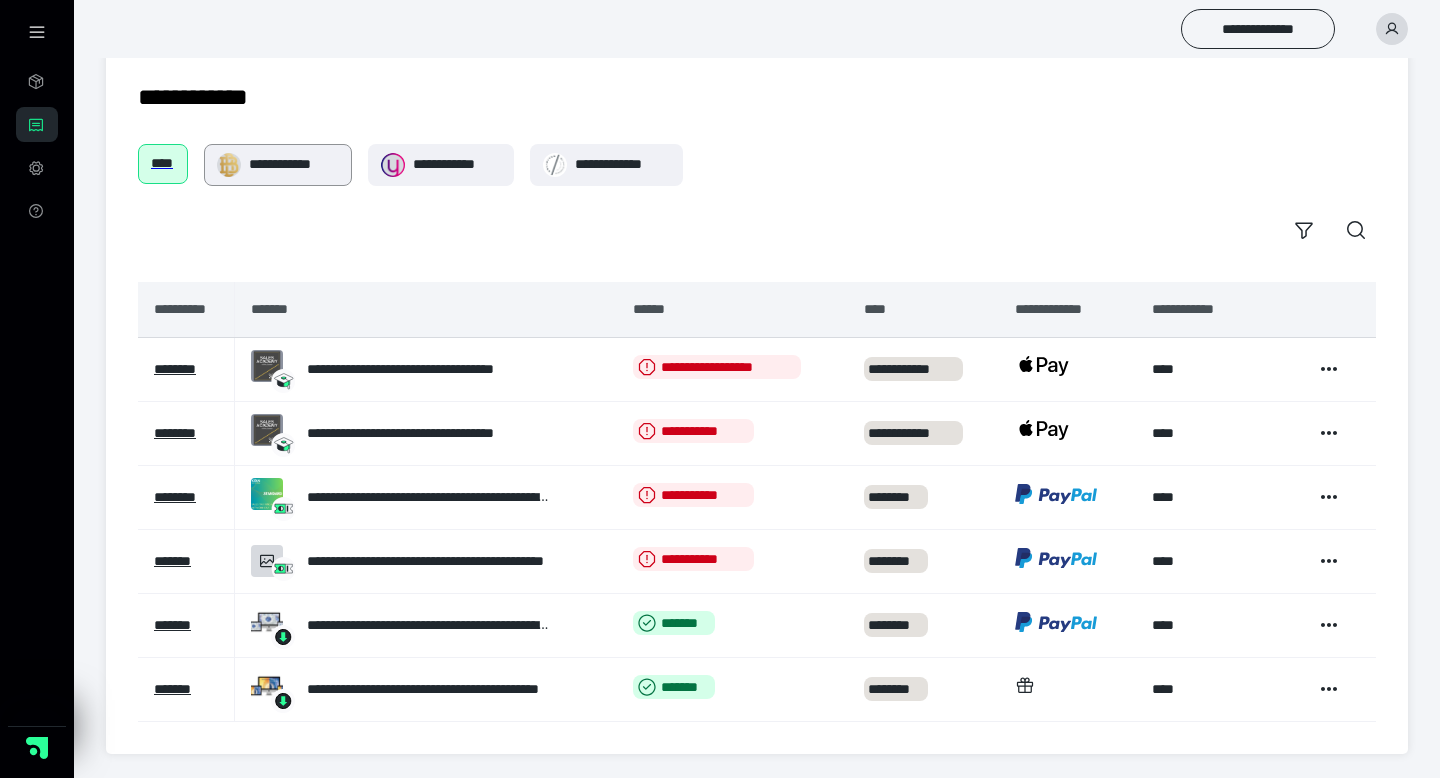 click on "**********" at bounding box center [294, 164] 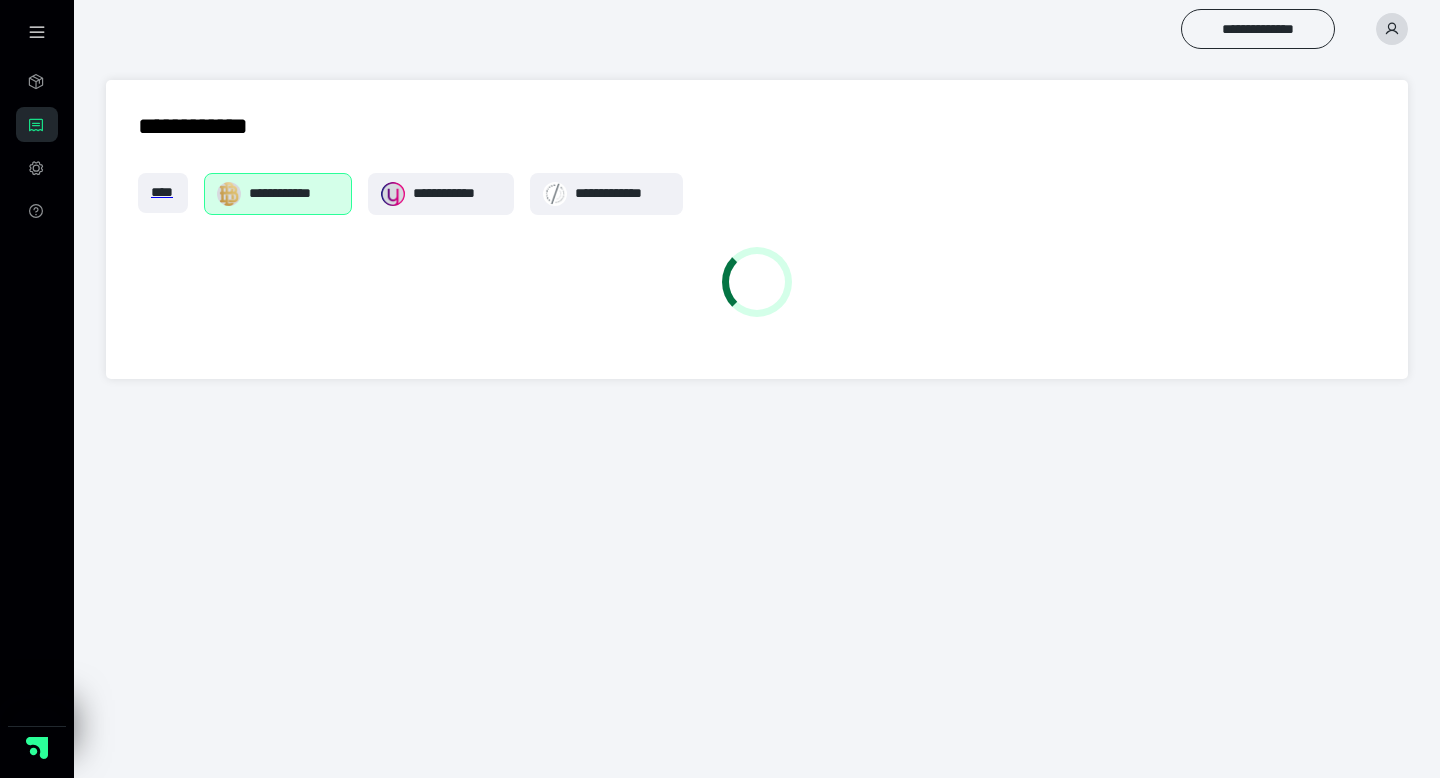 scroll, scrollTop: 0, scrollLeft: 0, axis: both 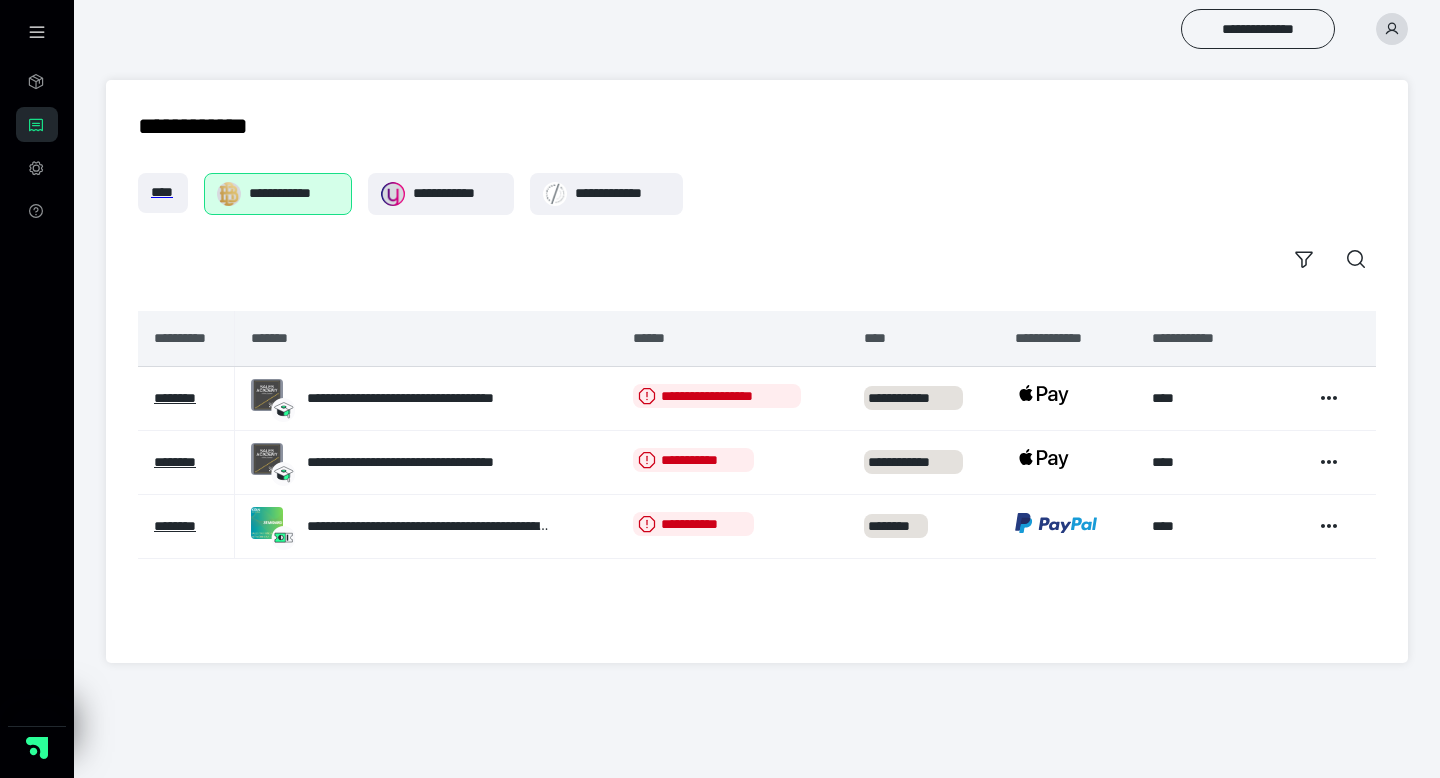 click at bounding box center [1392, 29] 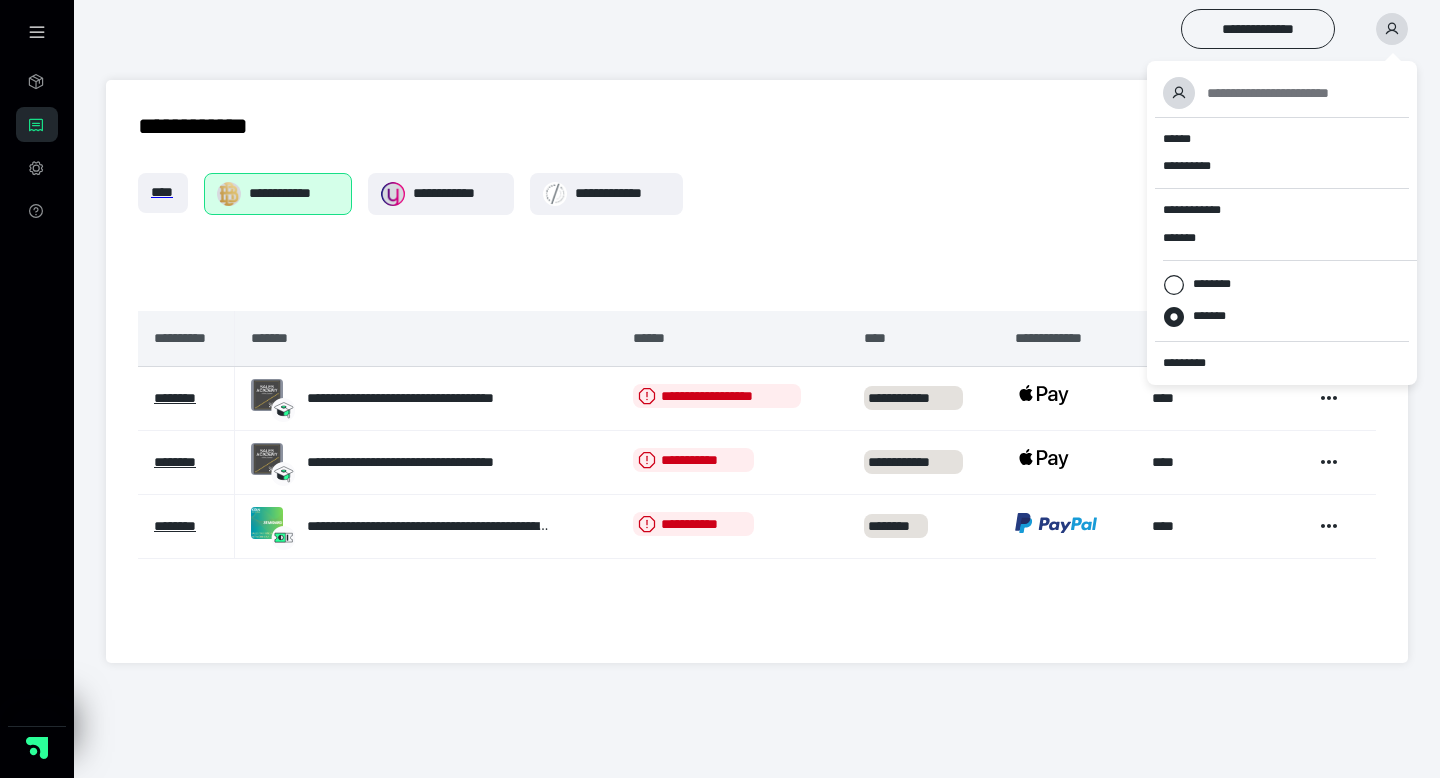 click at bounding box center (1392, 29) 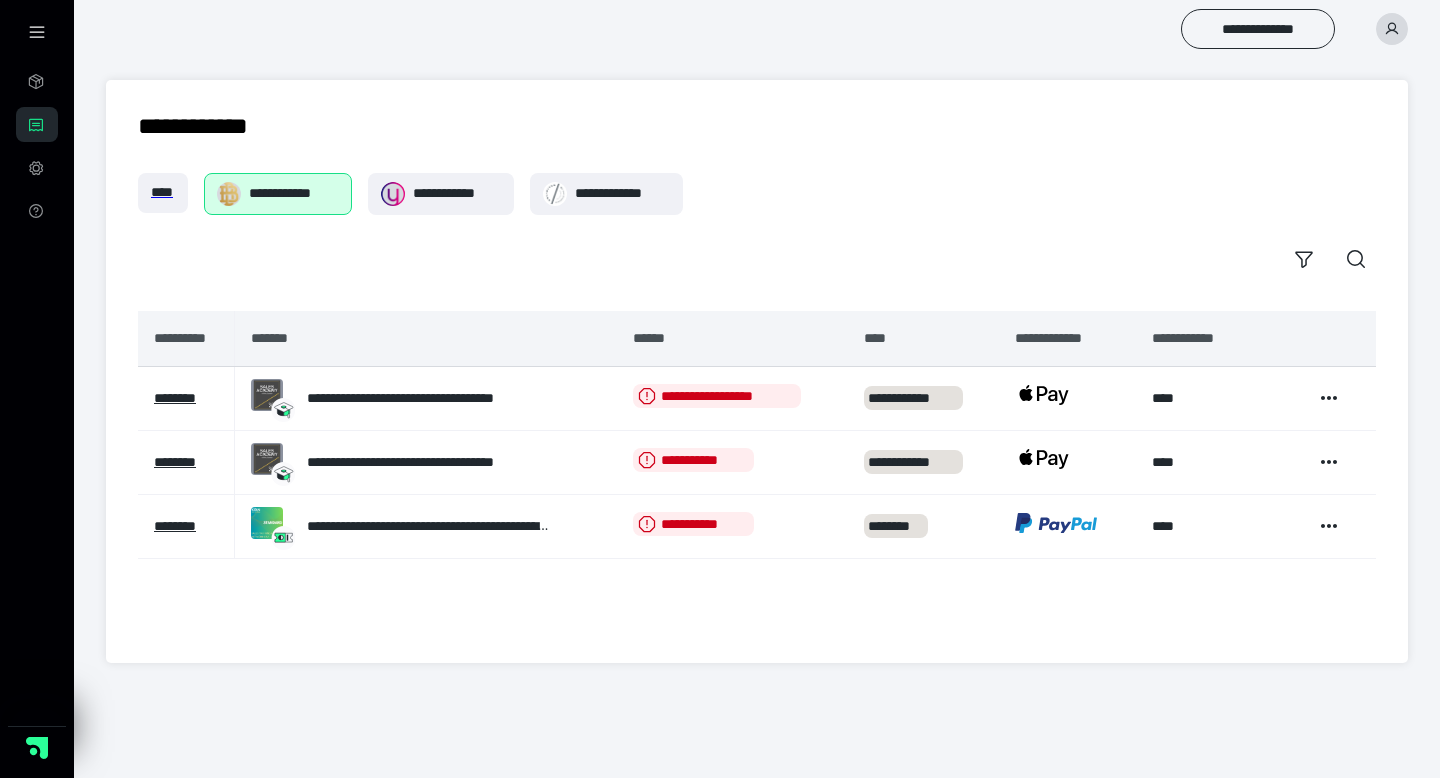 click 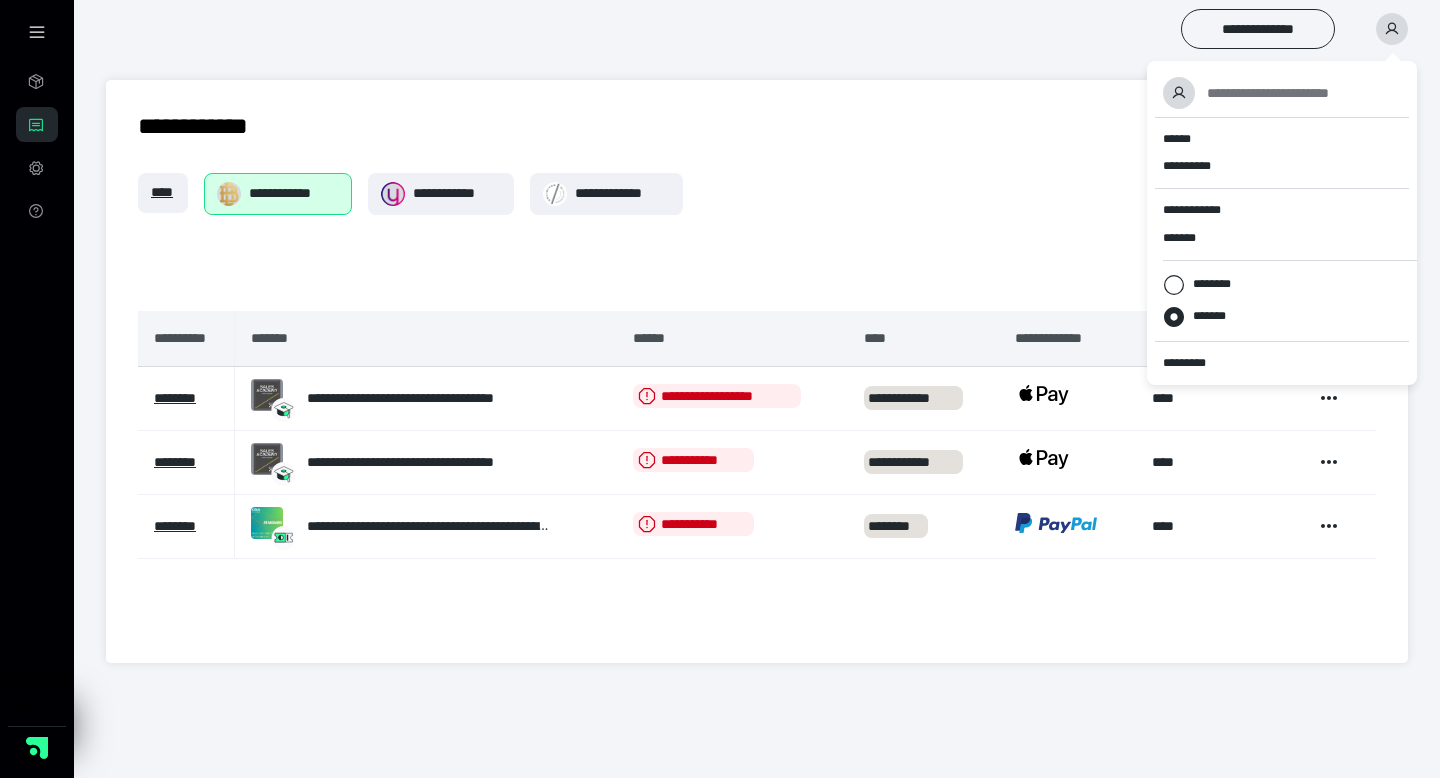 click on "**********" at bounding box center (757, 126) 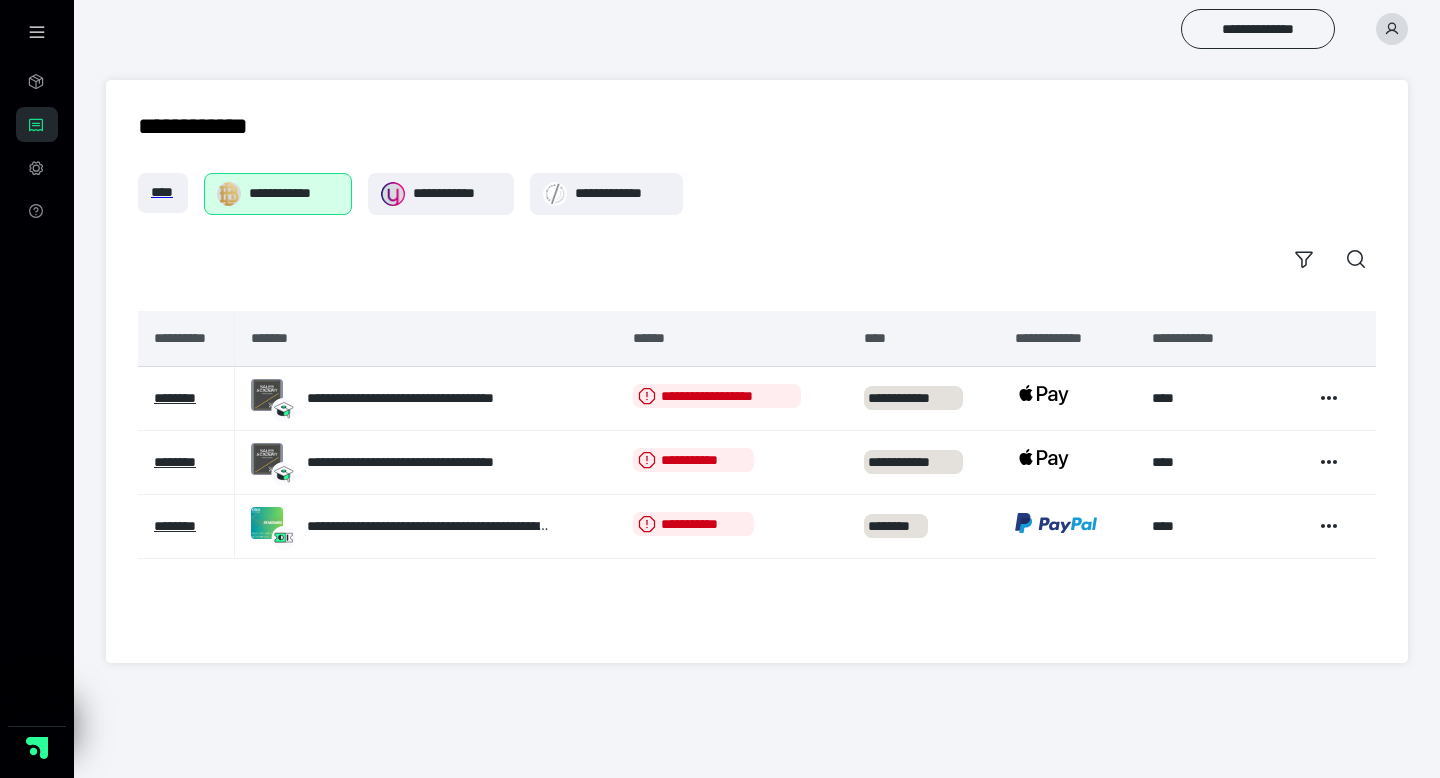 click on "**********" at bounding box center [1384, 29] 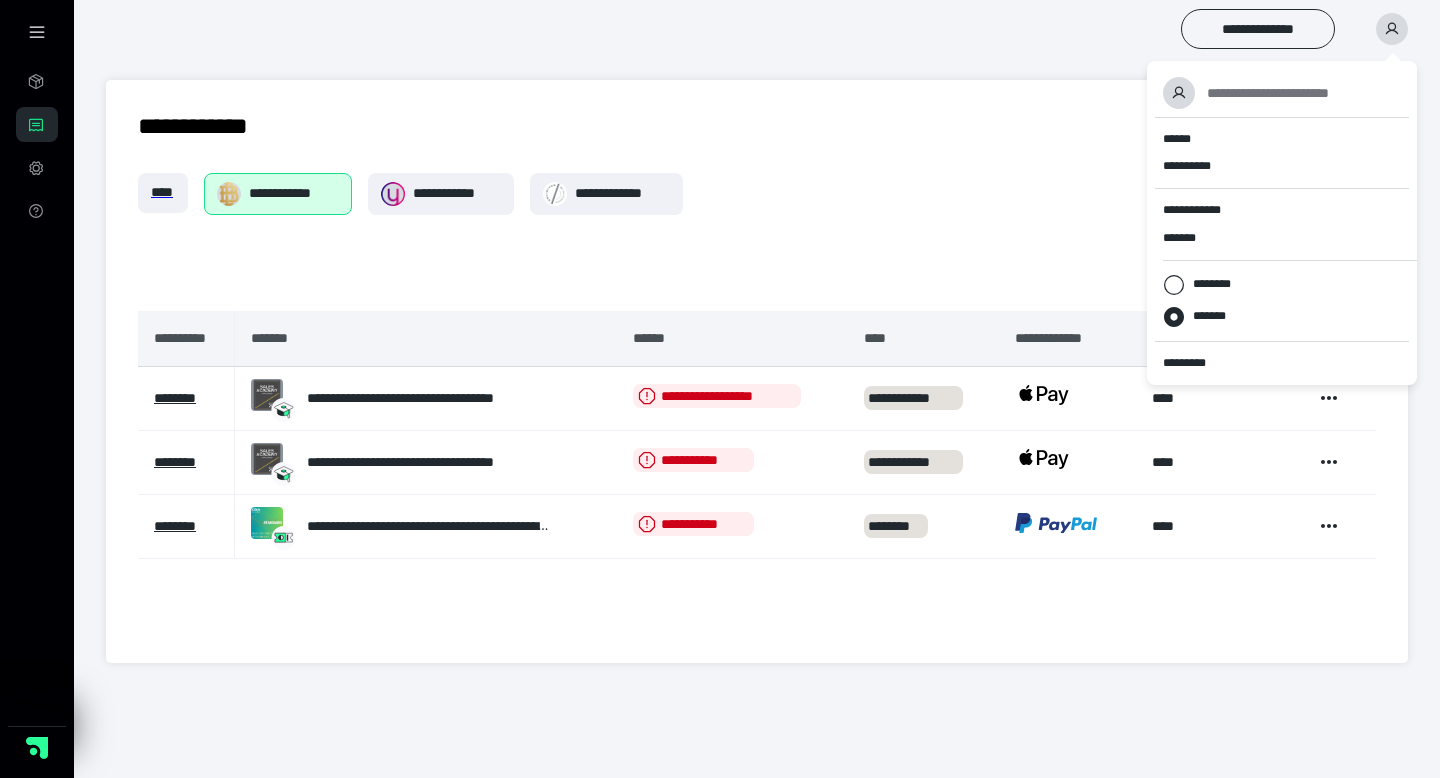 click 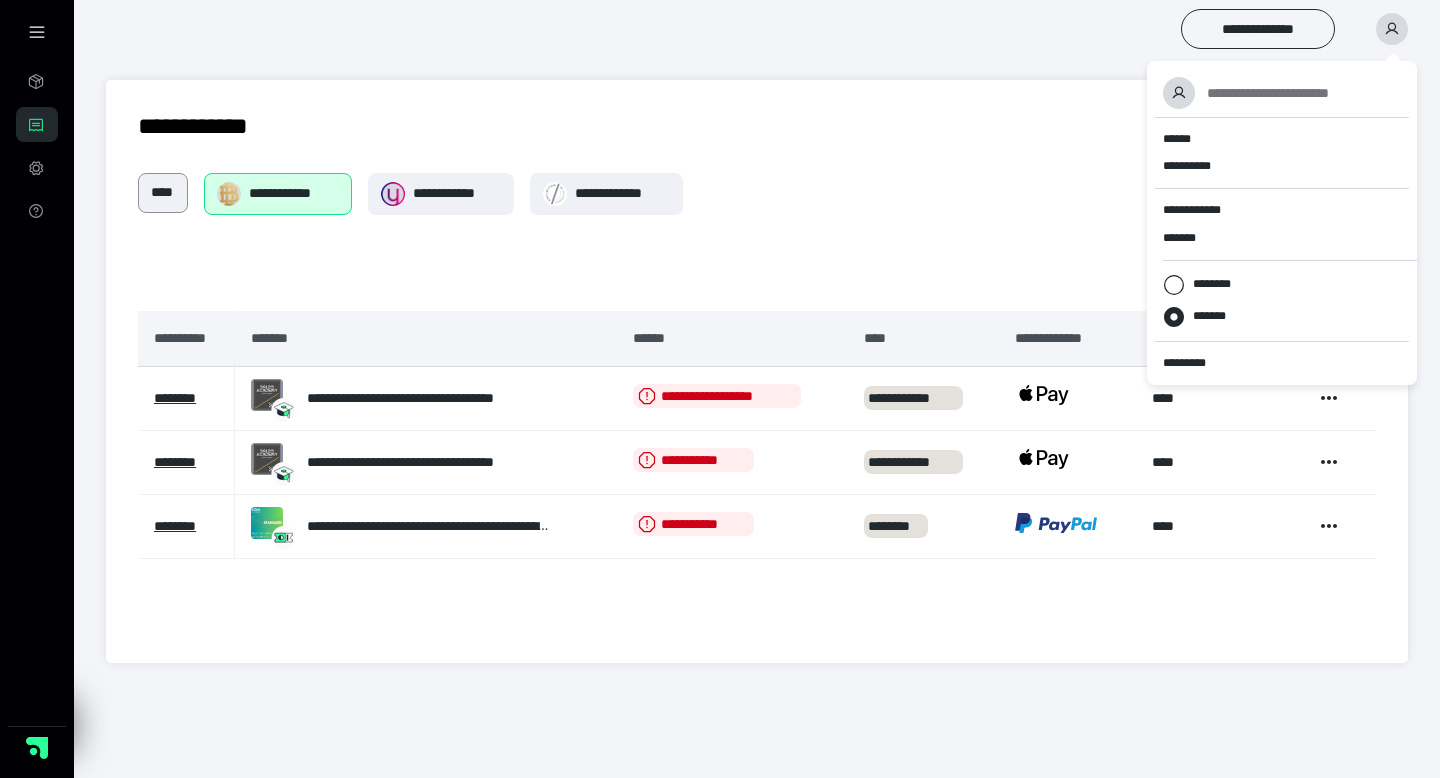 click on "****" at bounding box center (163, 192) 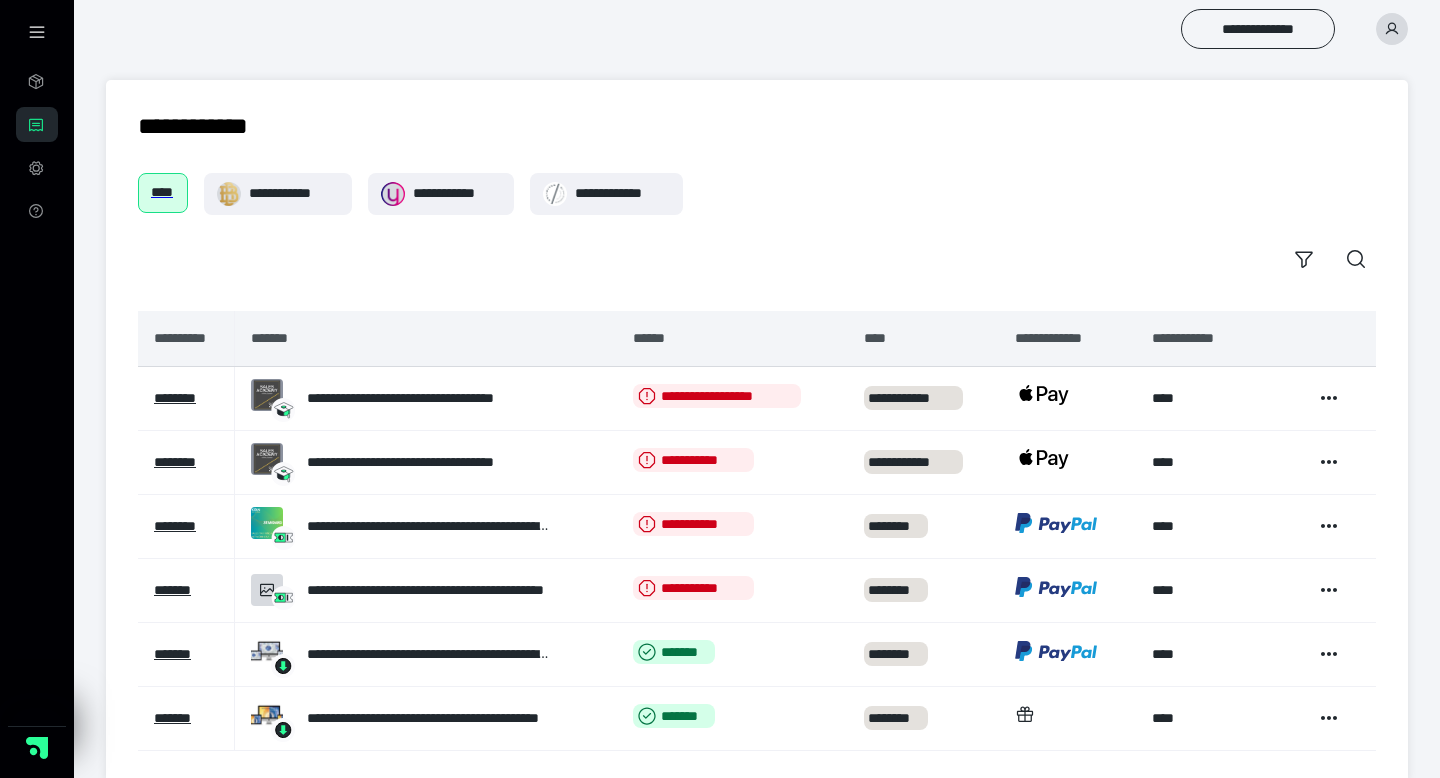 scroll, scrollTop: 0, scrollLeft: 0, axis: both 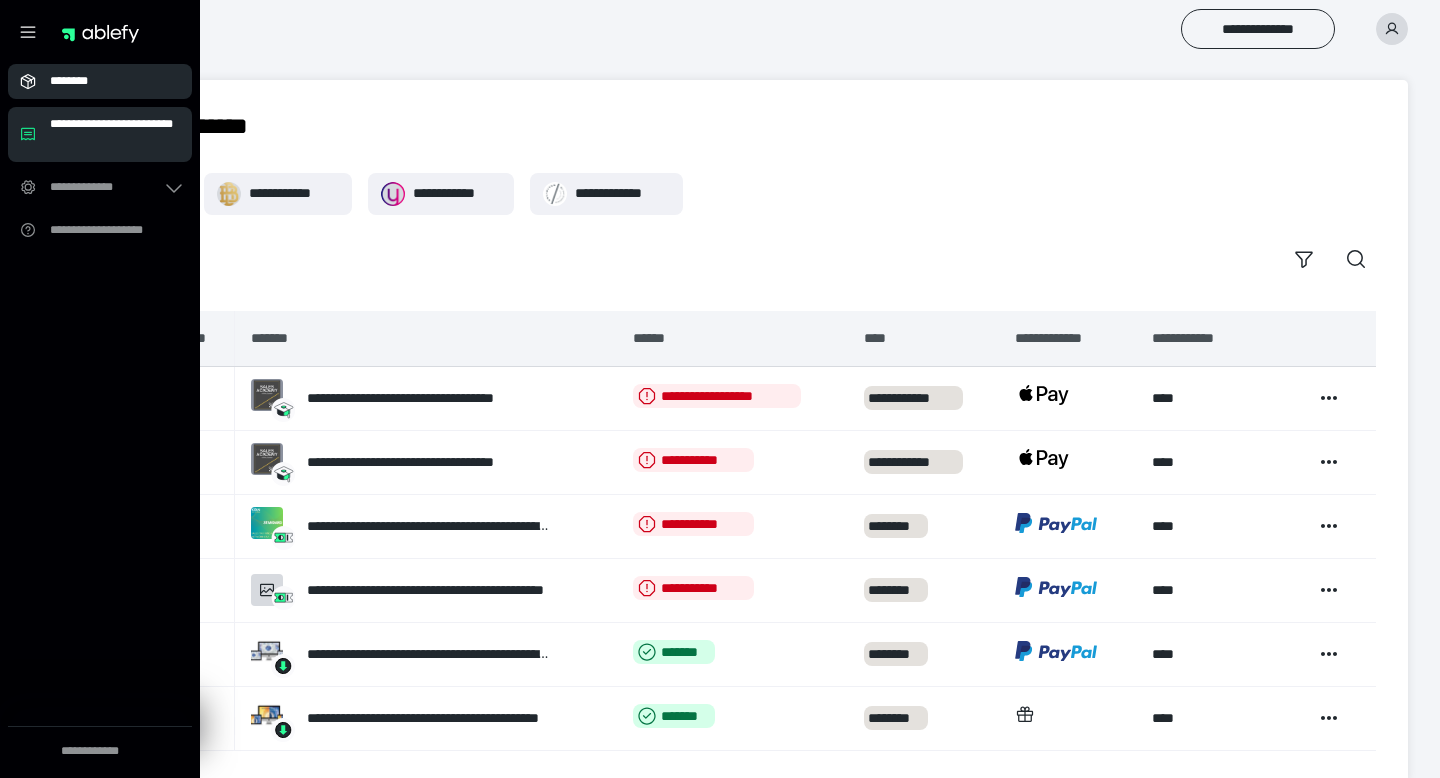 click on "********" at bounding box center (100, 81) 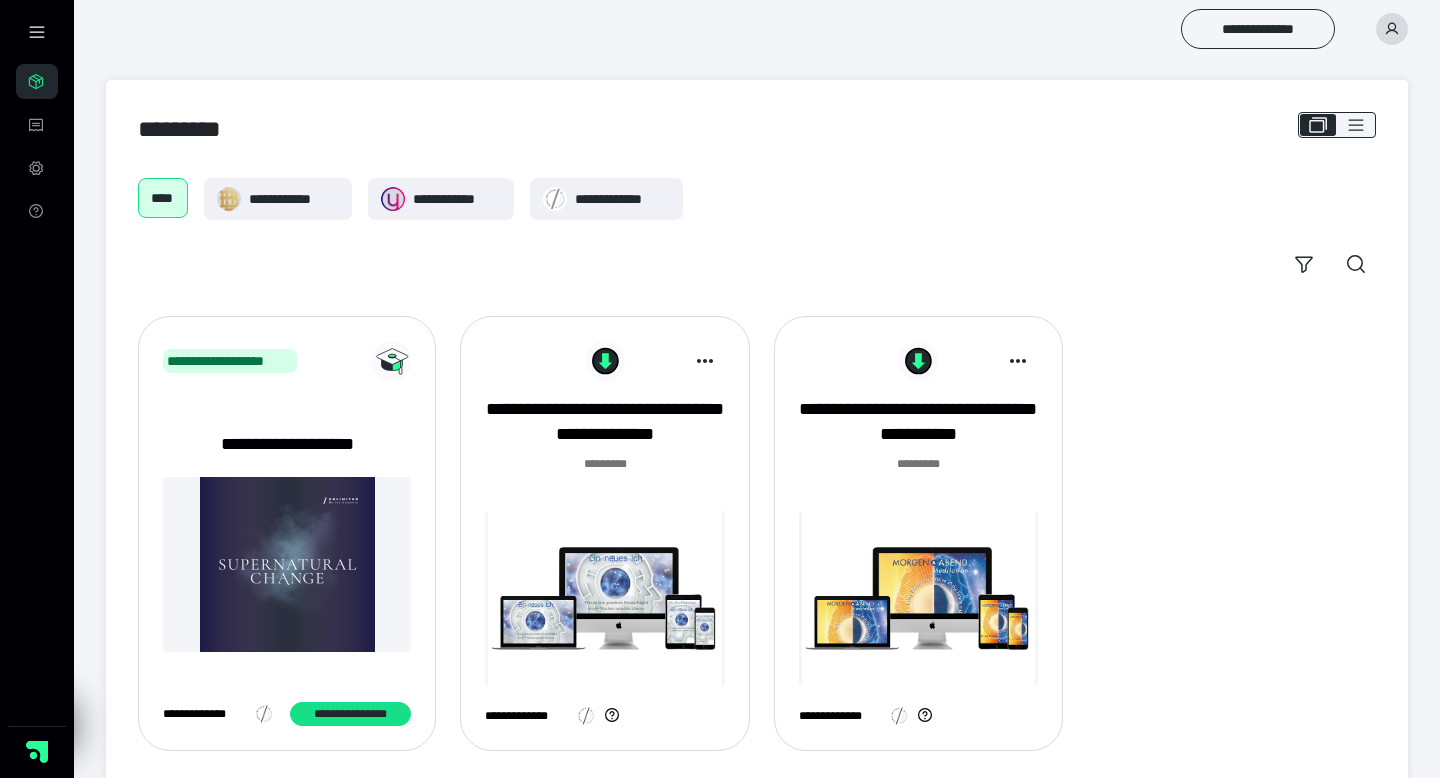 scroll, scrollTop: 17, scrollLeft: 0, axis: vertical 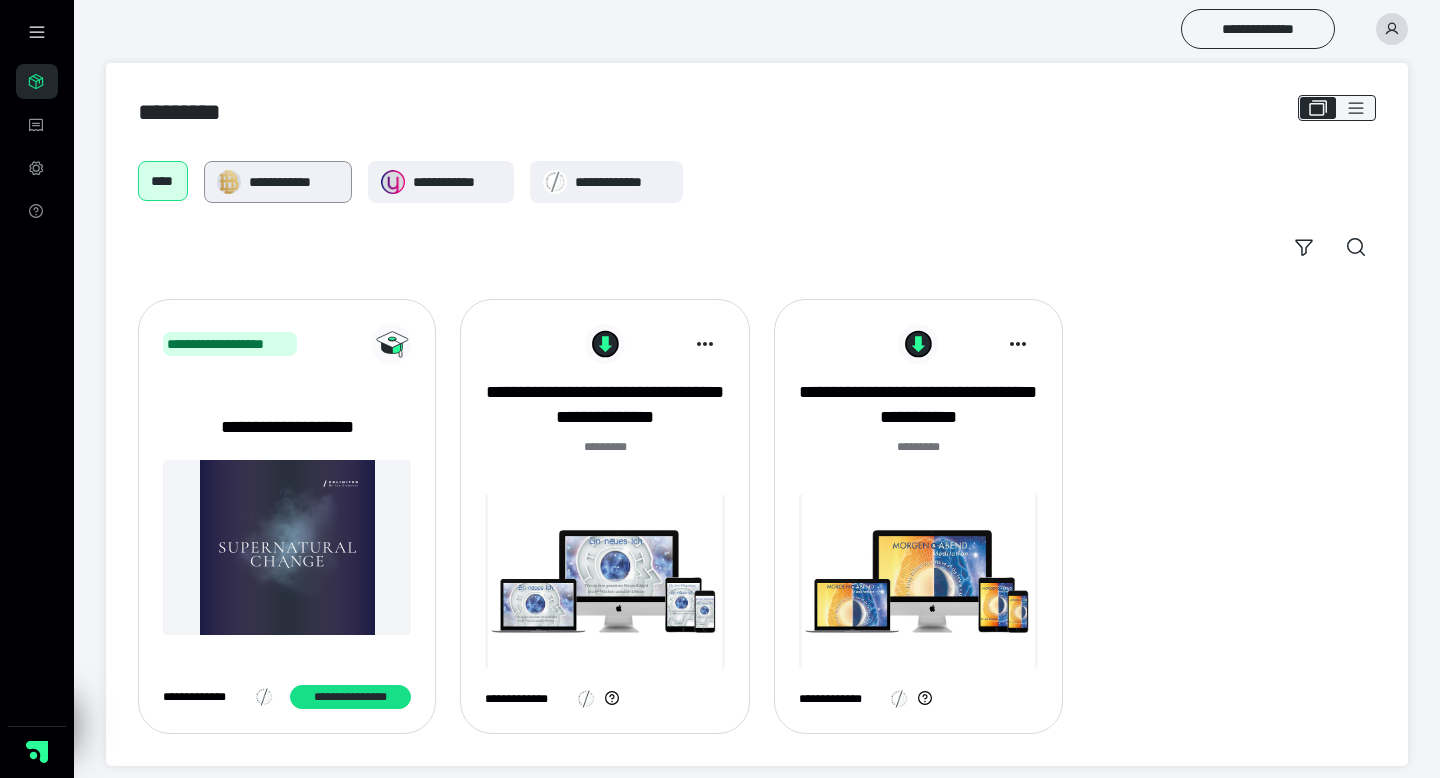 click on "**********" at bounding box center (294, 182) 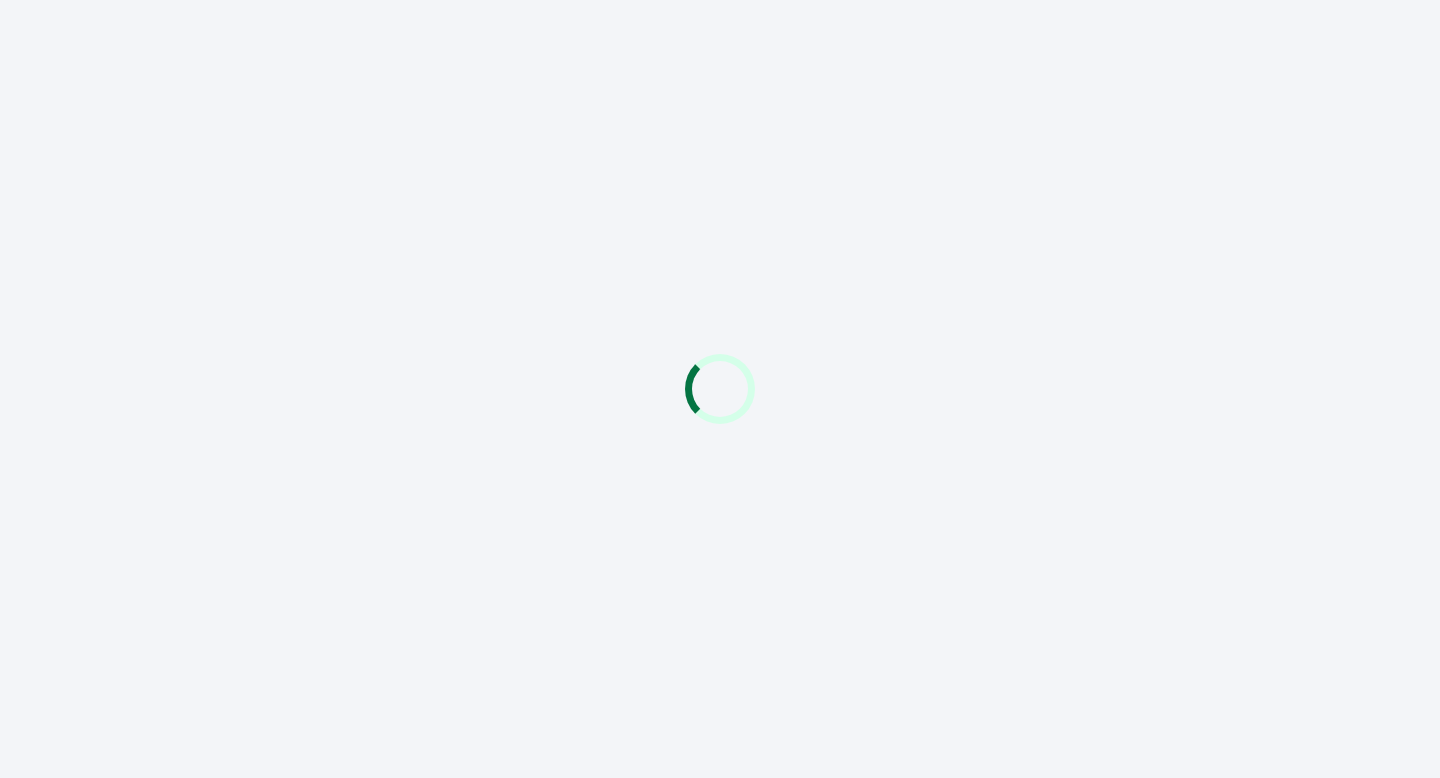 scroll, scrollTop: 0, scrollLeft: 0, axis: both 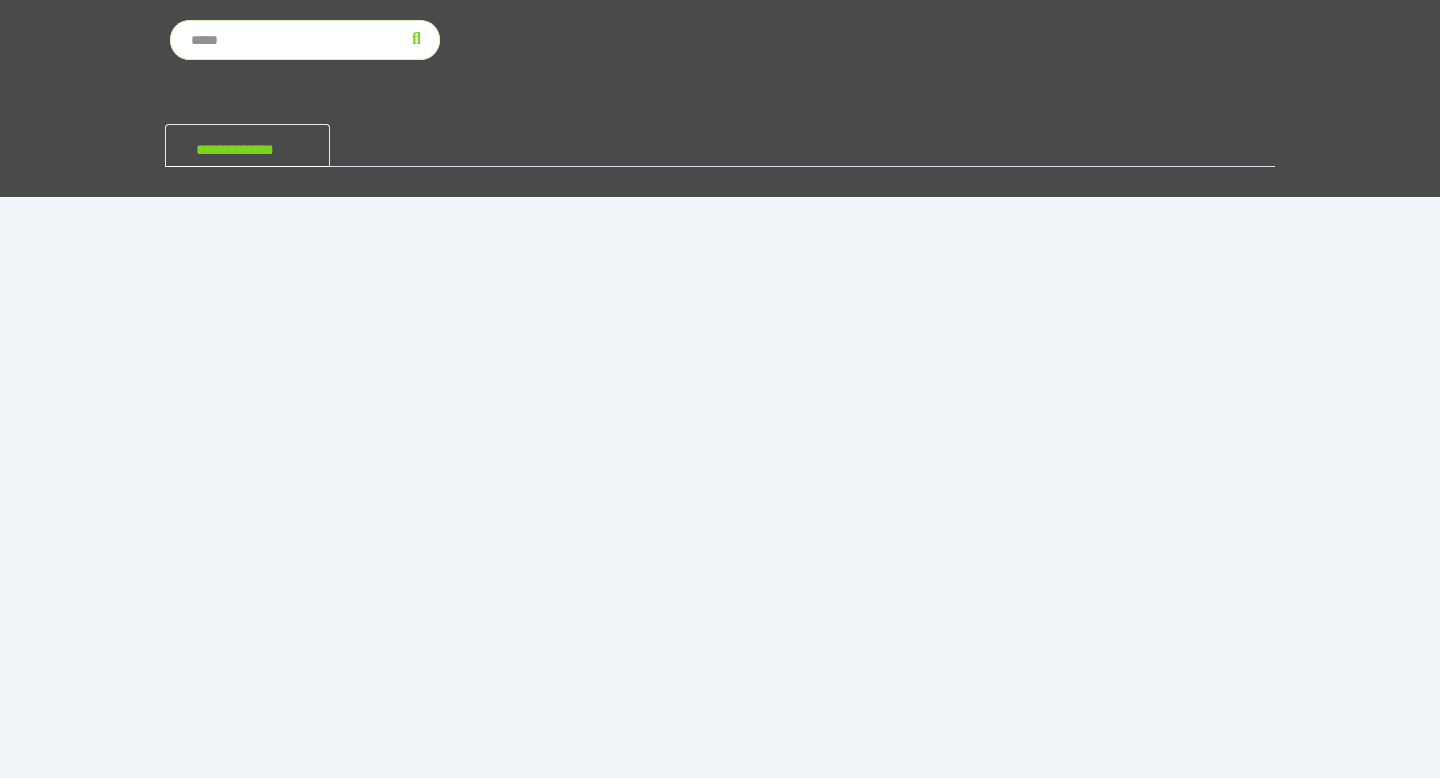 click at bounding box center (720, 182) 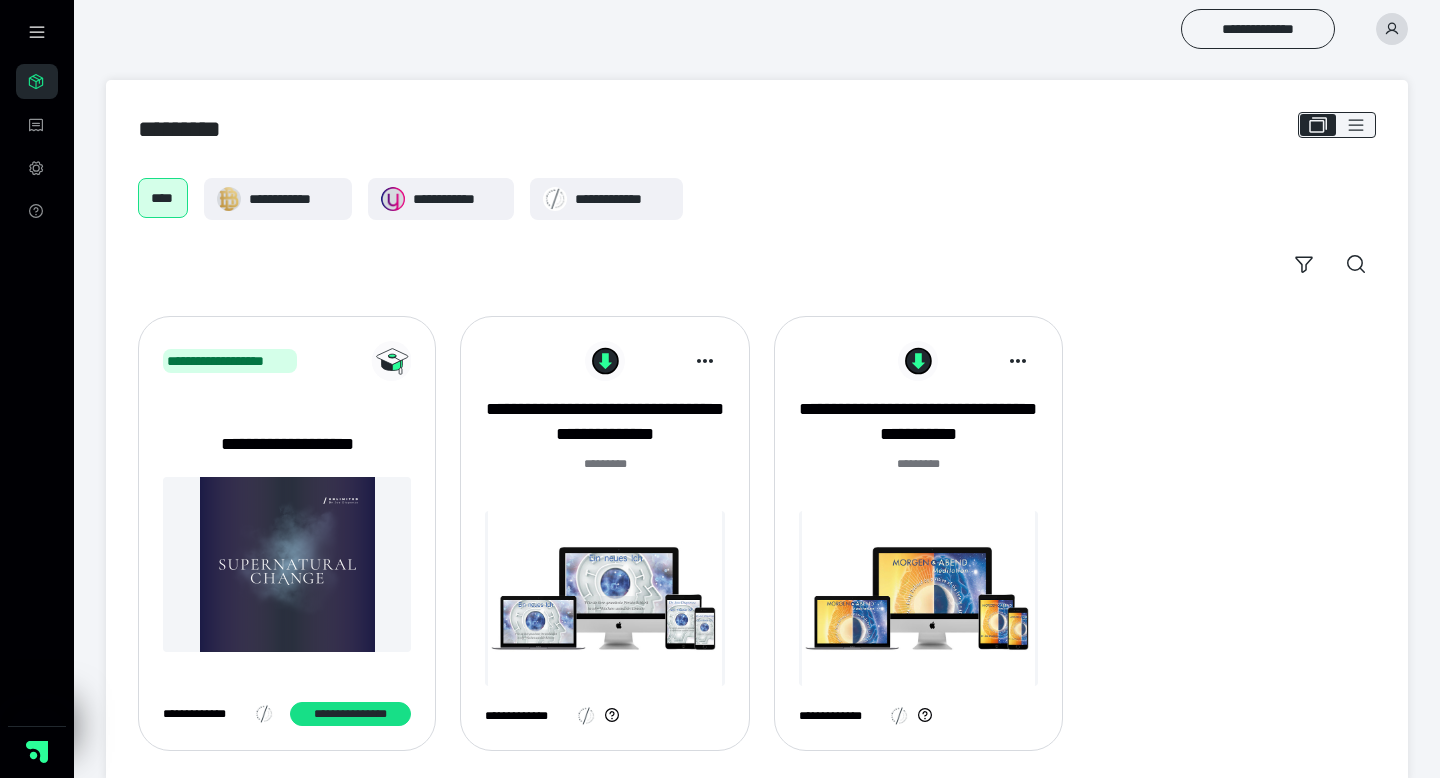 scroll, scrollTop: 17, scrollLeft: 0, axis: vertical 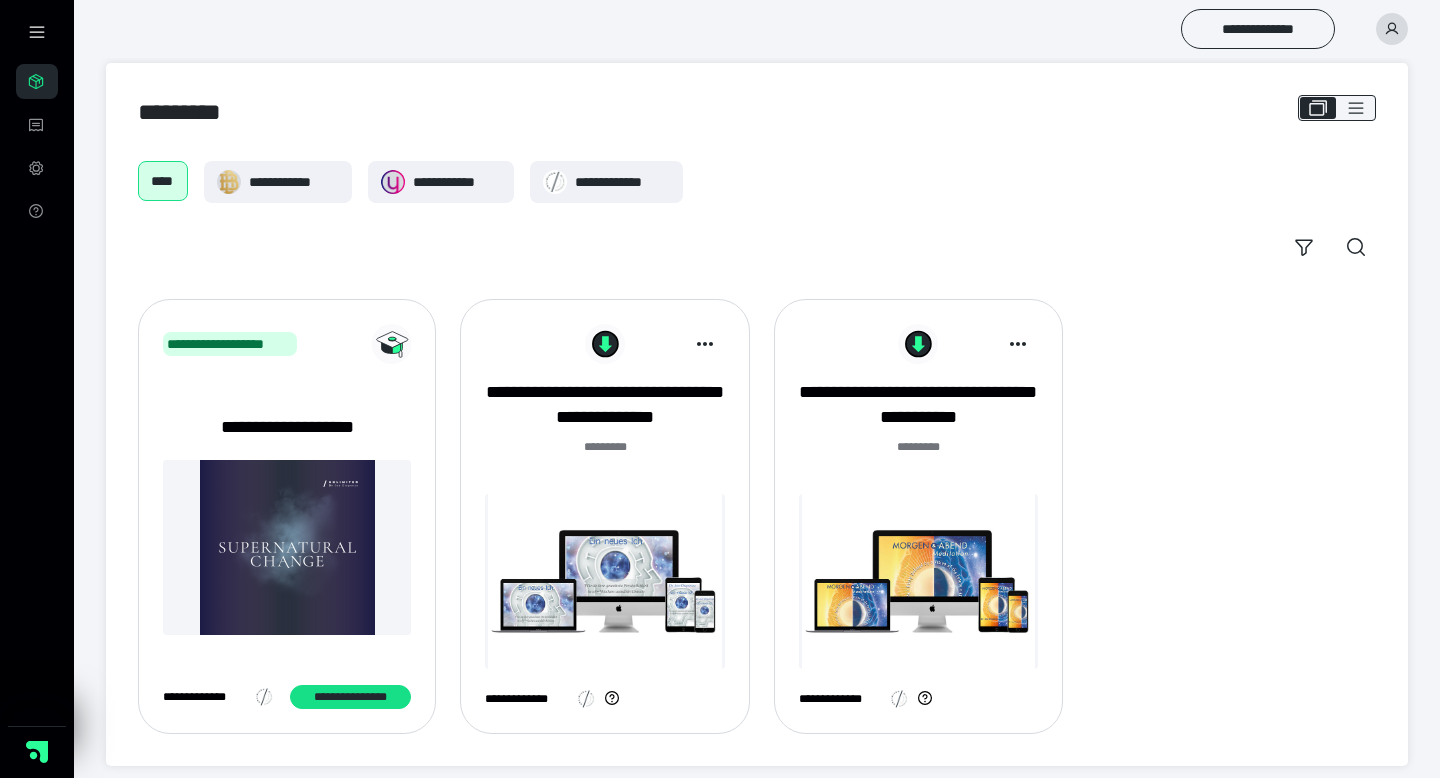click 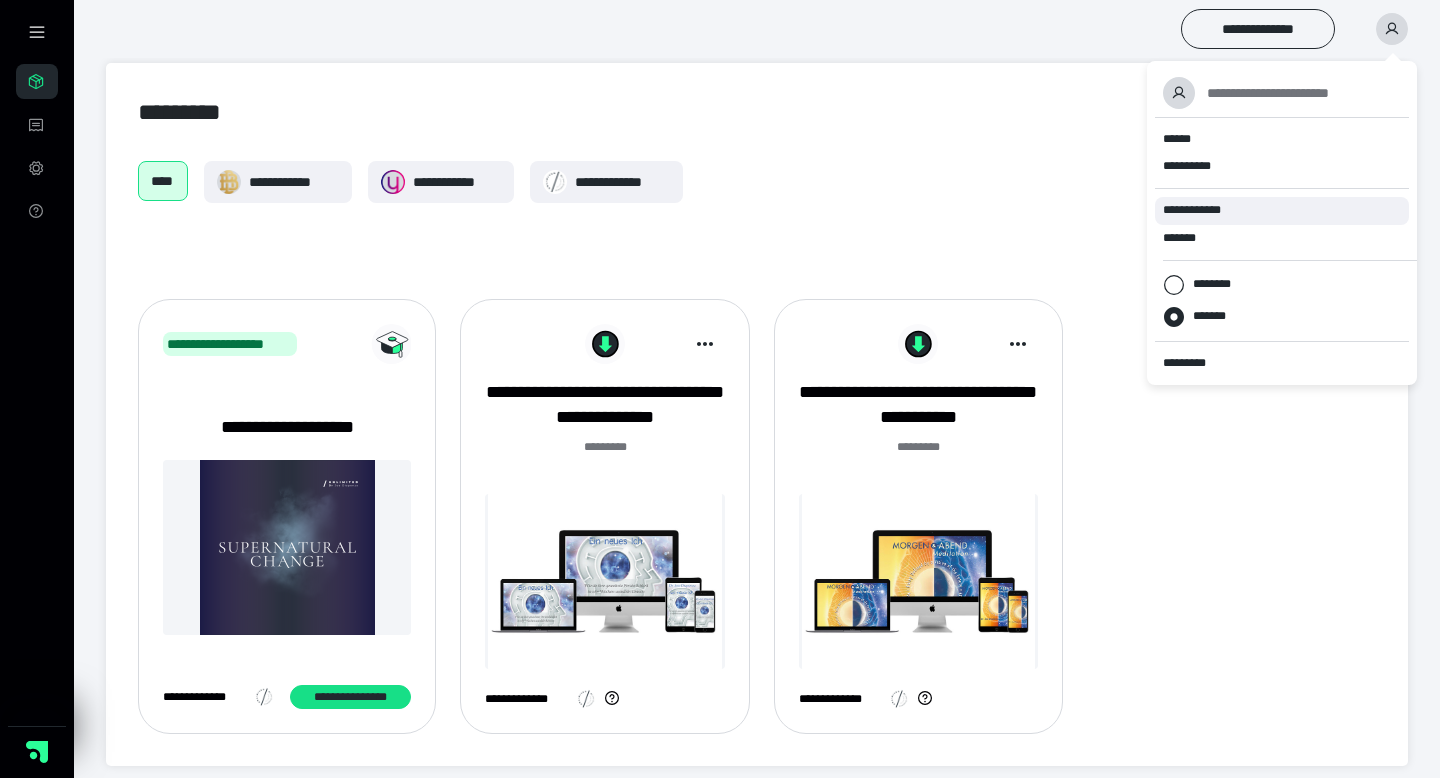 scroll, scrollTop: 29, scrollLeft: 0, axis: vertical 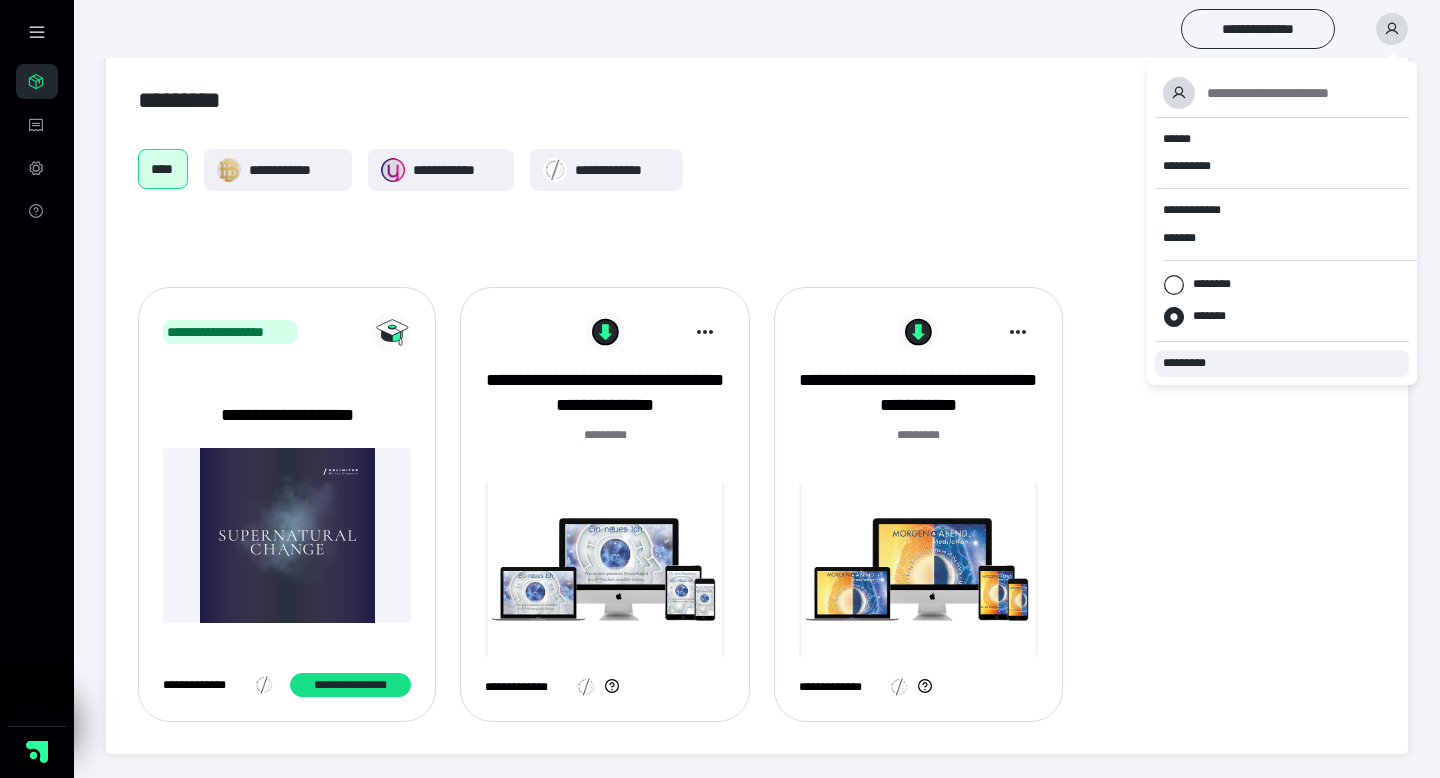 click on "*********" at bounding box center [1193, 363] 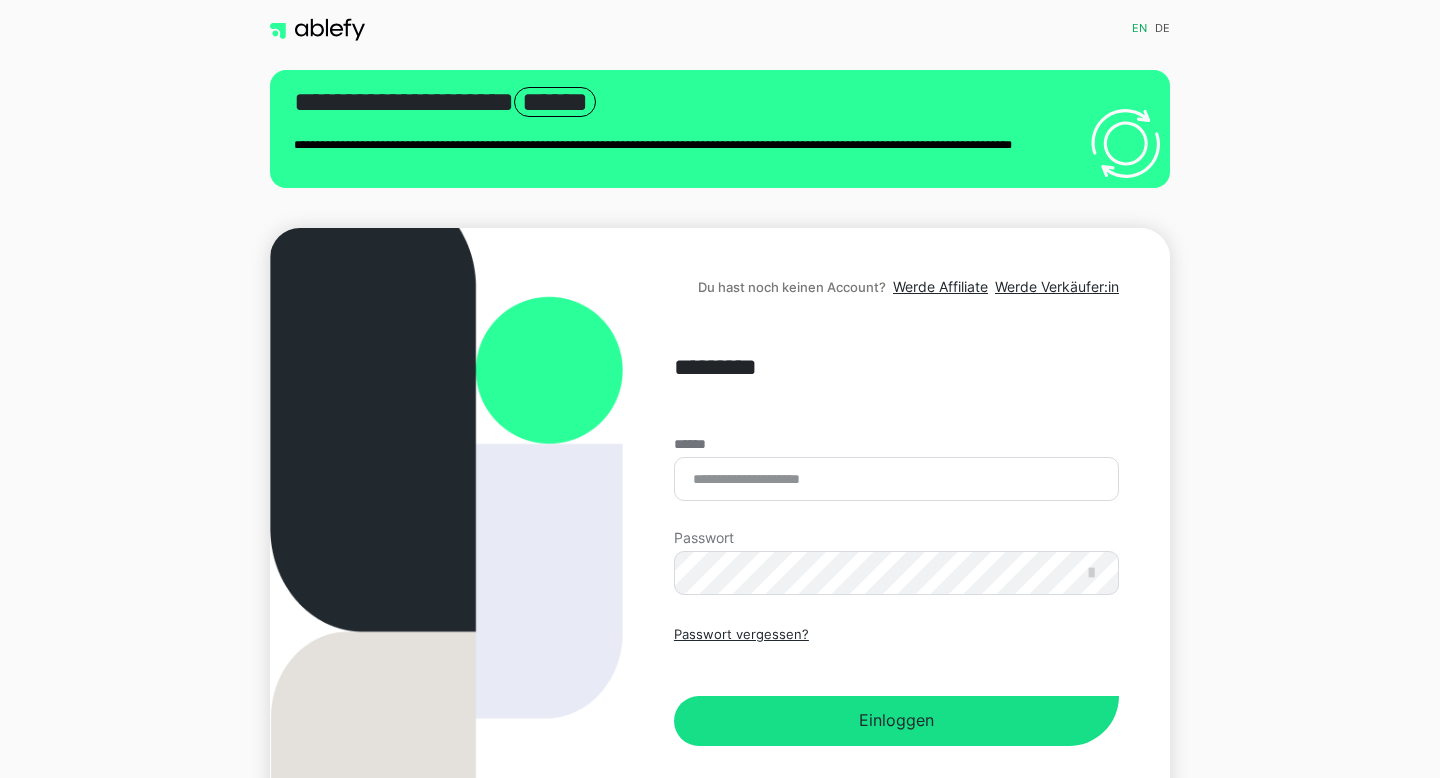 scroll, scrollTop: 0, scrollLeft: 0, axis: both 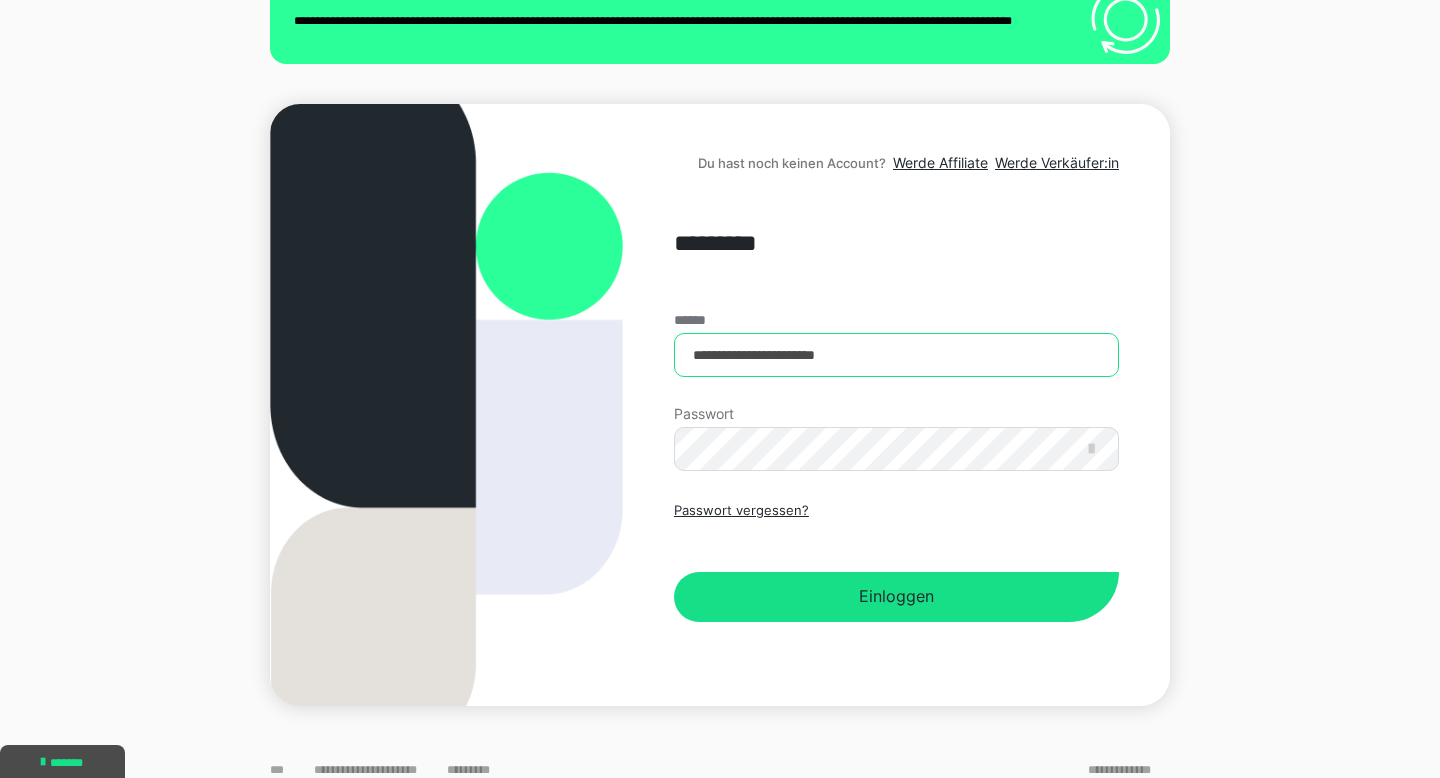 click on "**********" at bounding box center (896, 355) 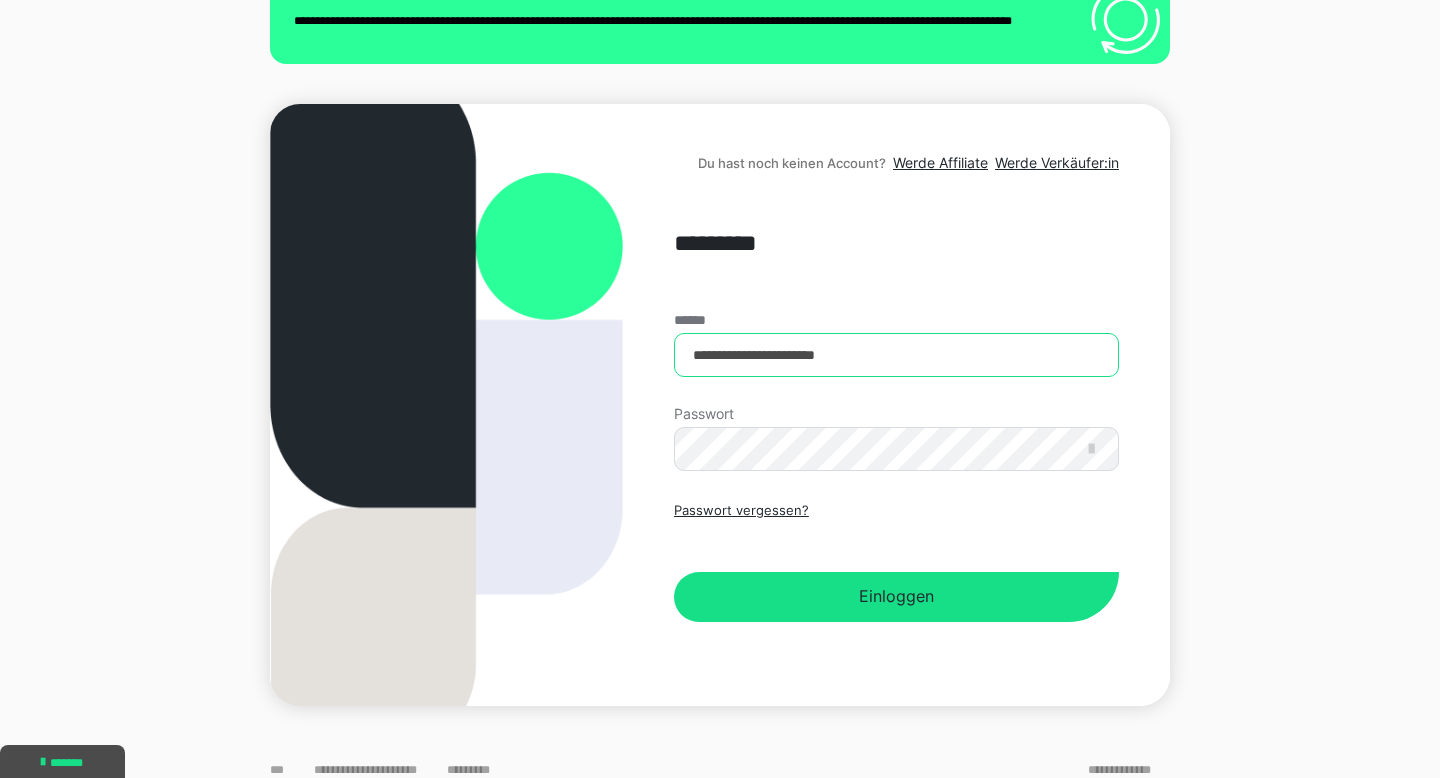 type on "**********" 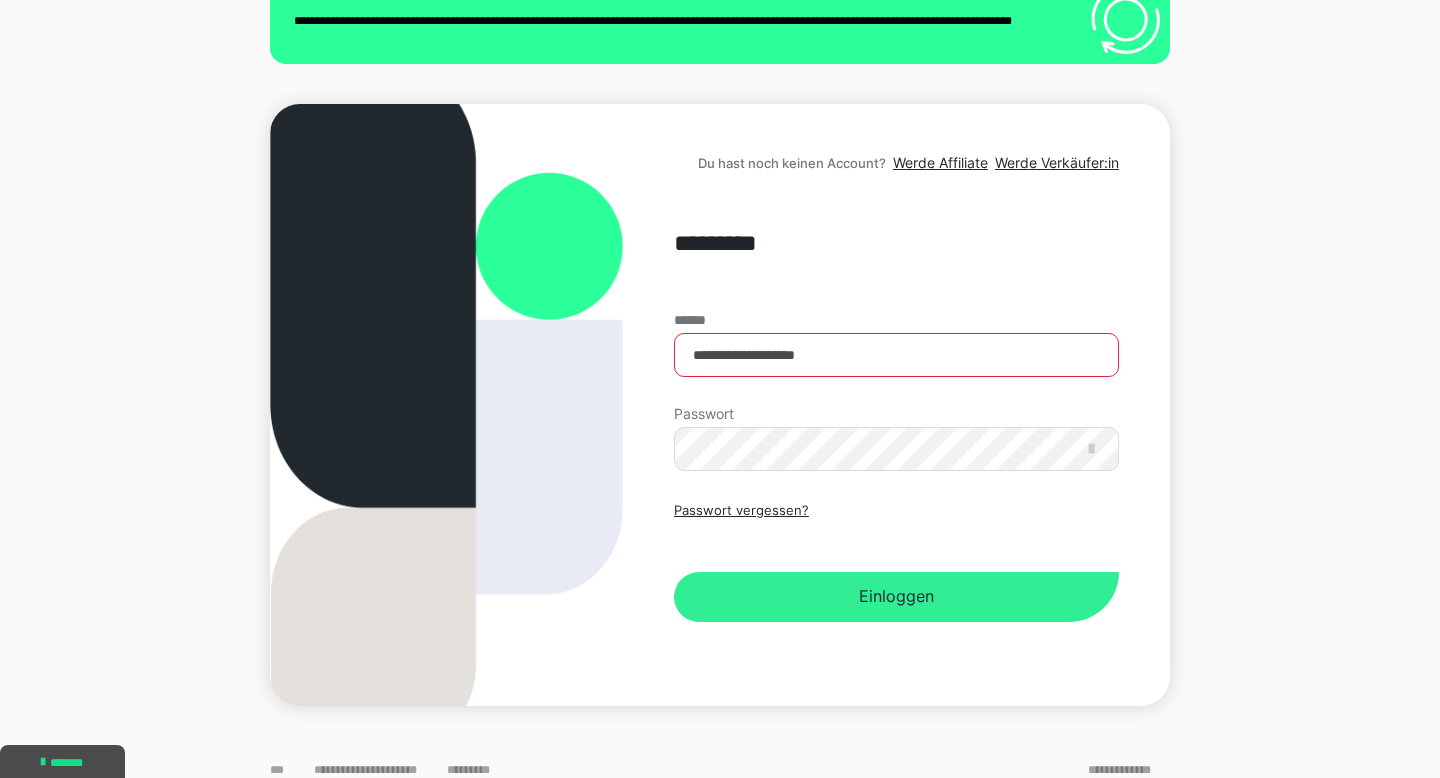 click on "Einloggen" at bounding box center [896, 597] 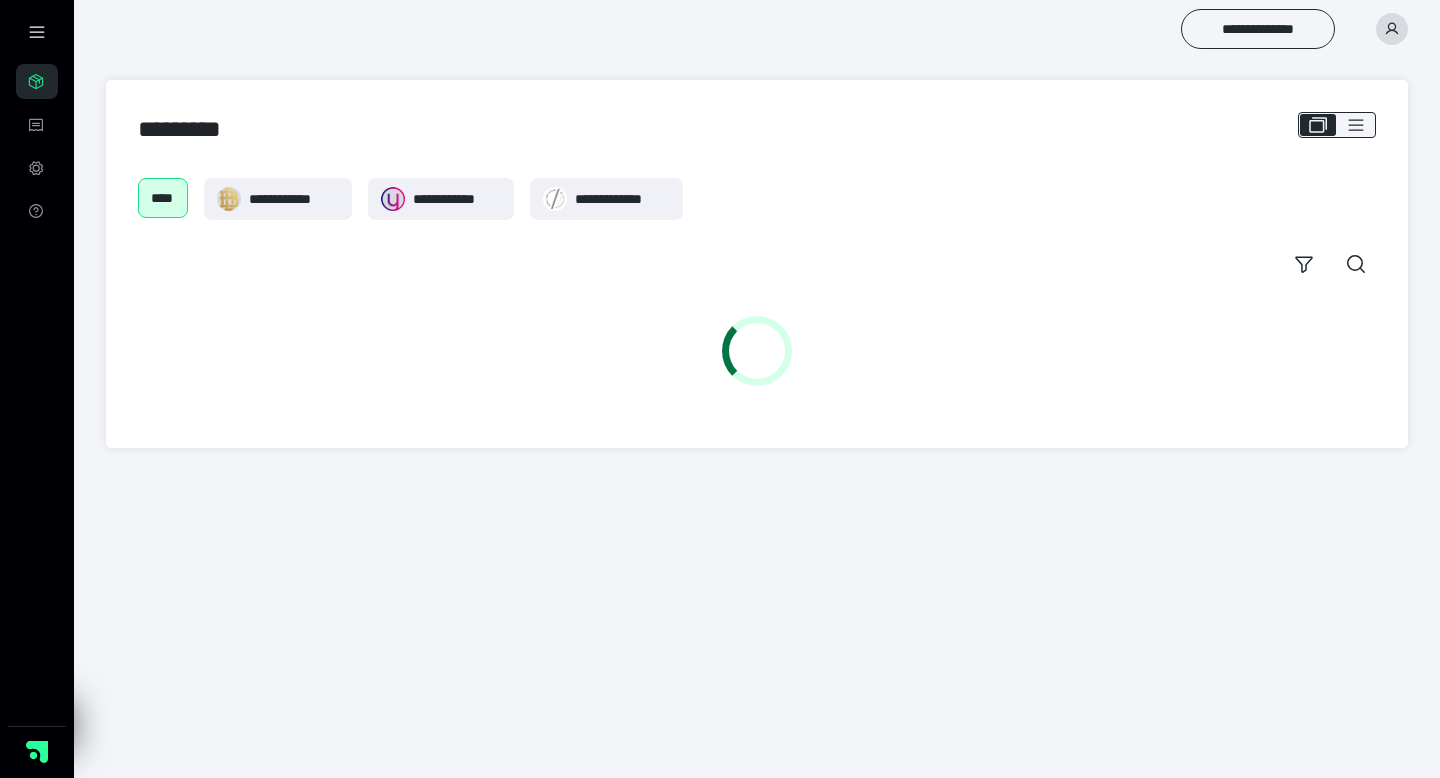 scroll, scrollTop: 0, scrollLeft: 0, axis: both 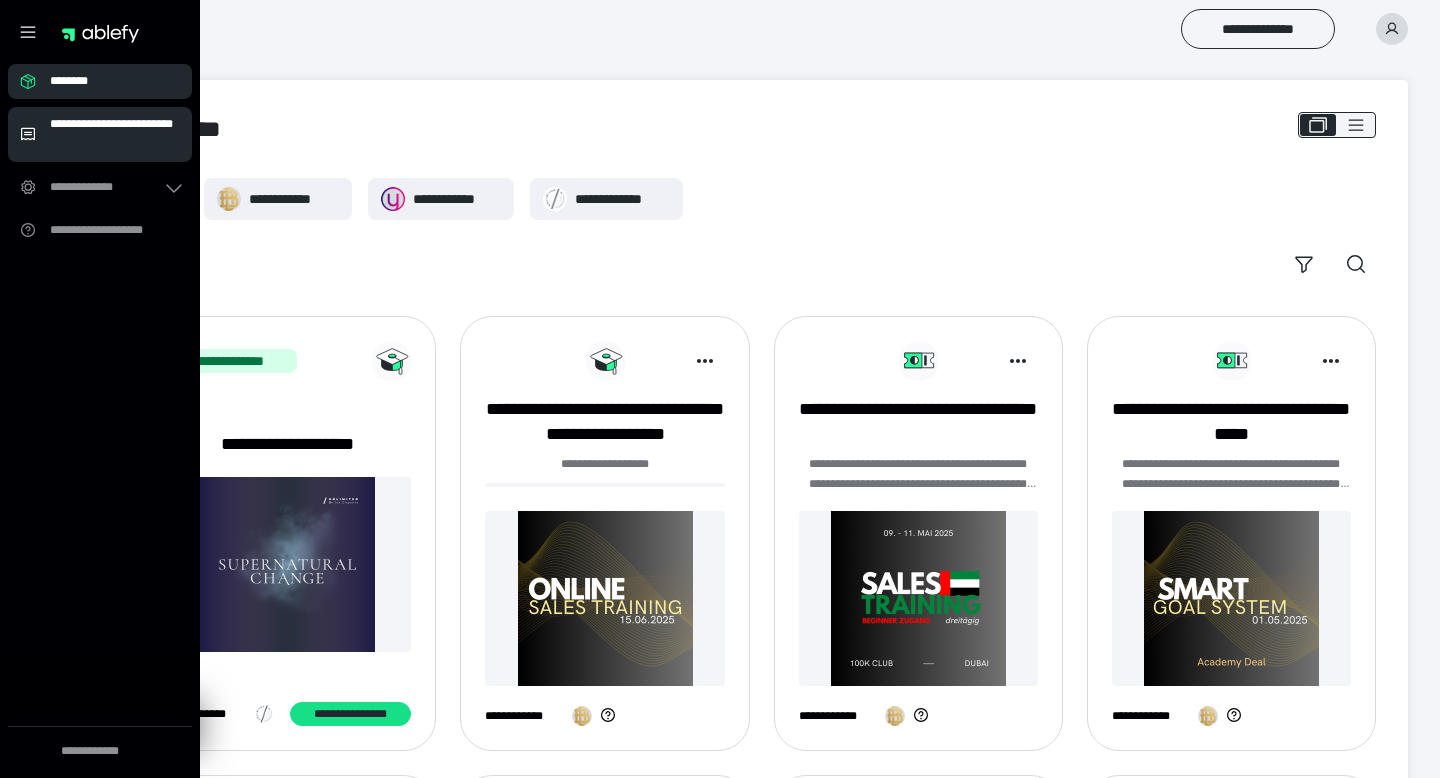 click on "**********" at bounding box center (115, 134) 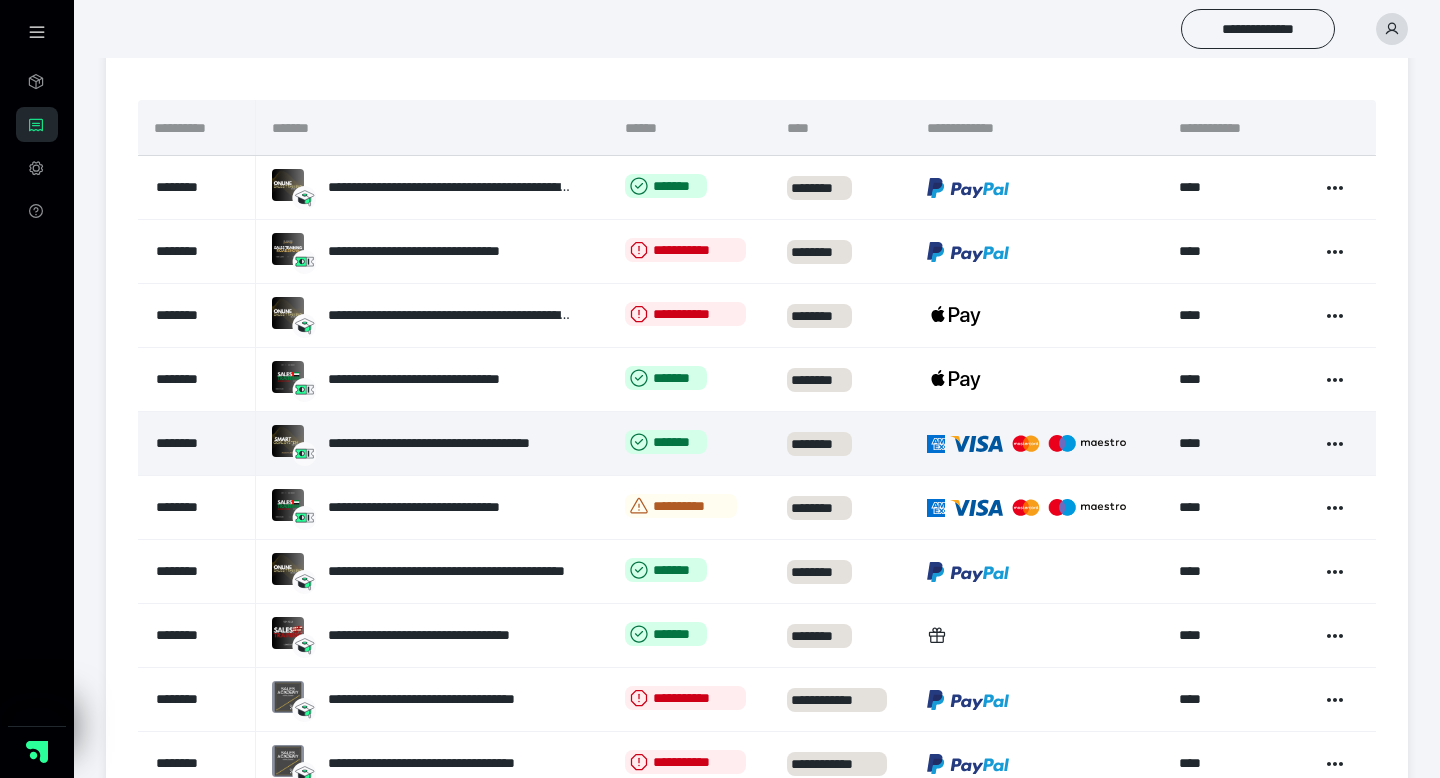 scroll, scrollTop: 196, scrollLeft: 0, axis: vertical 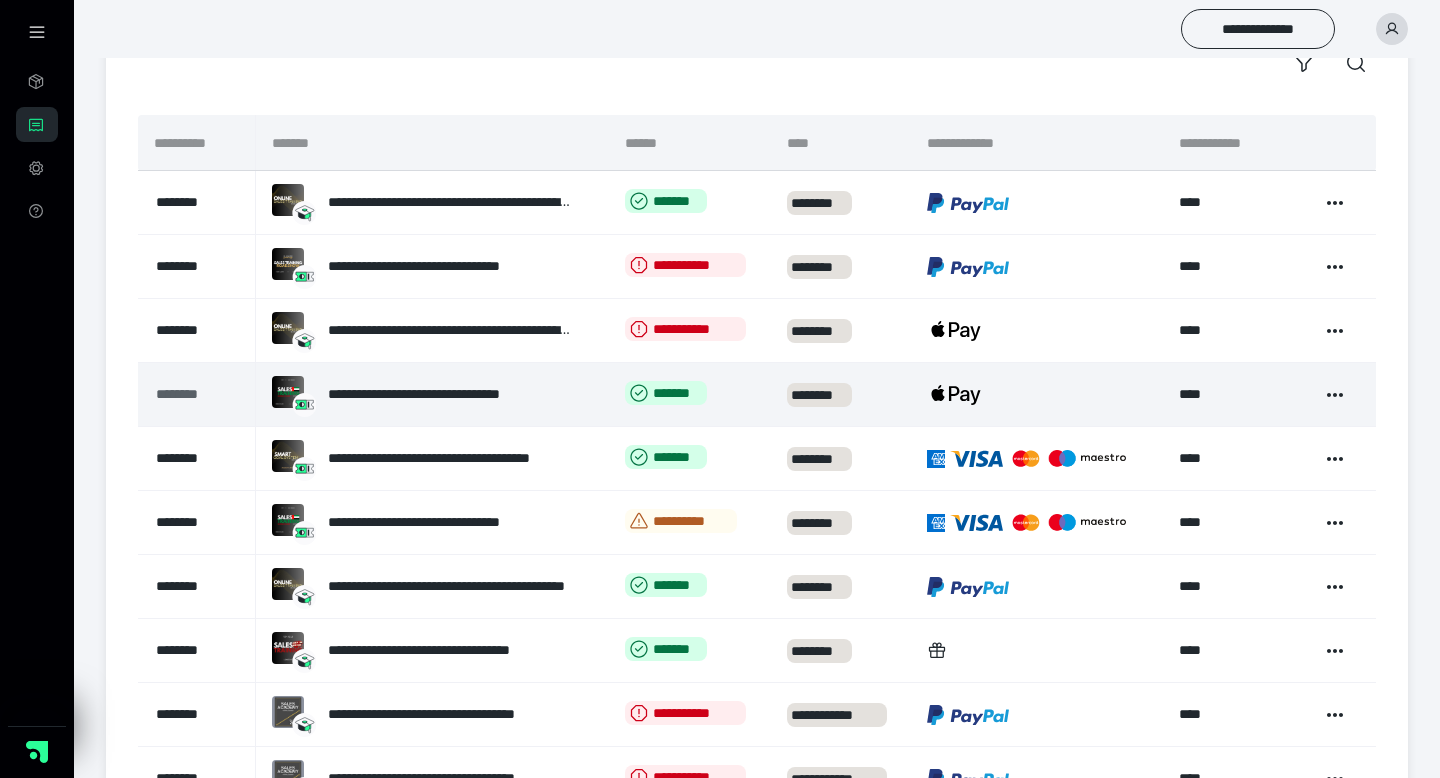 click on "********" at bounding box center (194, 394) 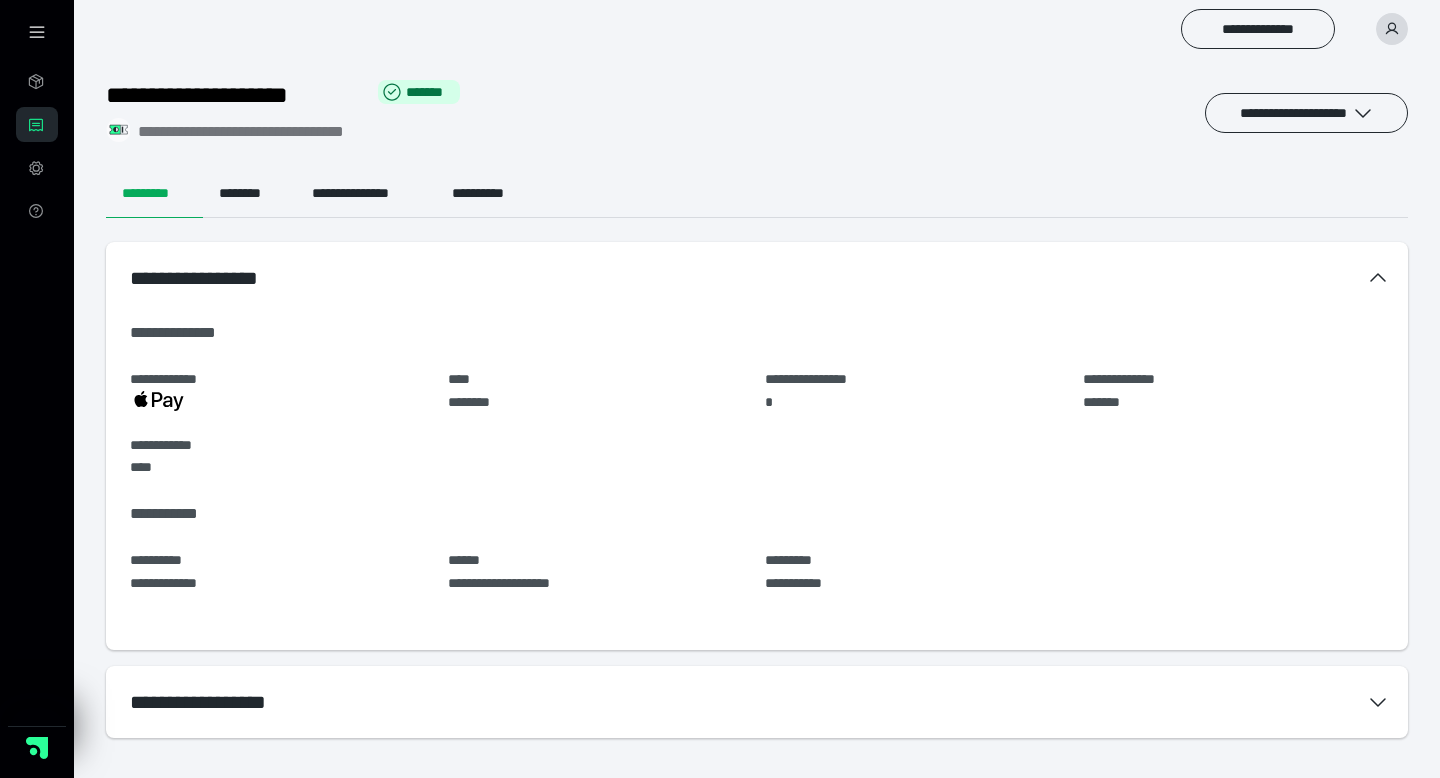 scroll, scrollTop: 0, scrollLeft: 0, axis: both 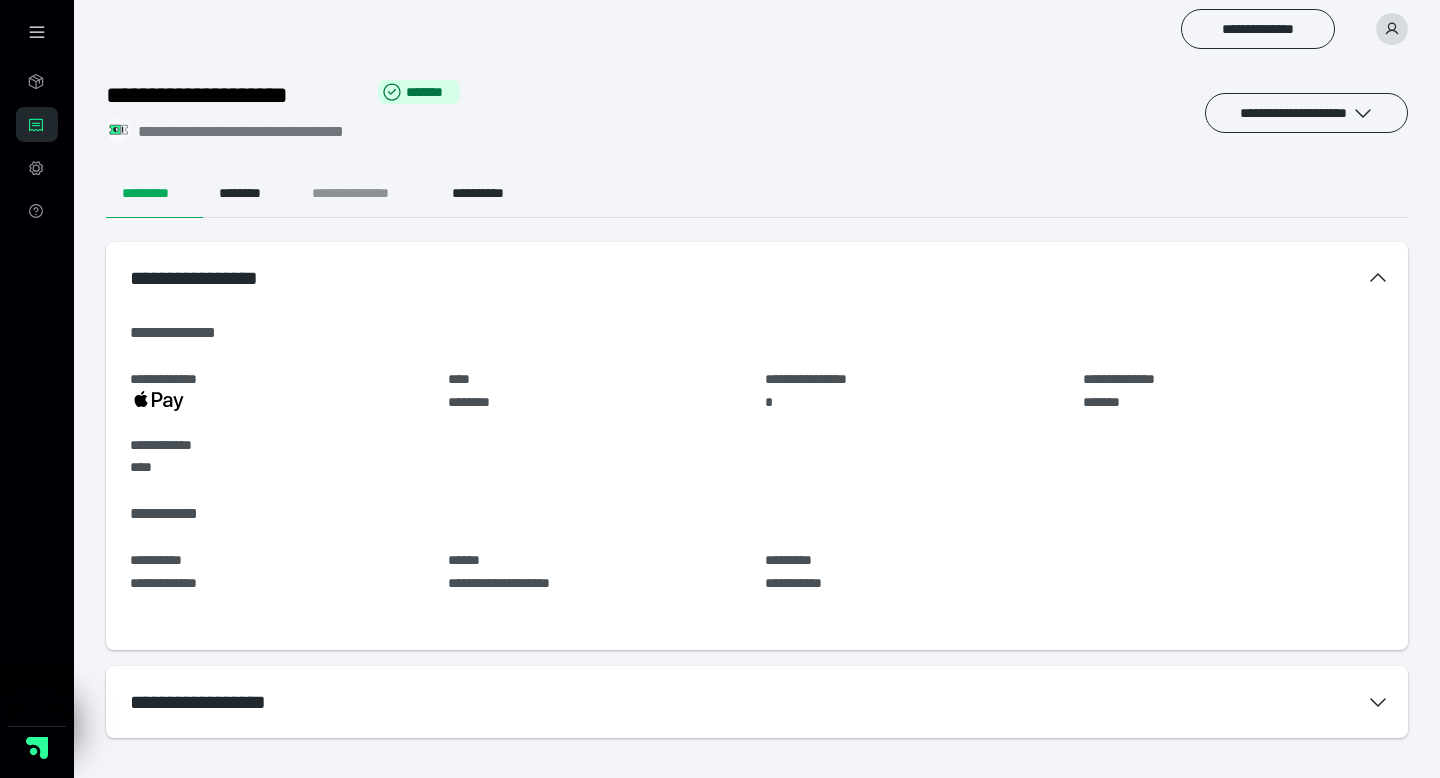 click on "**********" at bounding box center [366, 194] 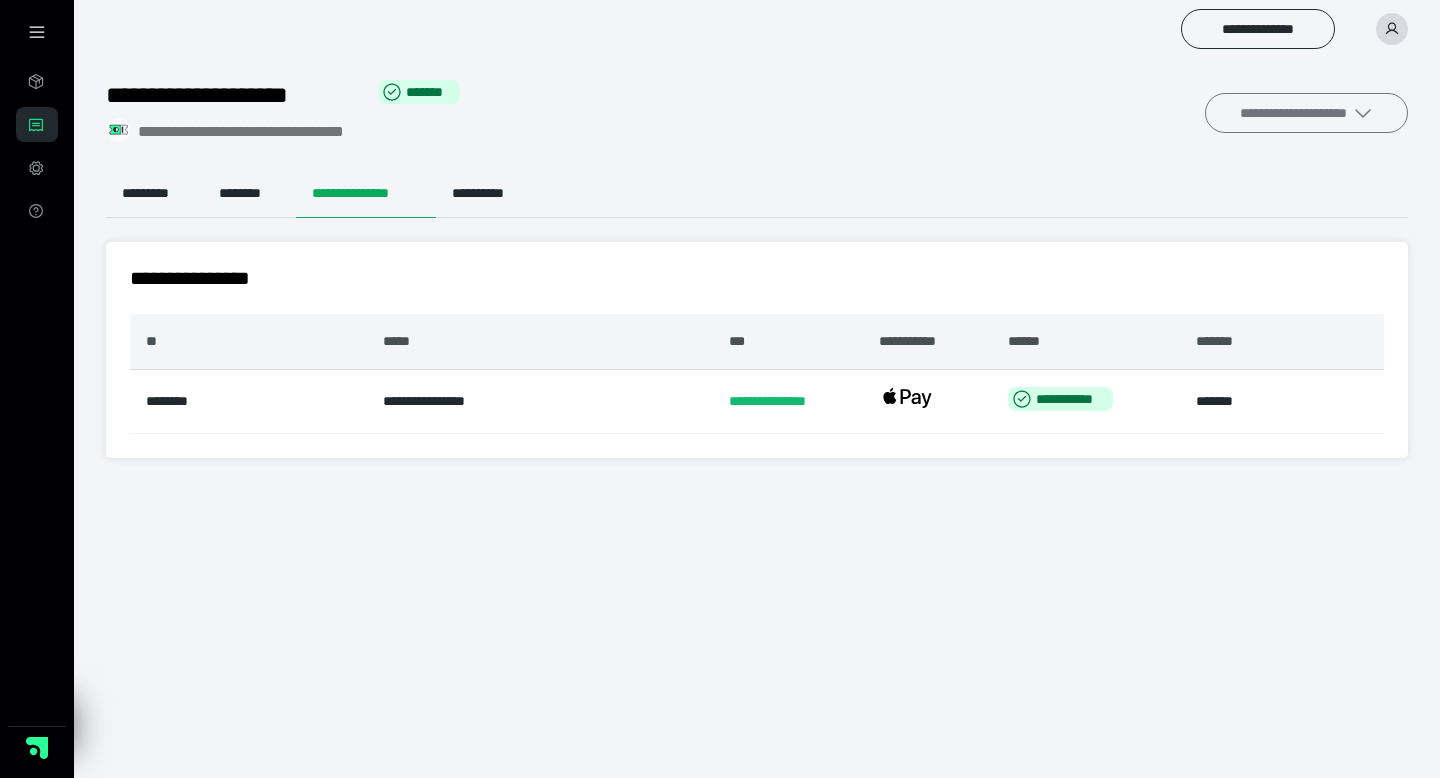 click on "**********" at bounding box center (1306, 113) 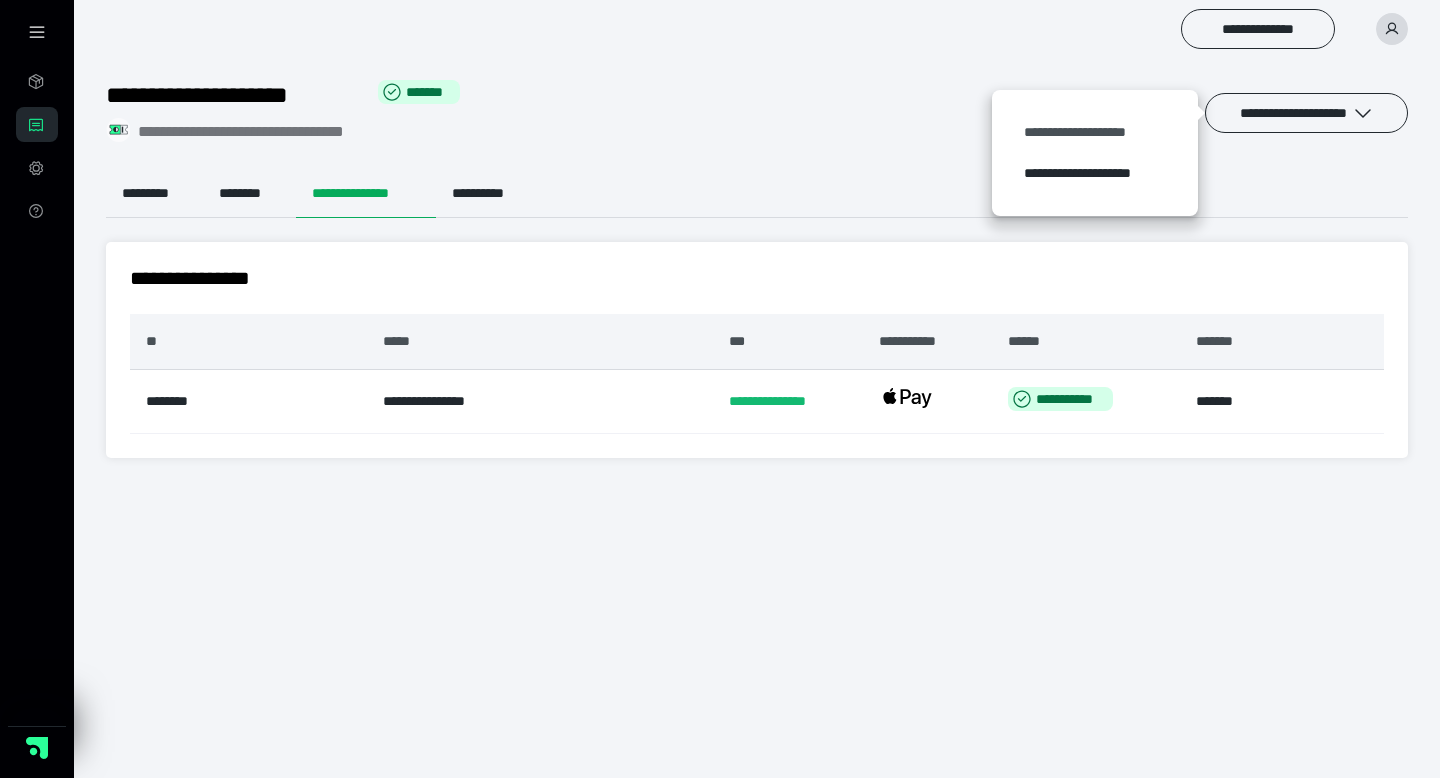 click on "**********" at bounding box center [1095, 132] 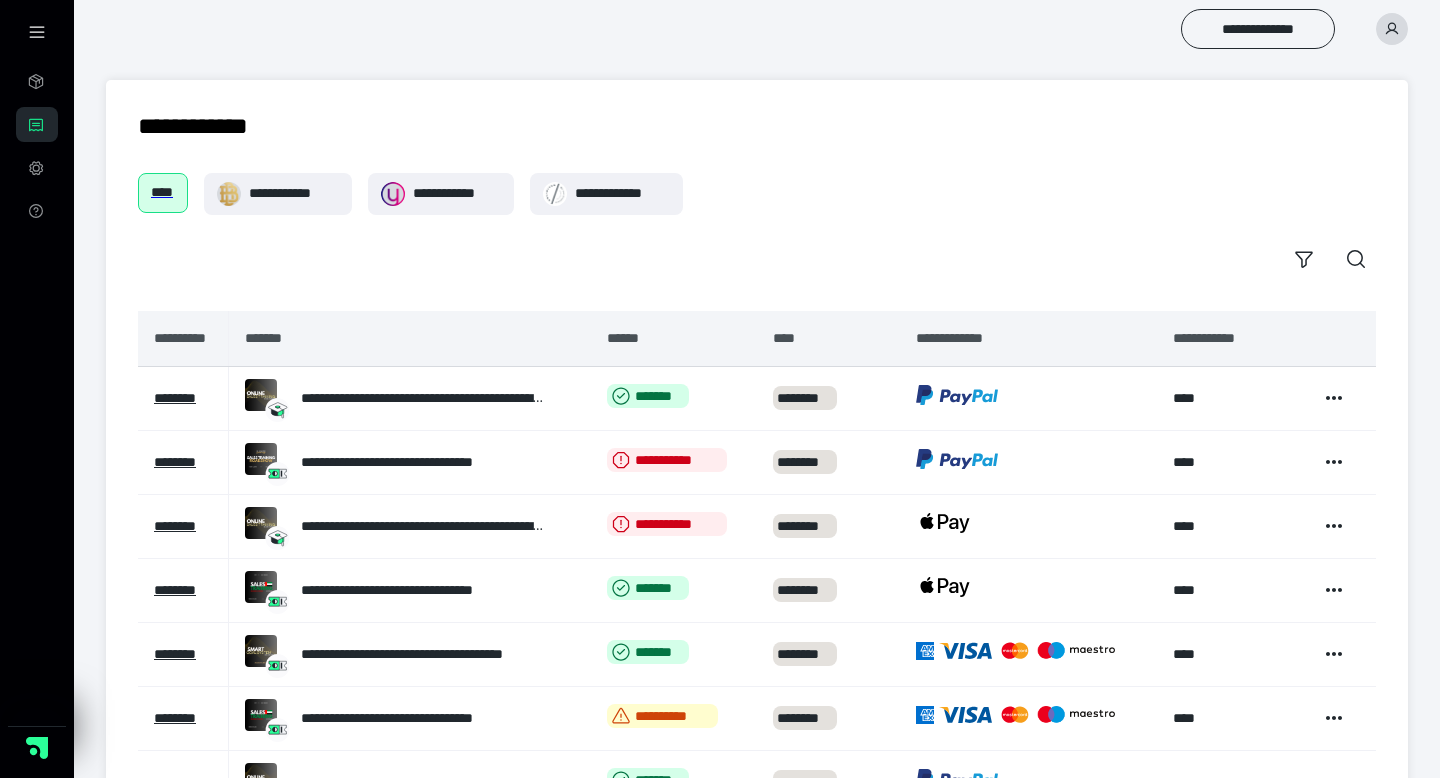 scroll, scrollTop: 194, scrollLeft: 0, axis: vertical 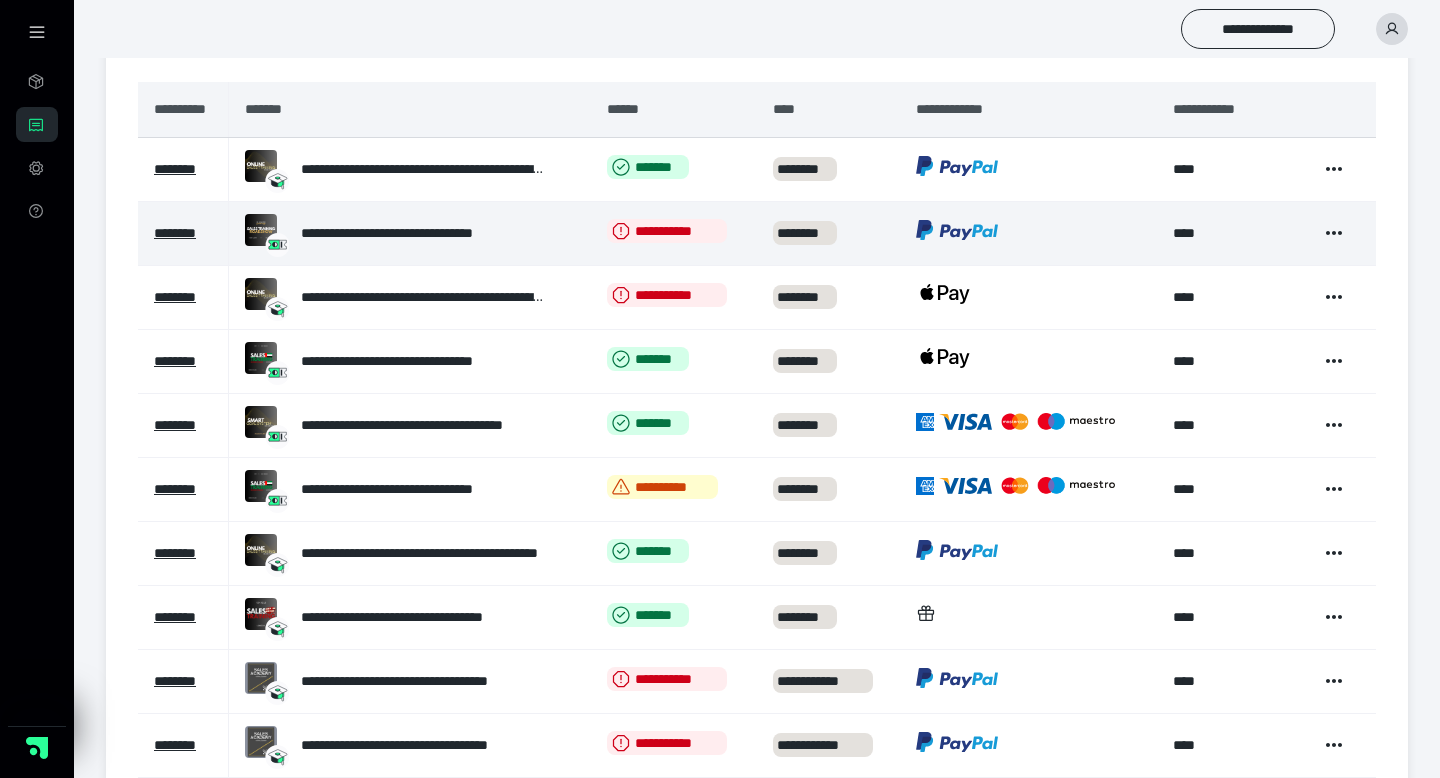 click on "**********" at bounding box center [183, 234] 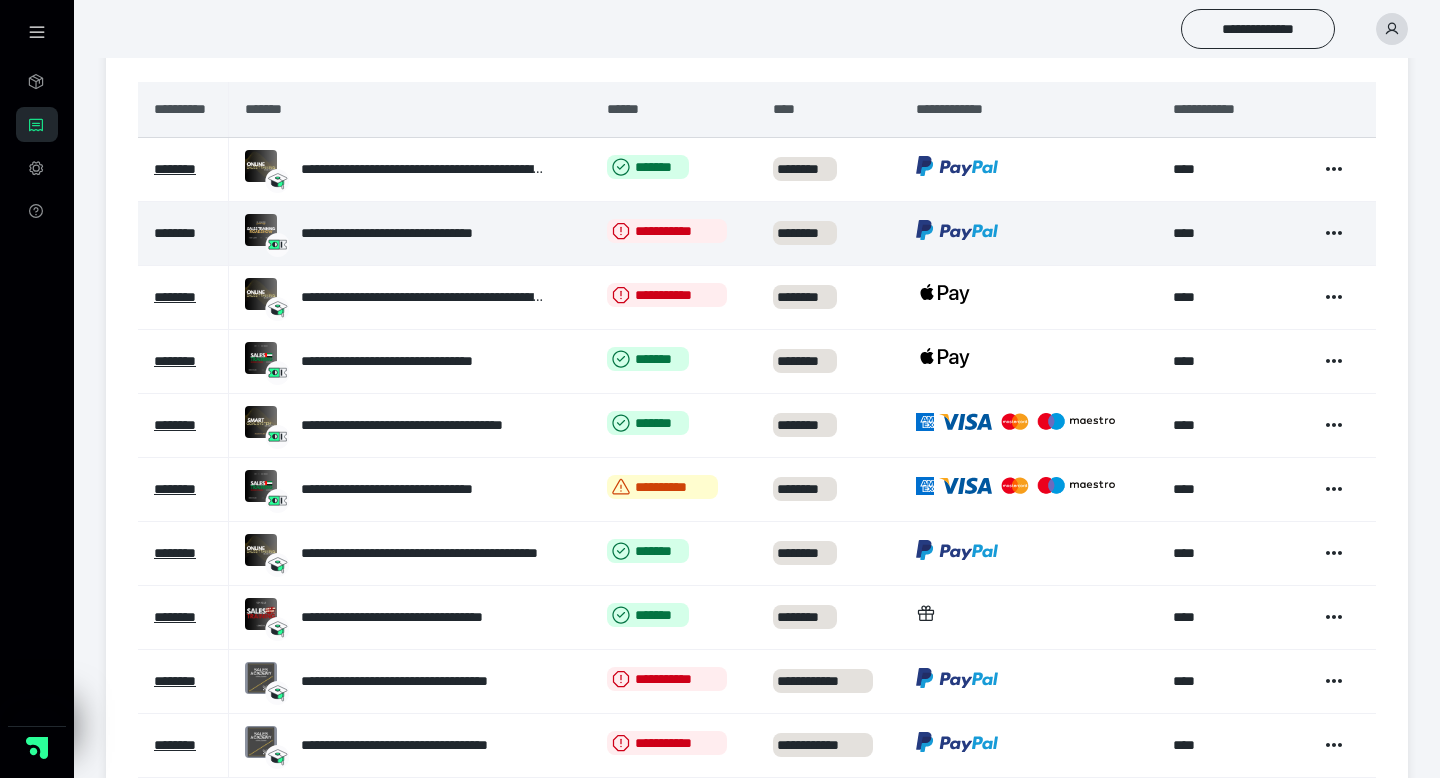 click on "********" at bounding box center [175, 233] 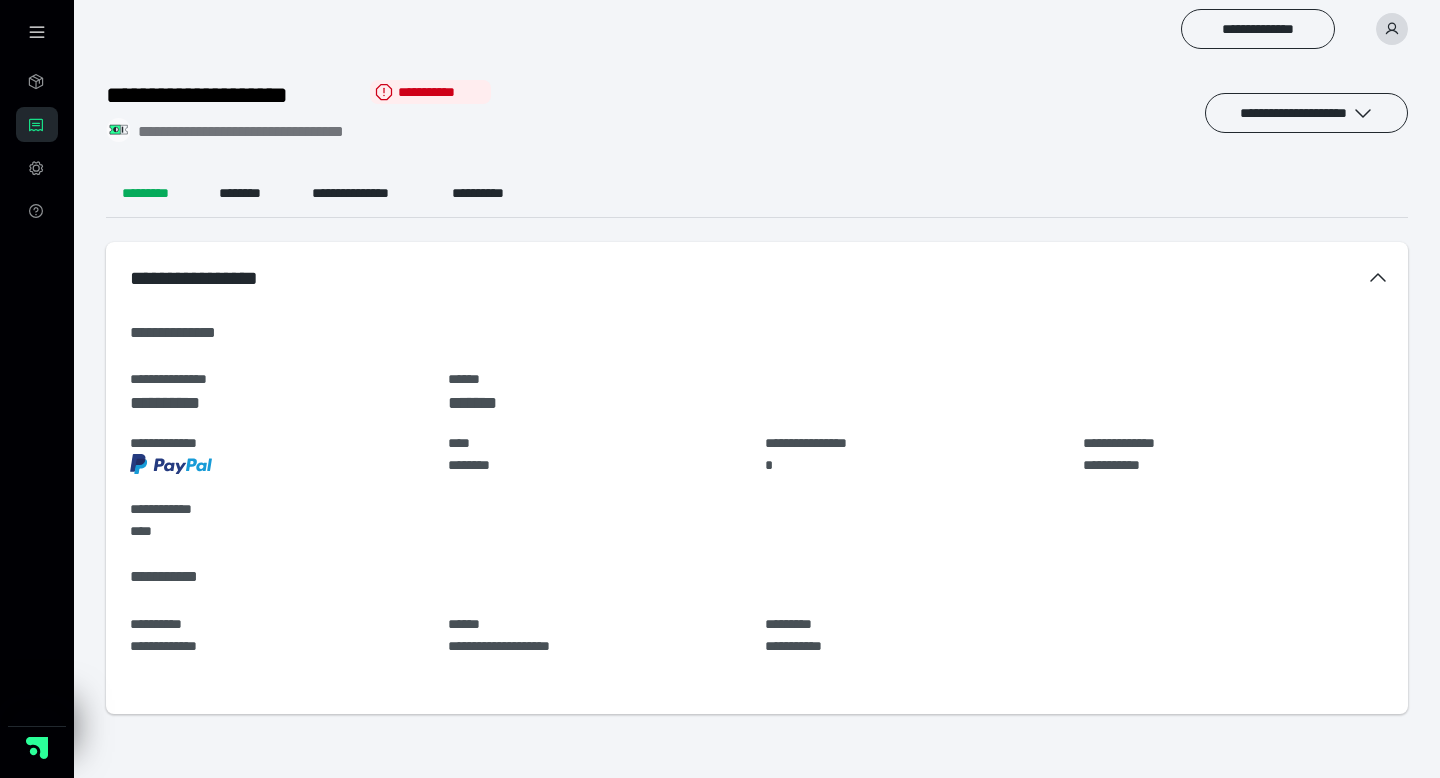 scroll, scrollTop: 0, scrollLeft: 0, axis: both 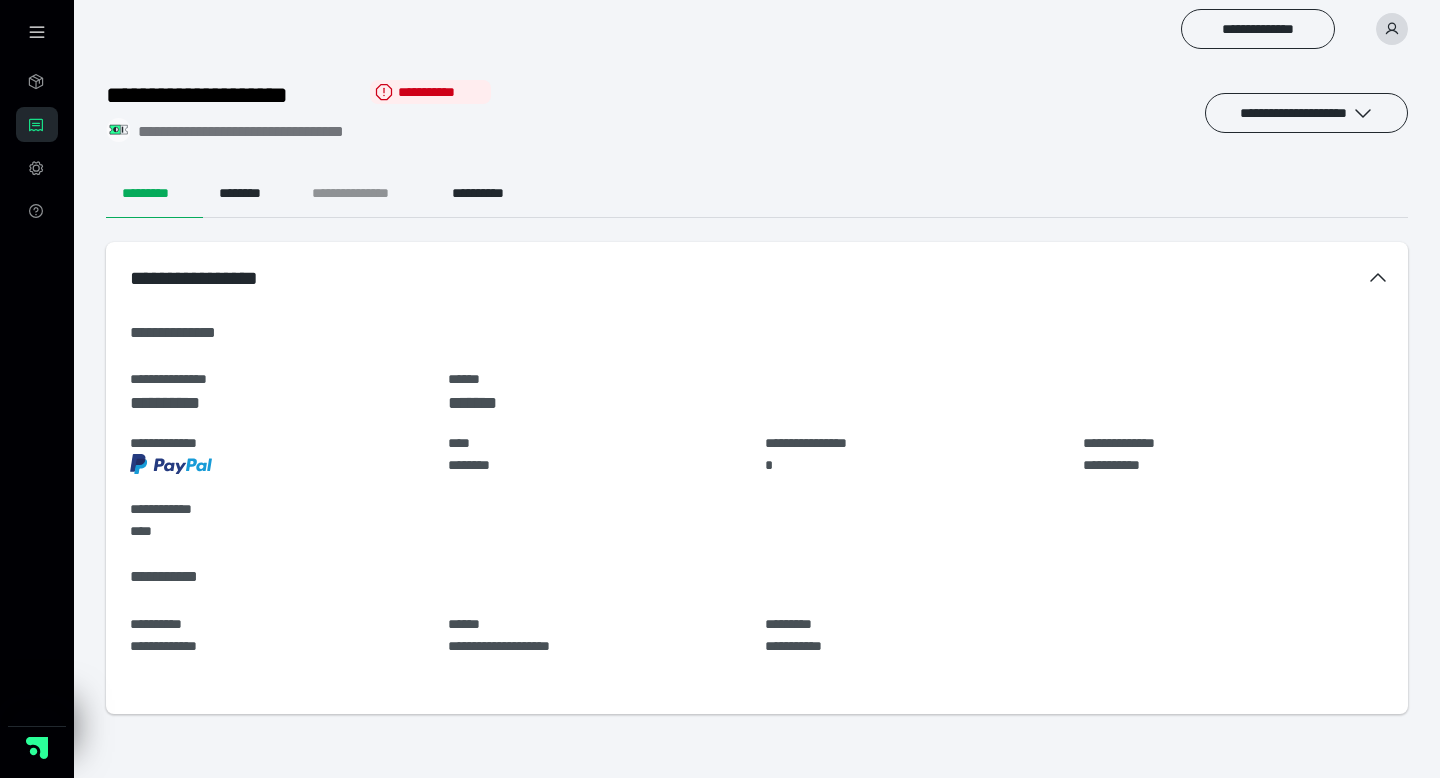 click on "**********" at bounding box center (366, 194) 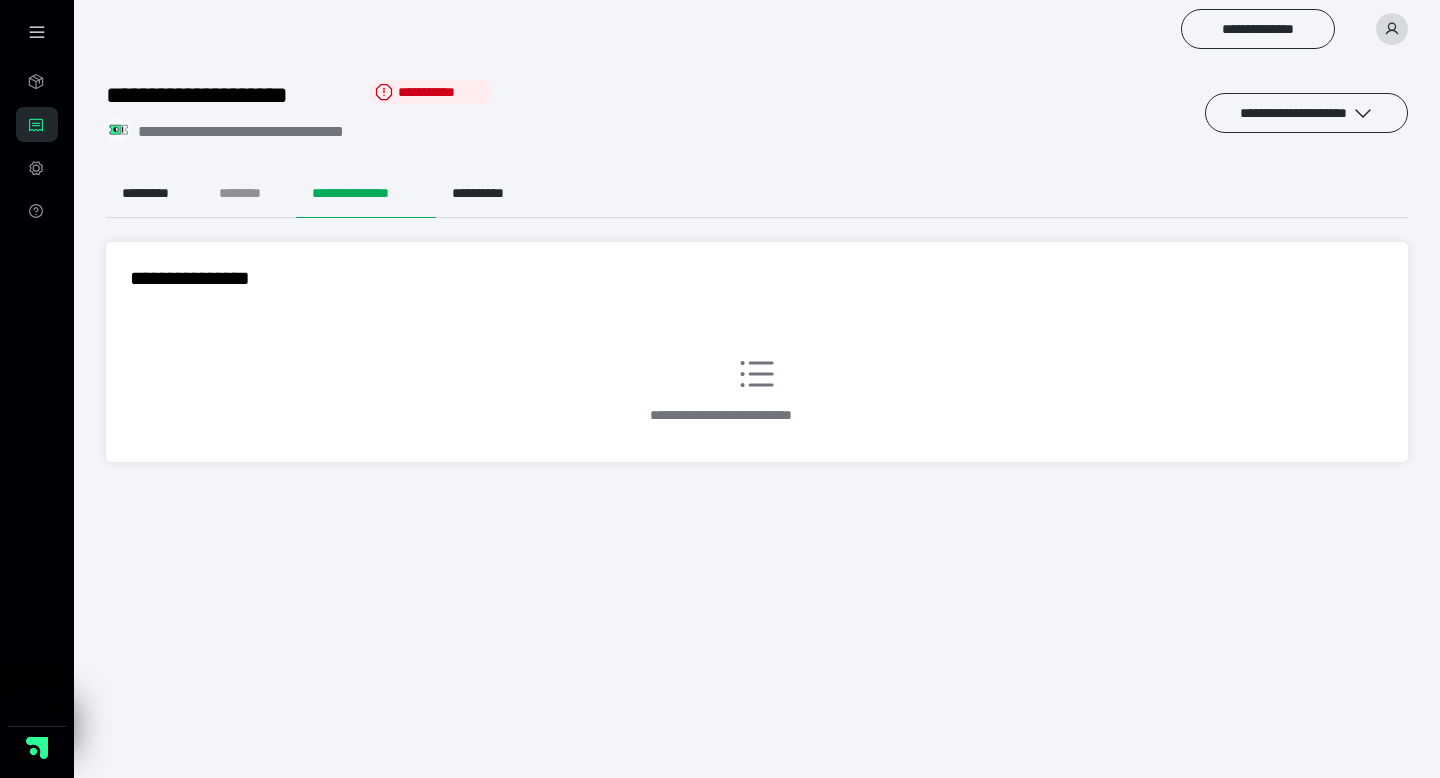 click on "********" at bounding box center [249, 194] 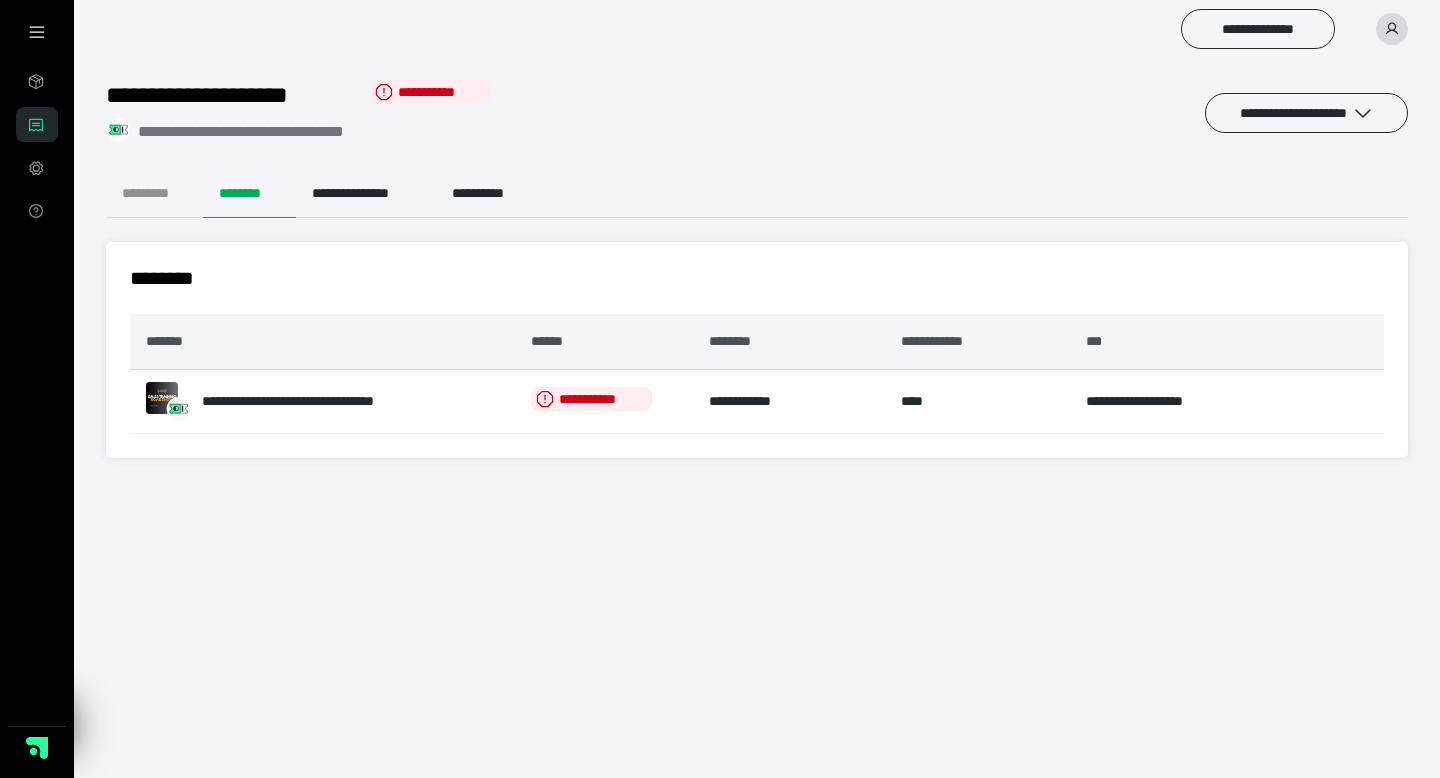 click on "*********" at bounding box center (154, 194) 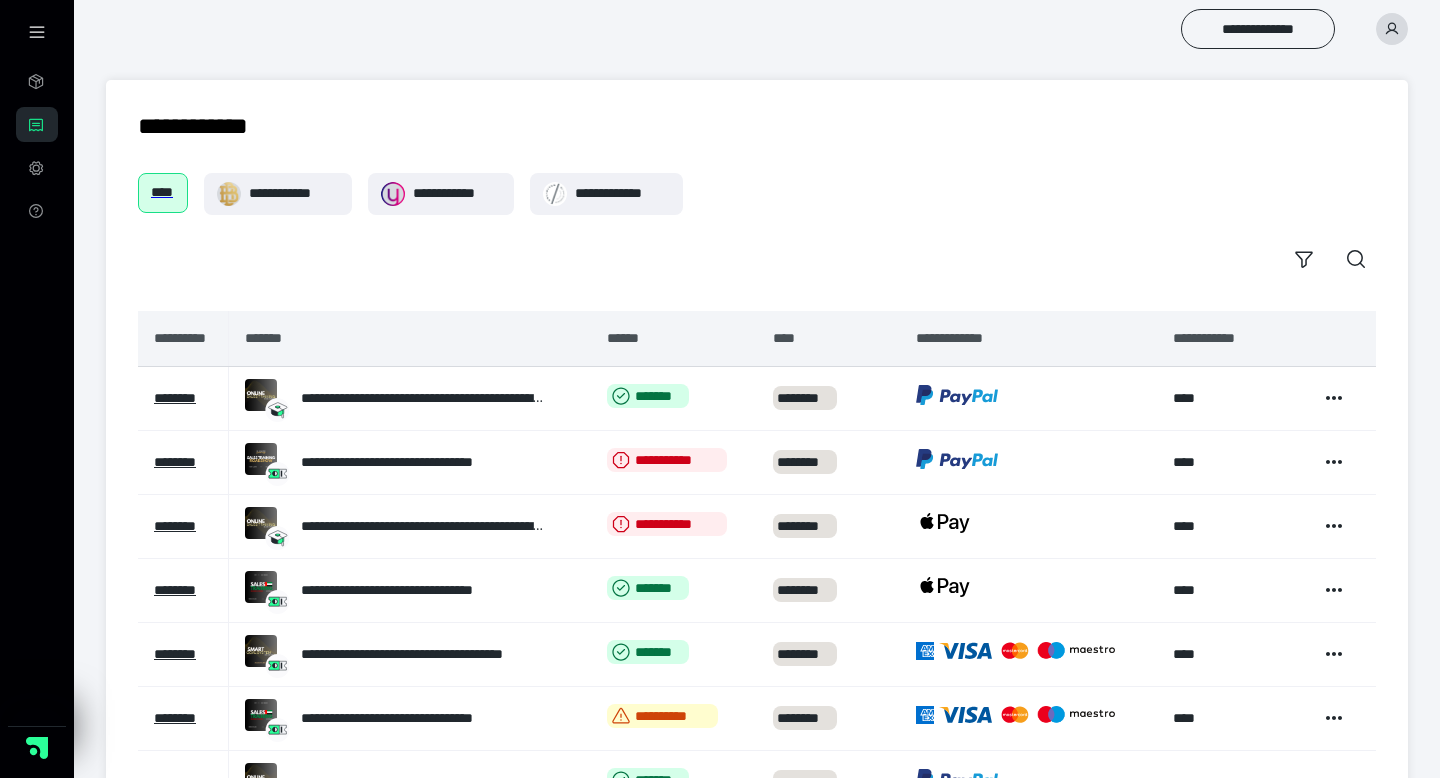scroll, scrollTop: 229, scrollLeft: 0, axis: vertical 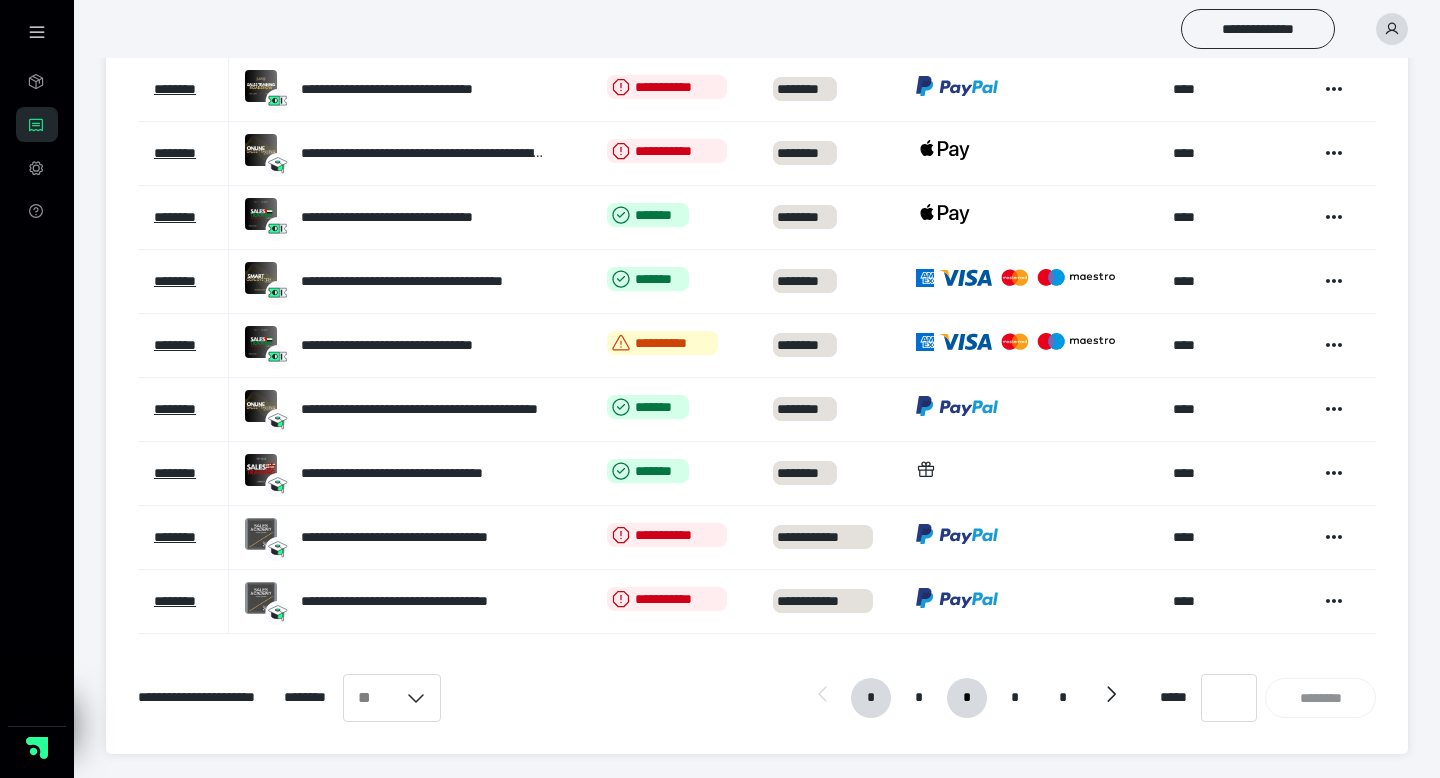 click on "*" at bounding box center [967, 698] 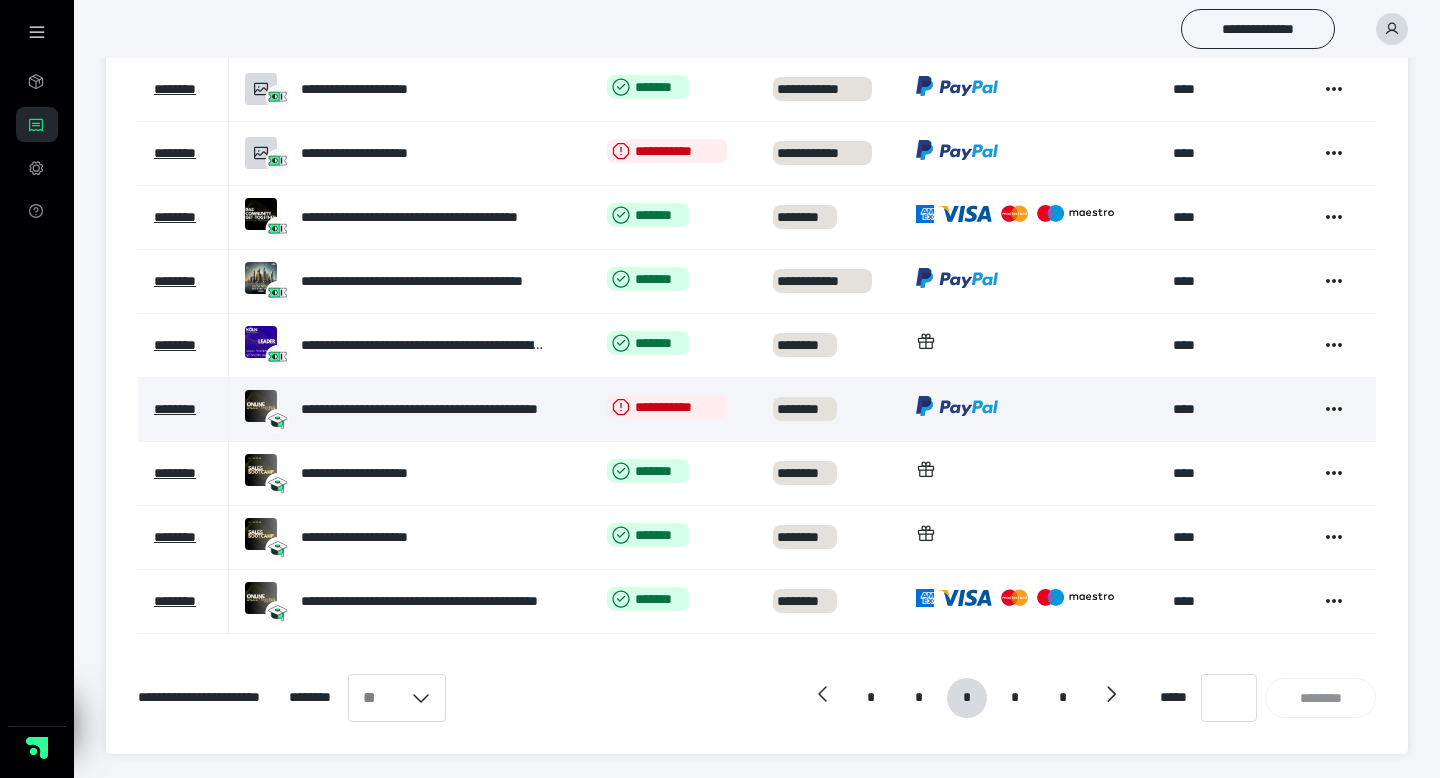 scroll, scrollTop: 0, scrollLeft: 0, axis: both 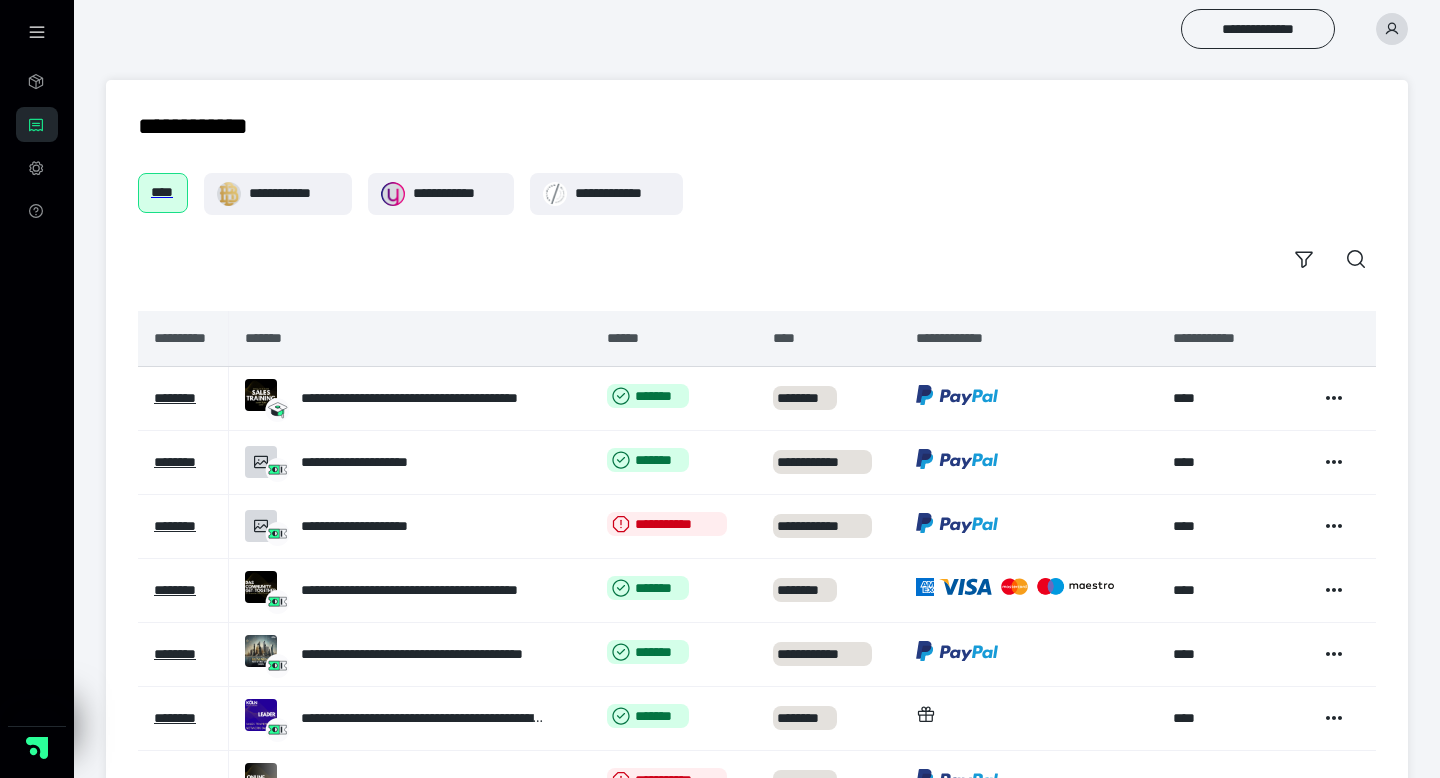 click 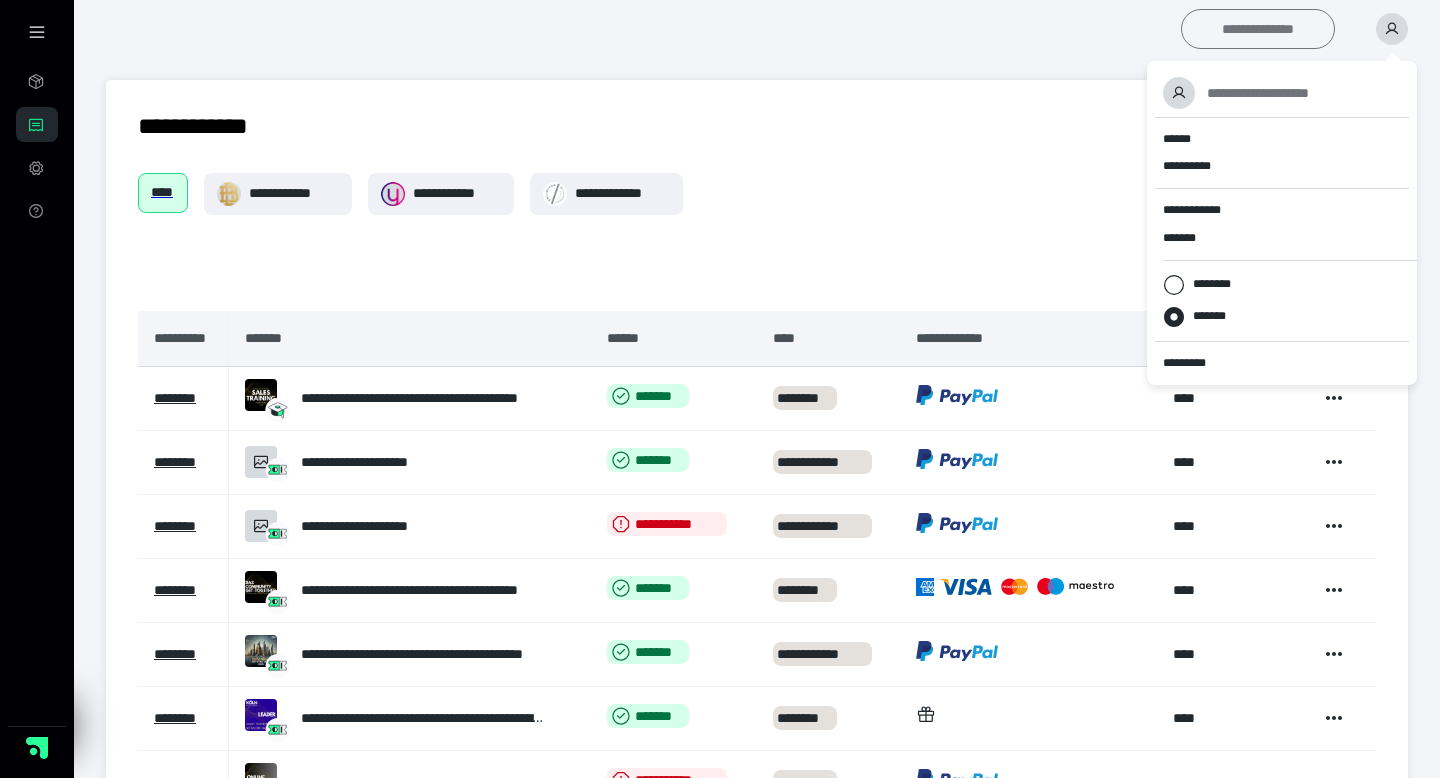 click on "**********" at bounding box center (1258, 29) 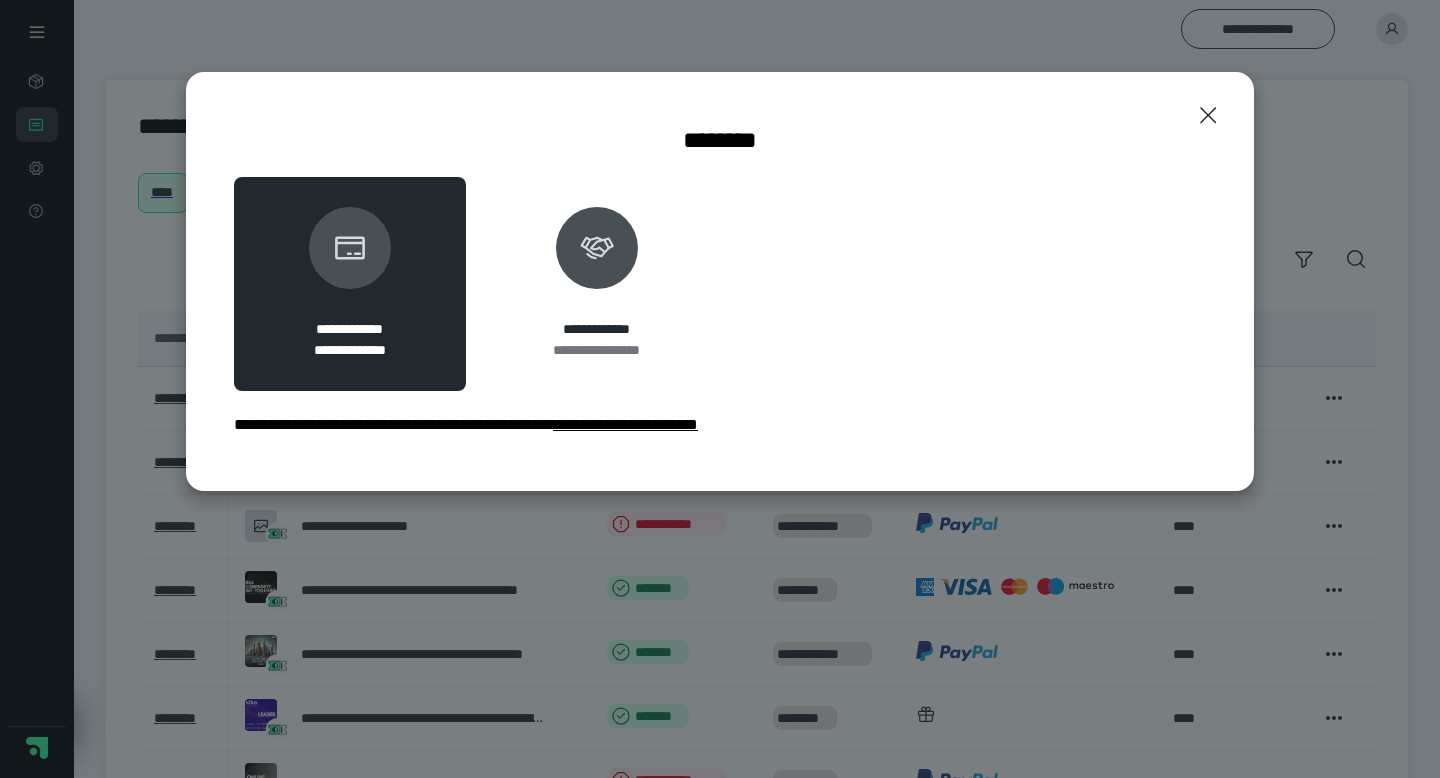 click on "**********" at bounding box center (720, 281) 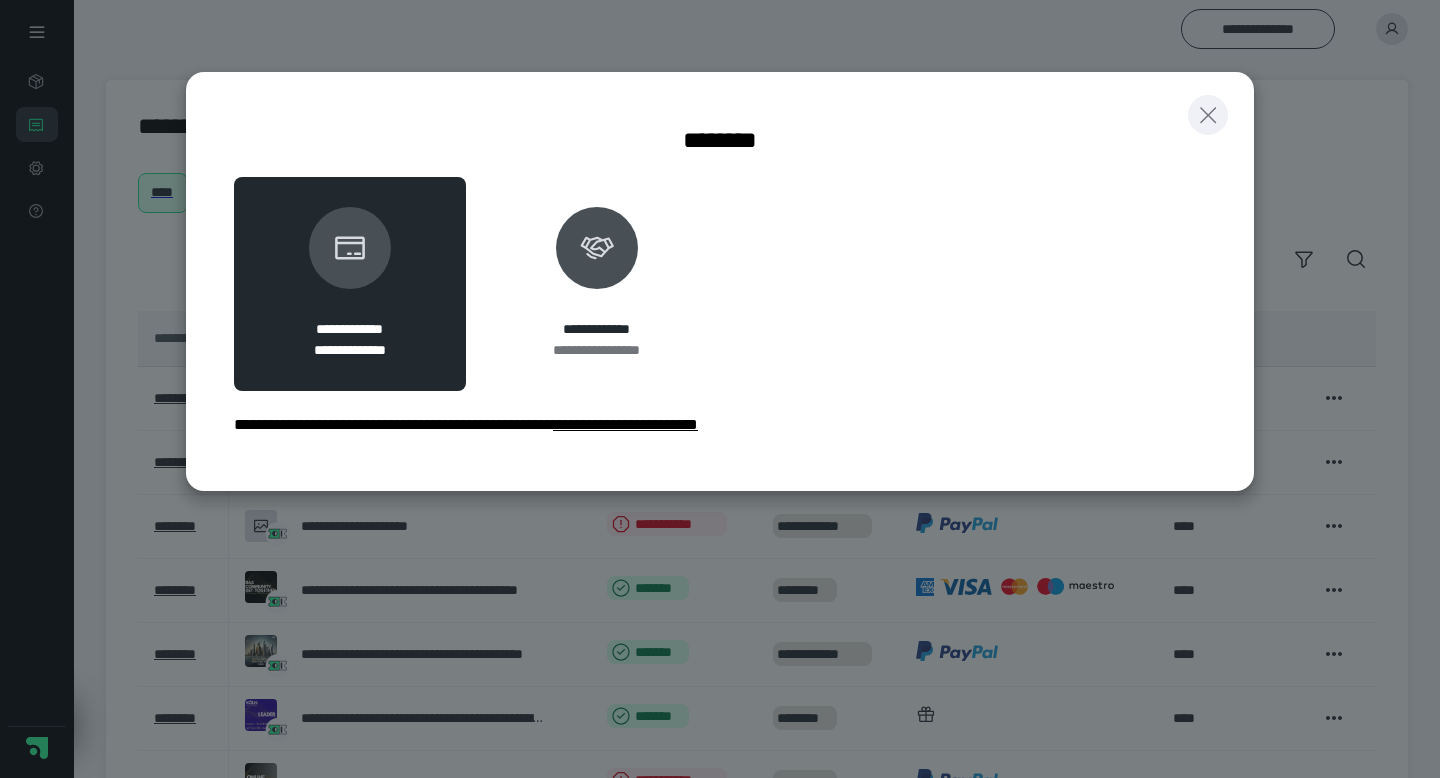 click at bounding box center [1208, 115] 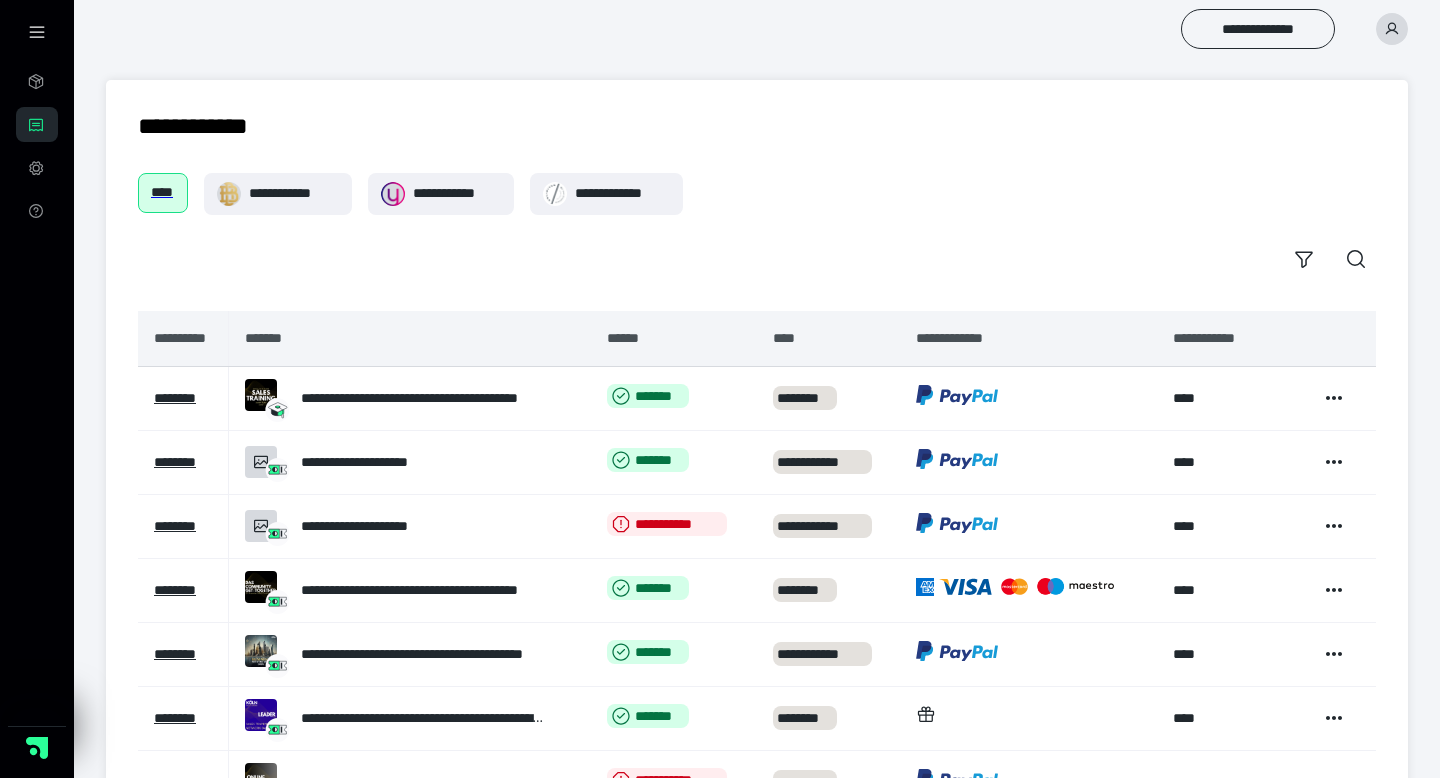 click 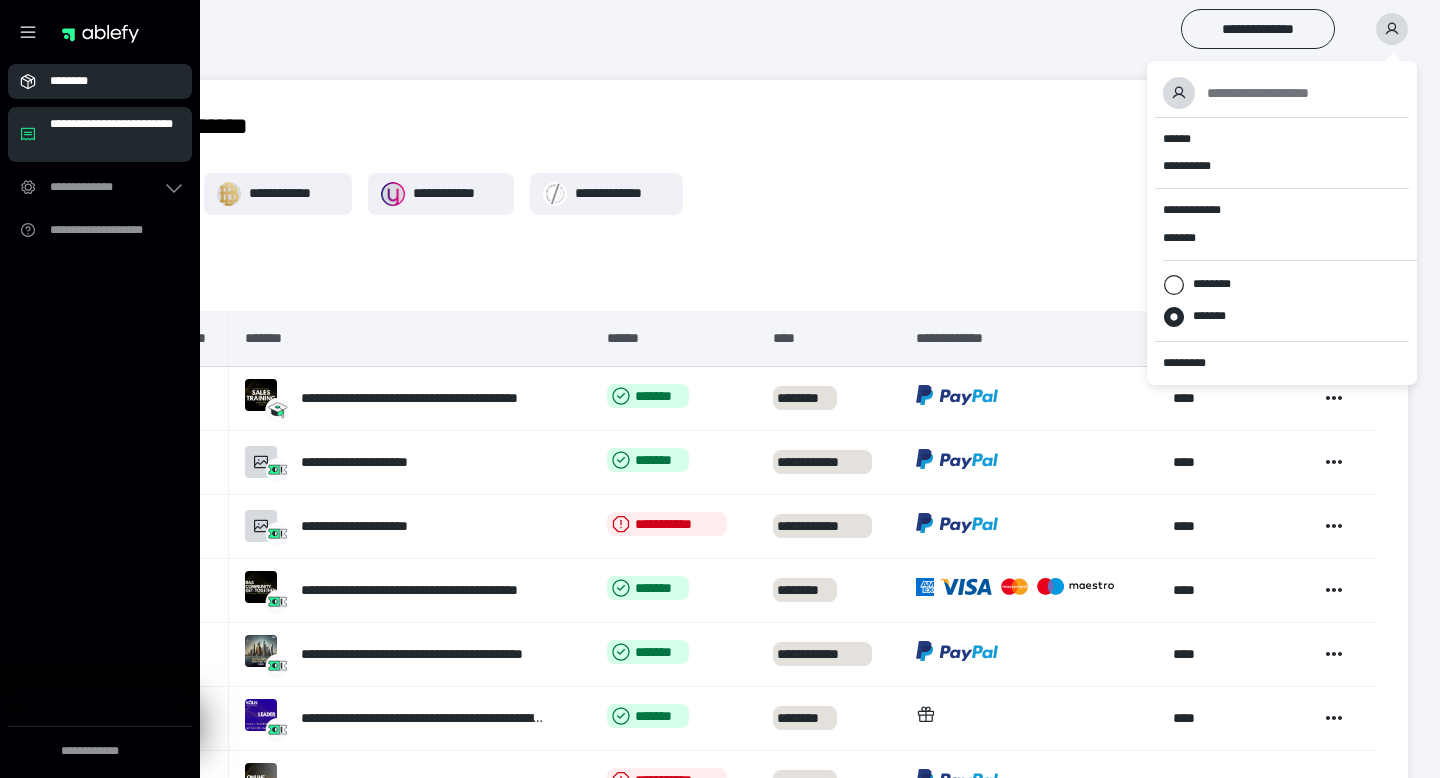 click on "********" at bounding box center [100, 81] 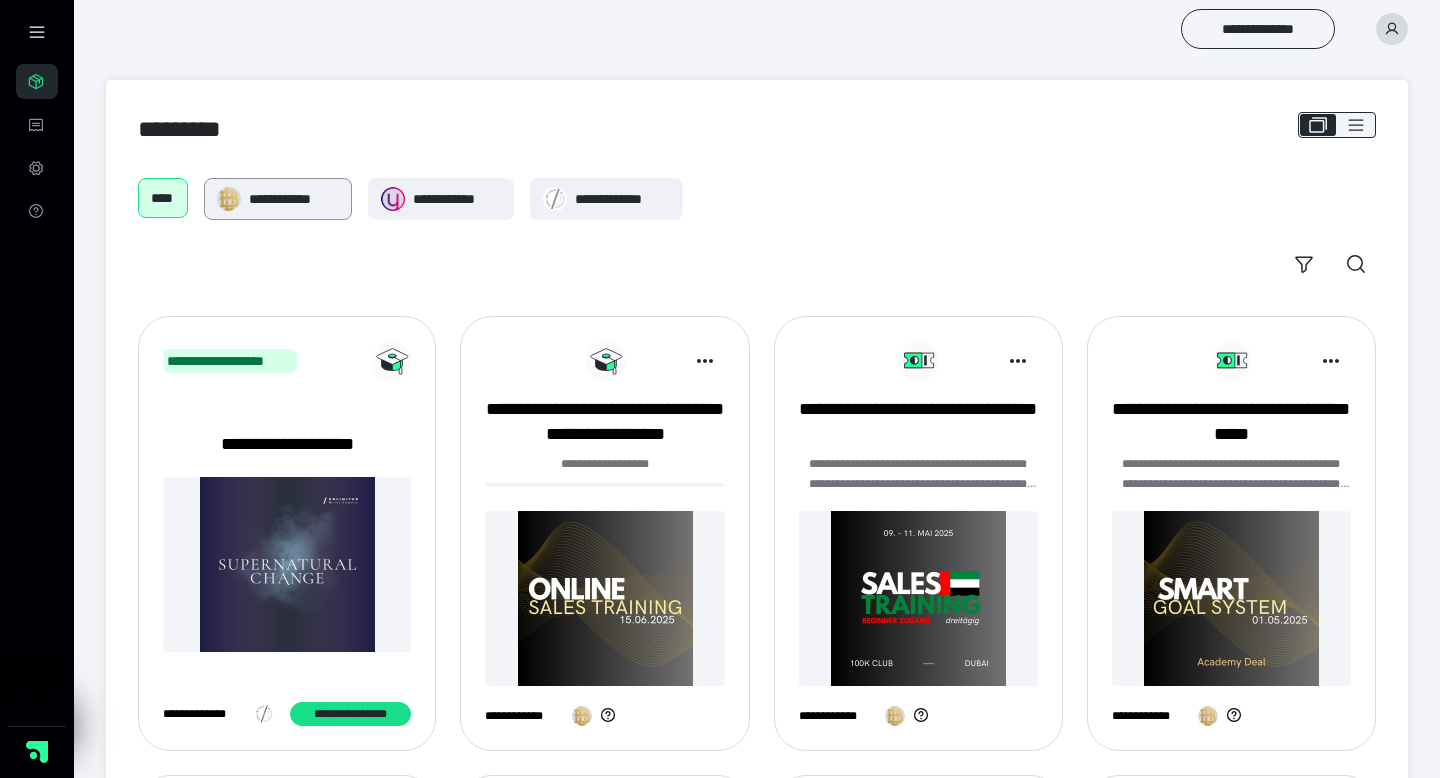 click on "**********" at bounding box center [278, 199] 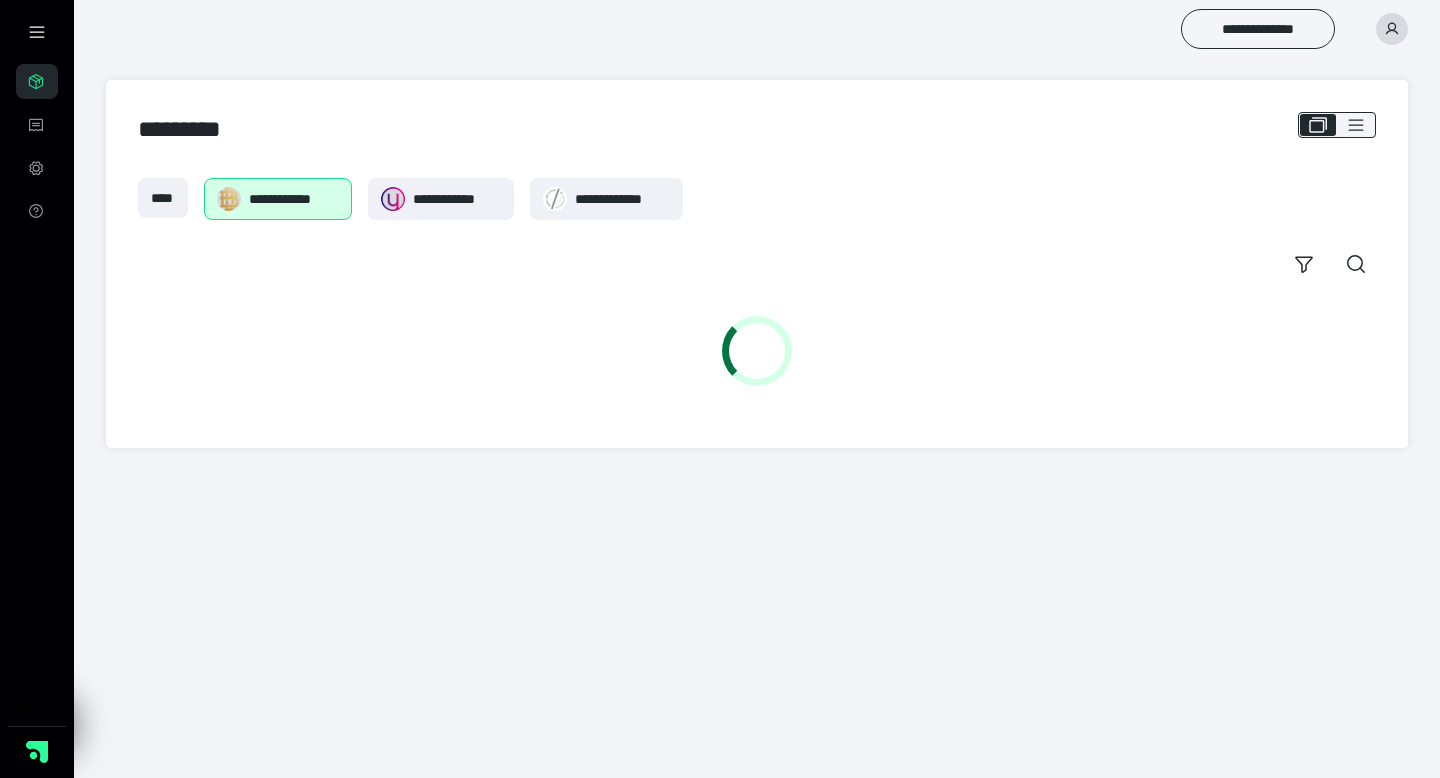 scroll, scrollTop: 0, scrollLeft: 0, axis: both 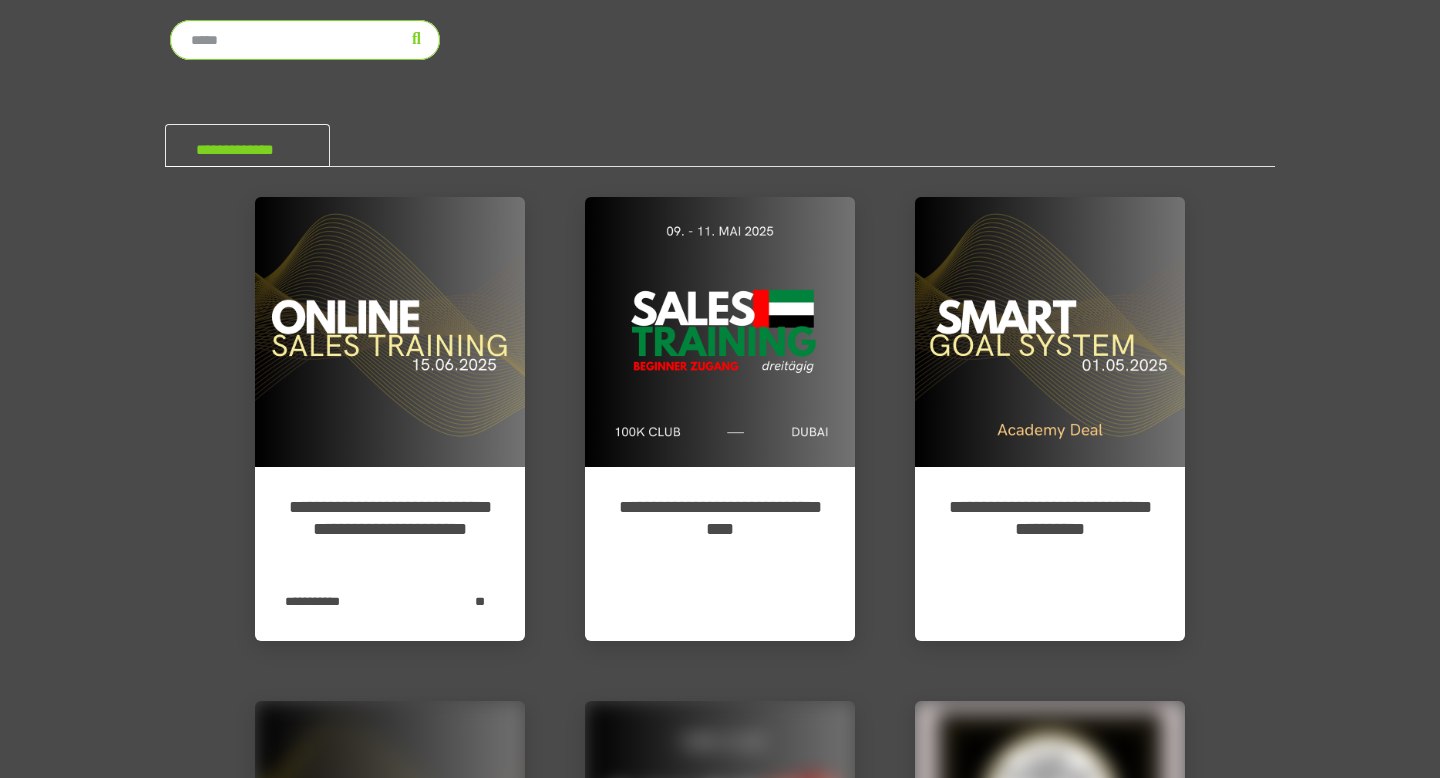 click at bounding box center [305, 40] 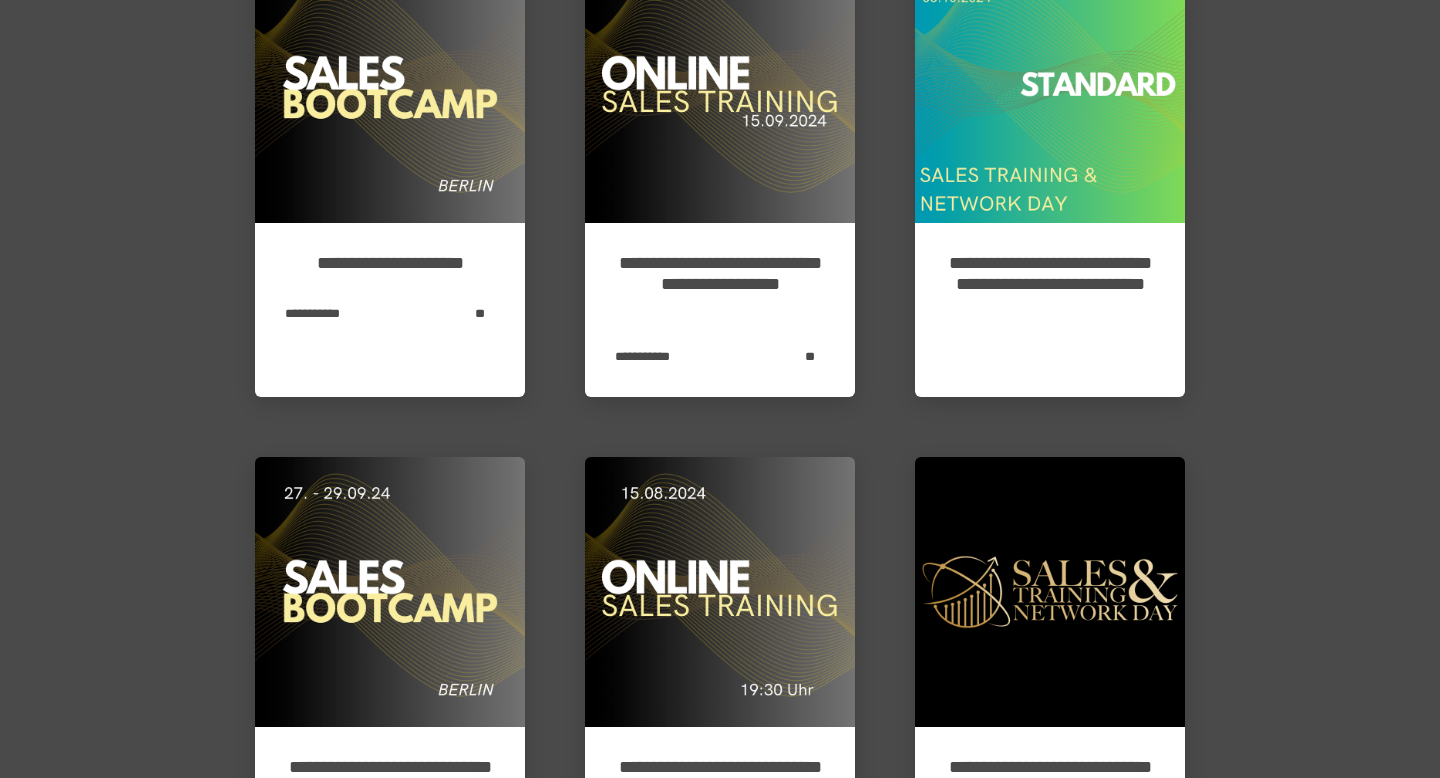 scroll, scrollTop: 3202, scrollLeft: 0, axis: vertical 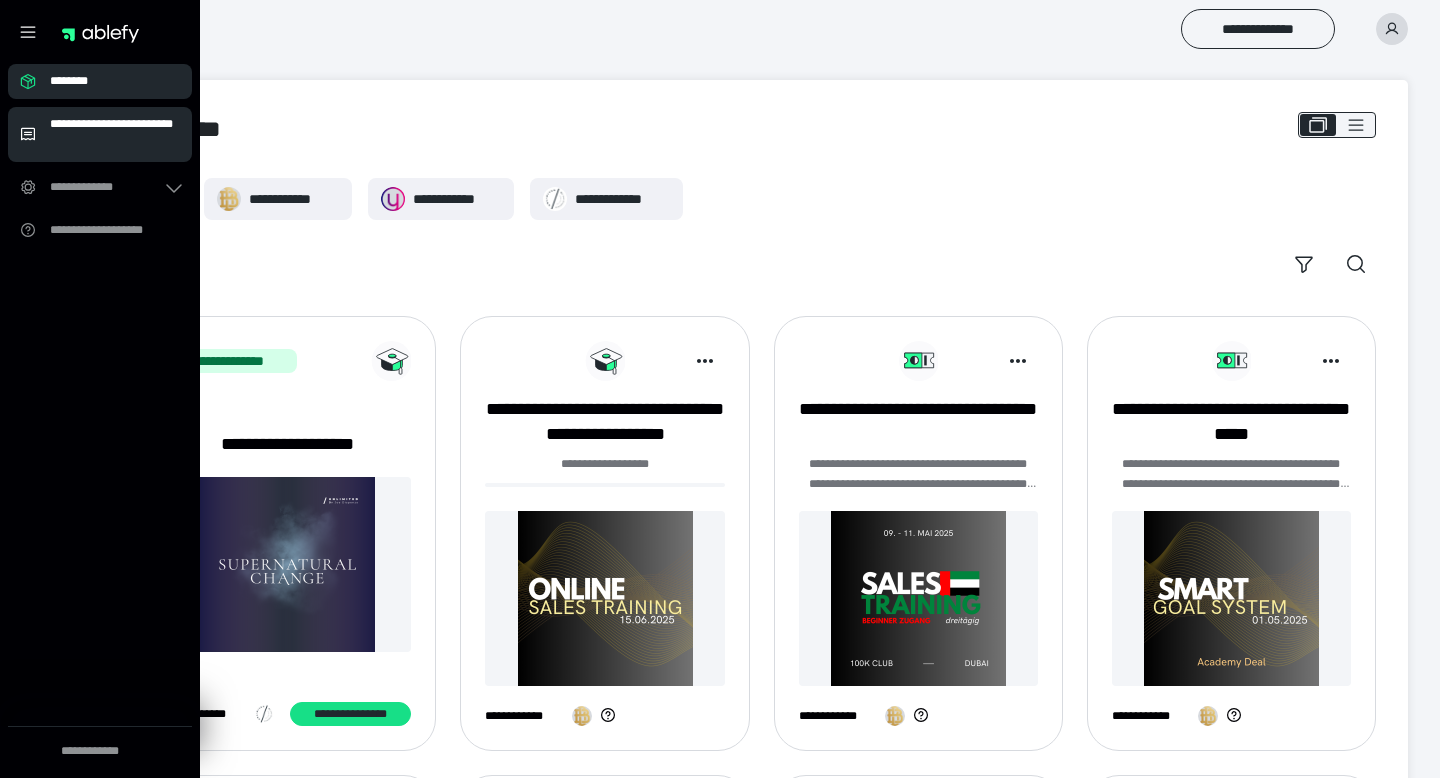 click on "**********" at bounding box center [115, 134] 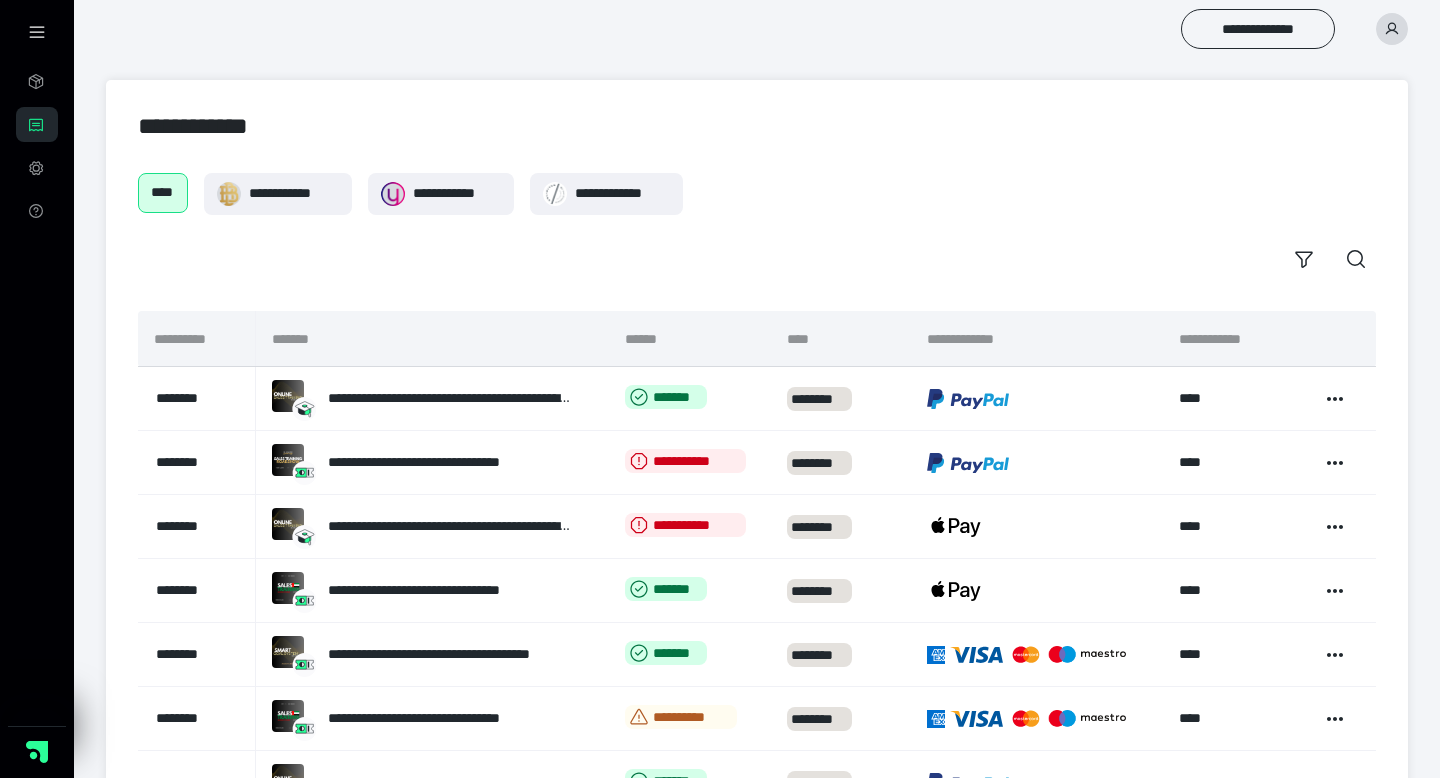 click at bounding box center (1392, 29) 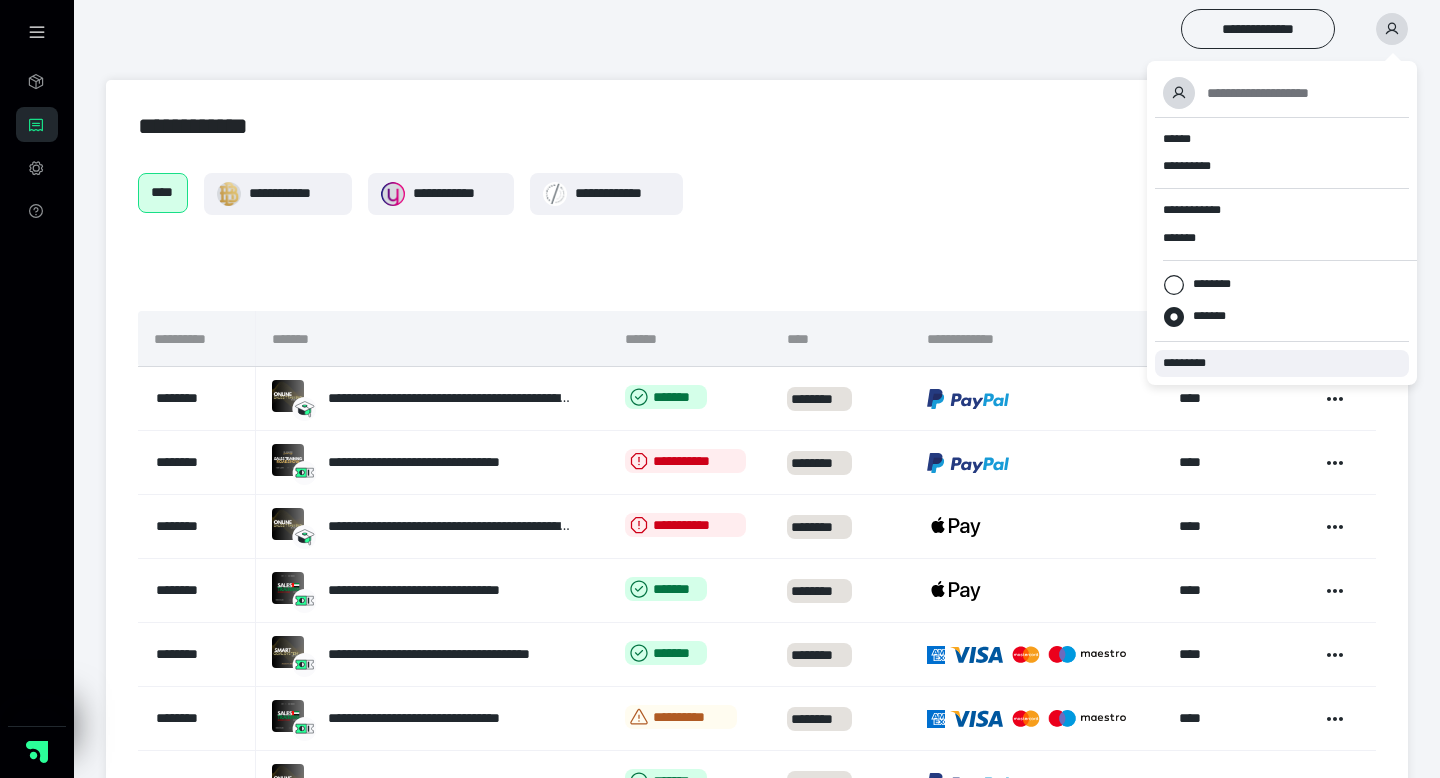 click on "*********" at bounding box center (1193, 363) 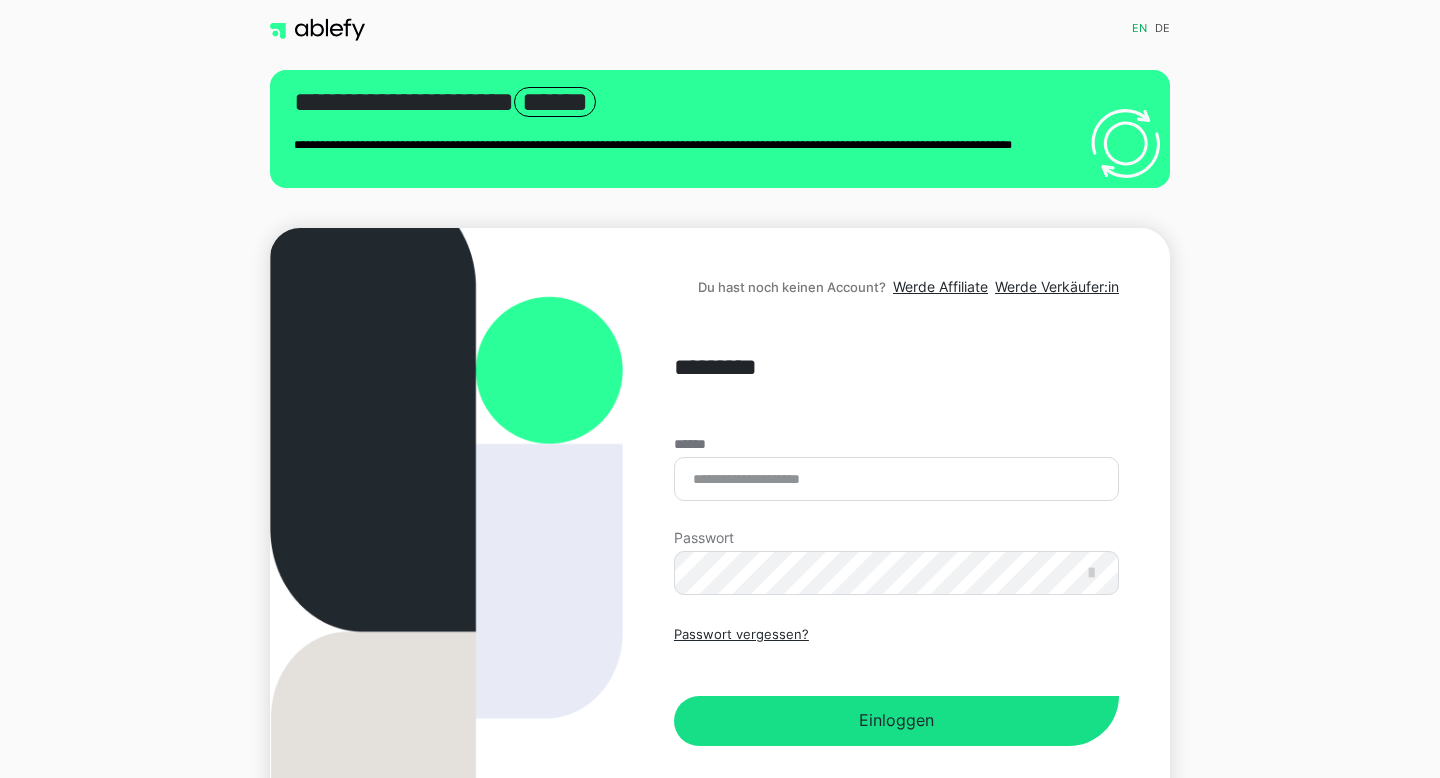 scroll, scrollTop: 0, scrollLeft: 0, axis: both 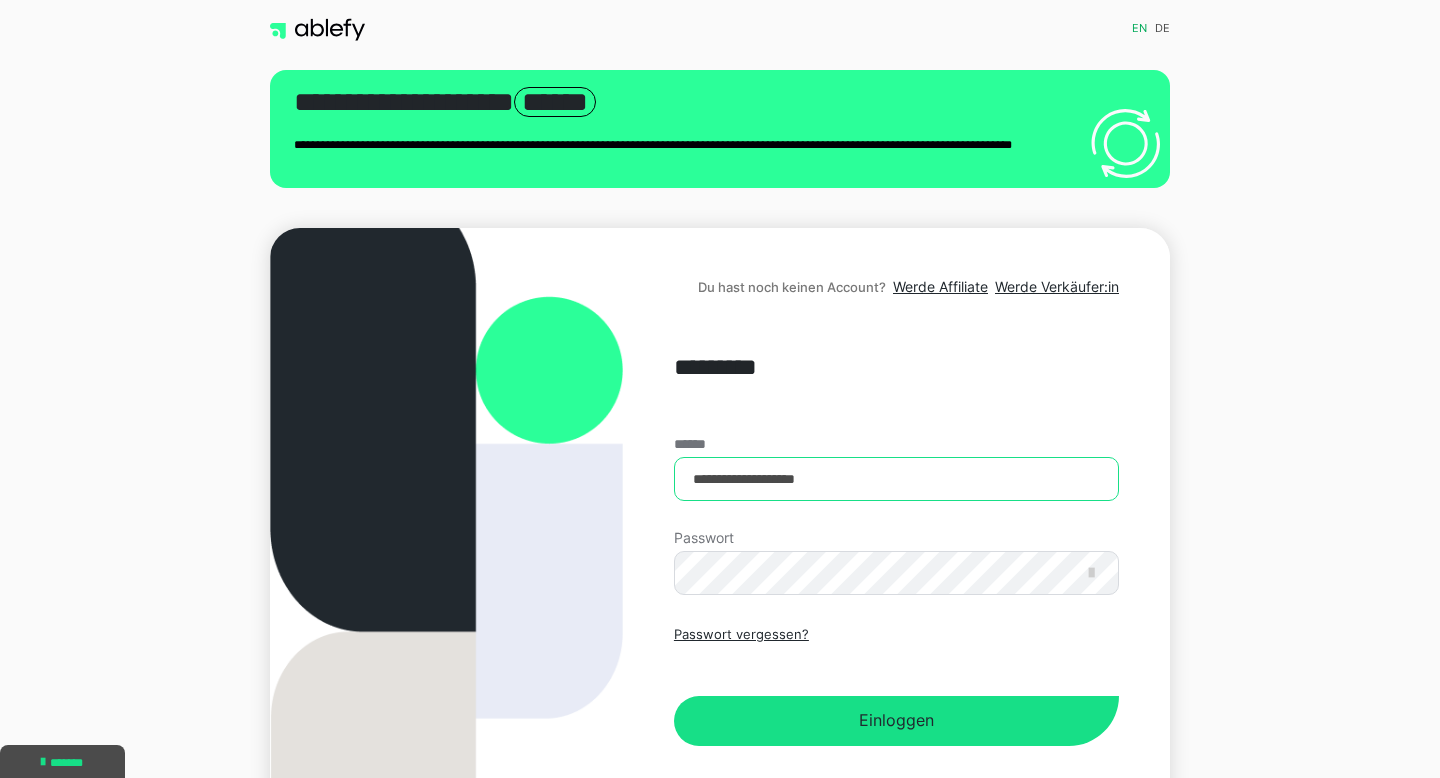 click on "**********" at bounding box center [896, 479] 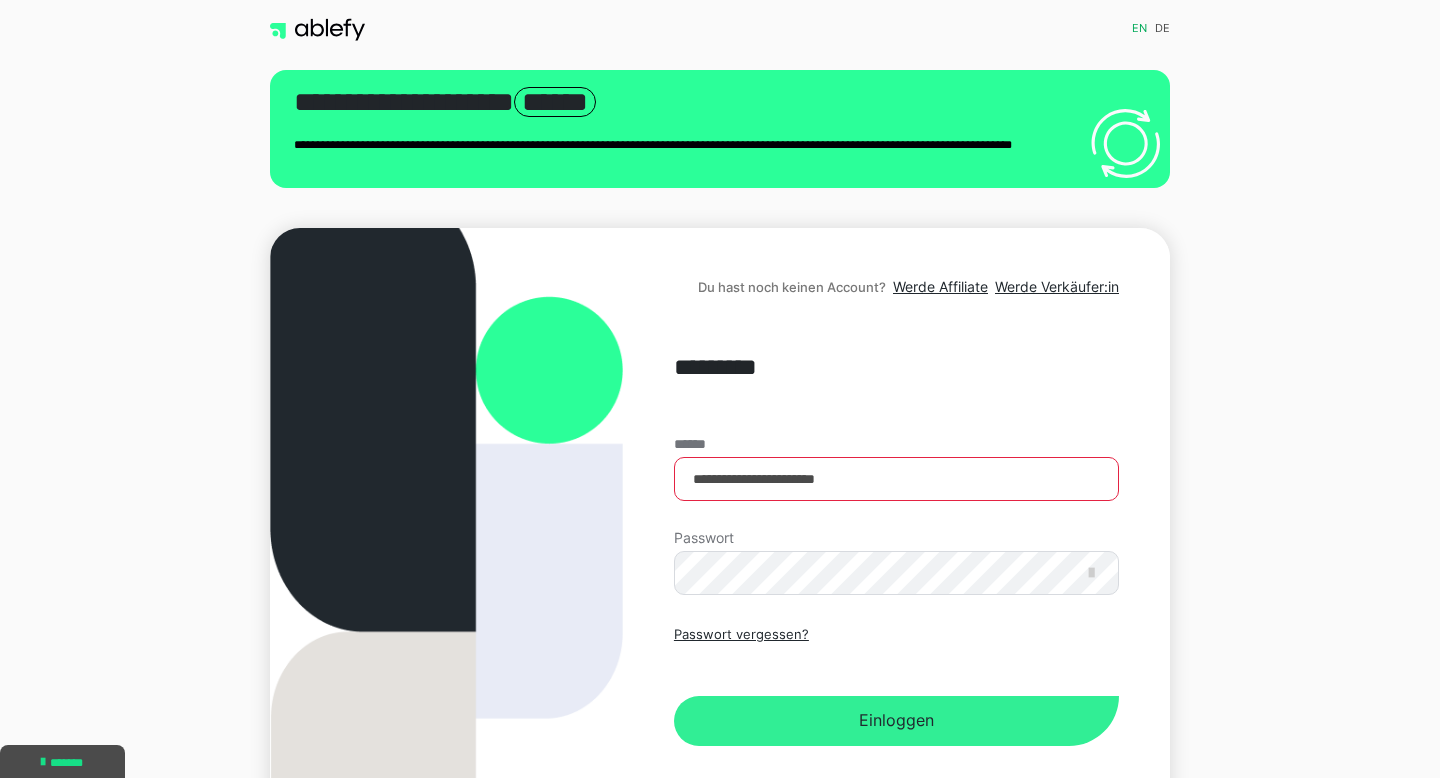 click on "Einloggen" at bounding box center [896, 721] 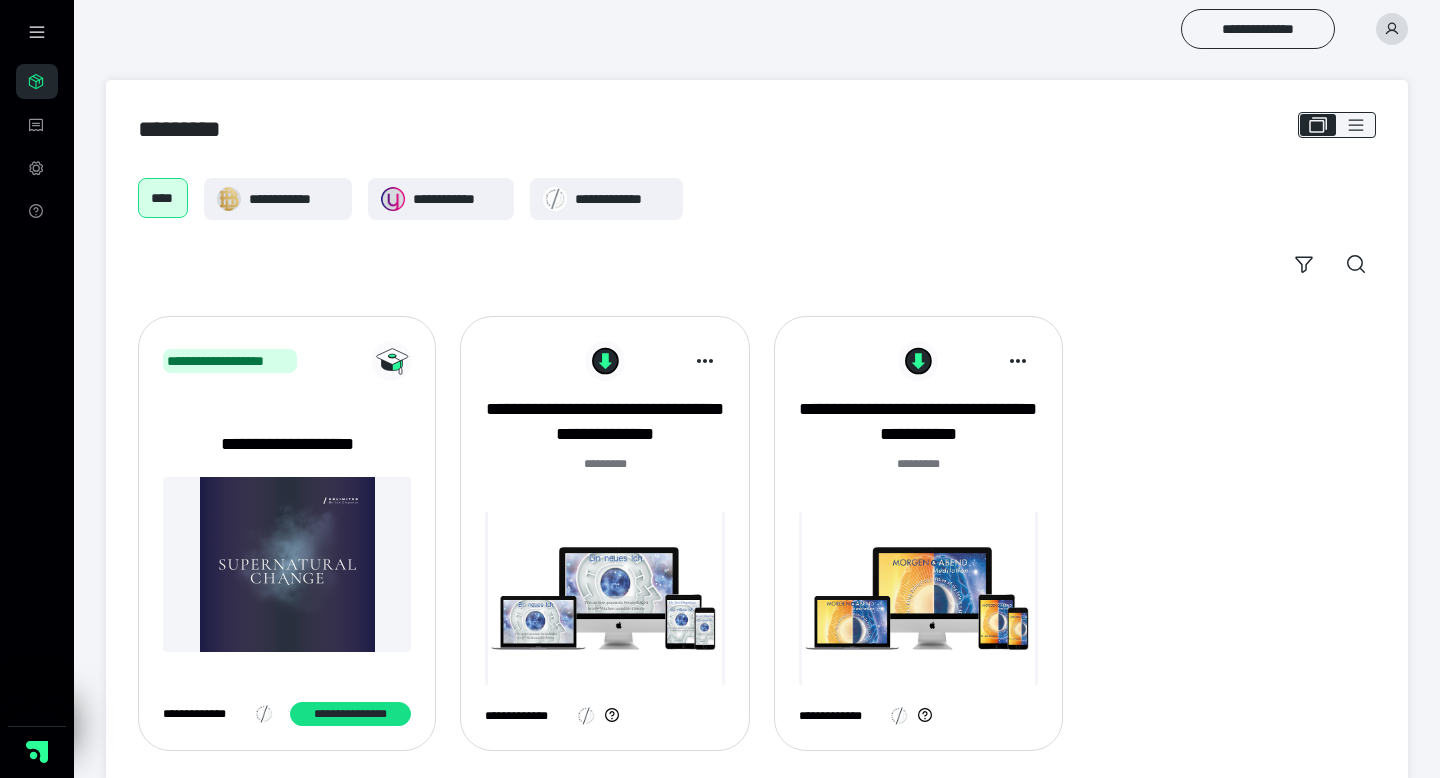 scroll, scrollTop: 0, scrollLeft: 0, axis: both 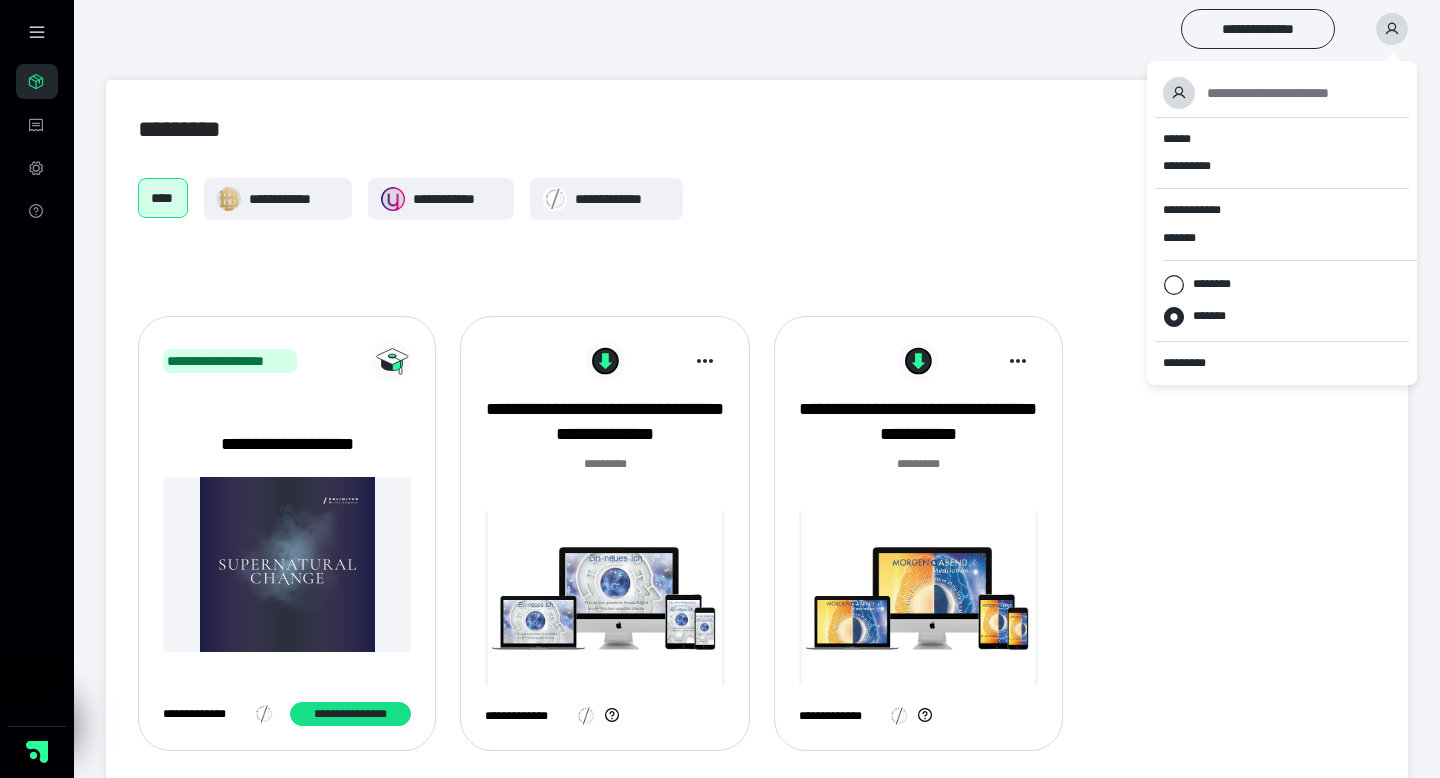 click 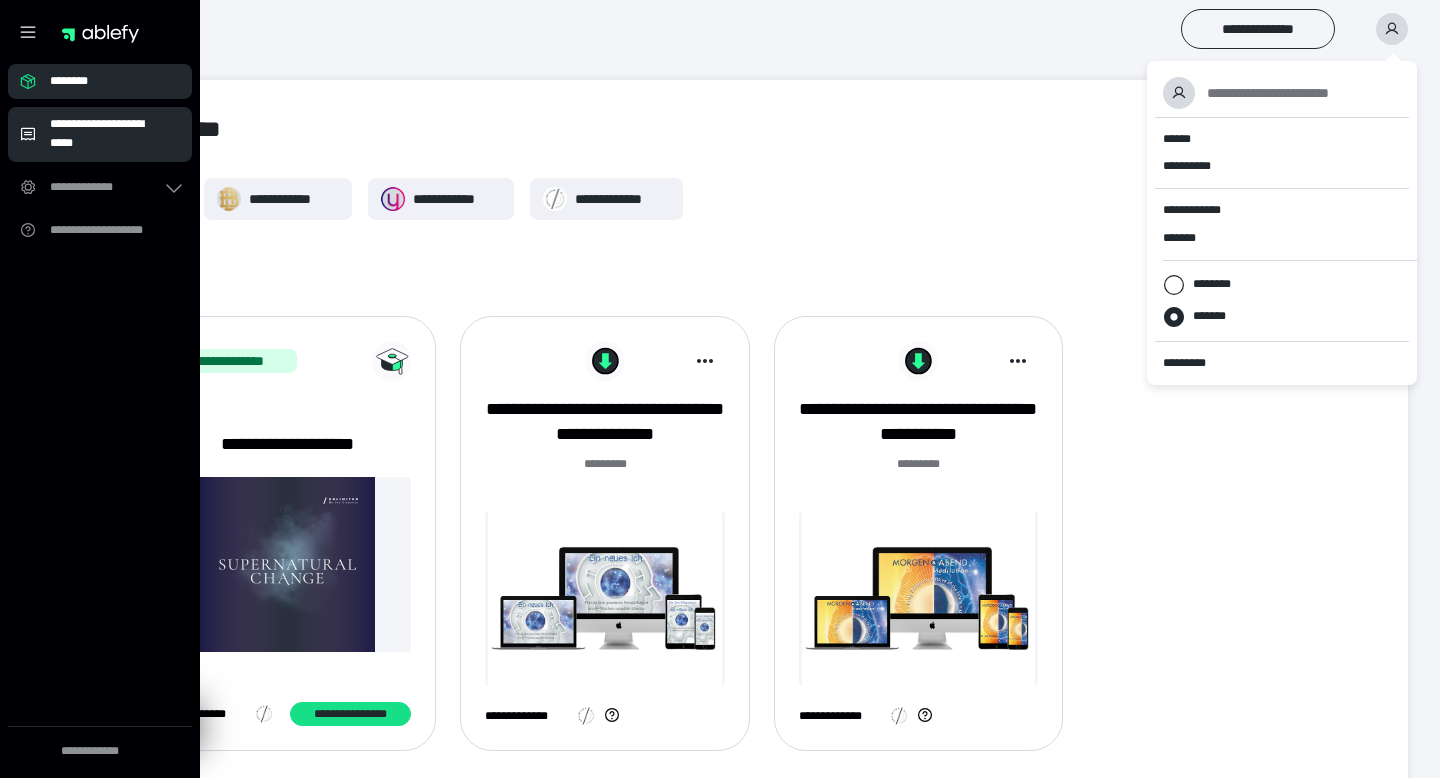 click on "**********" at bounding box center (100, 134) 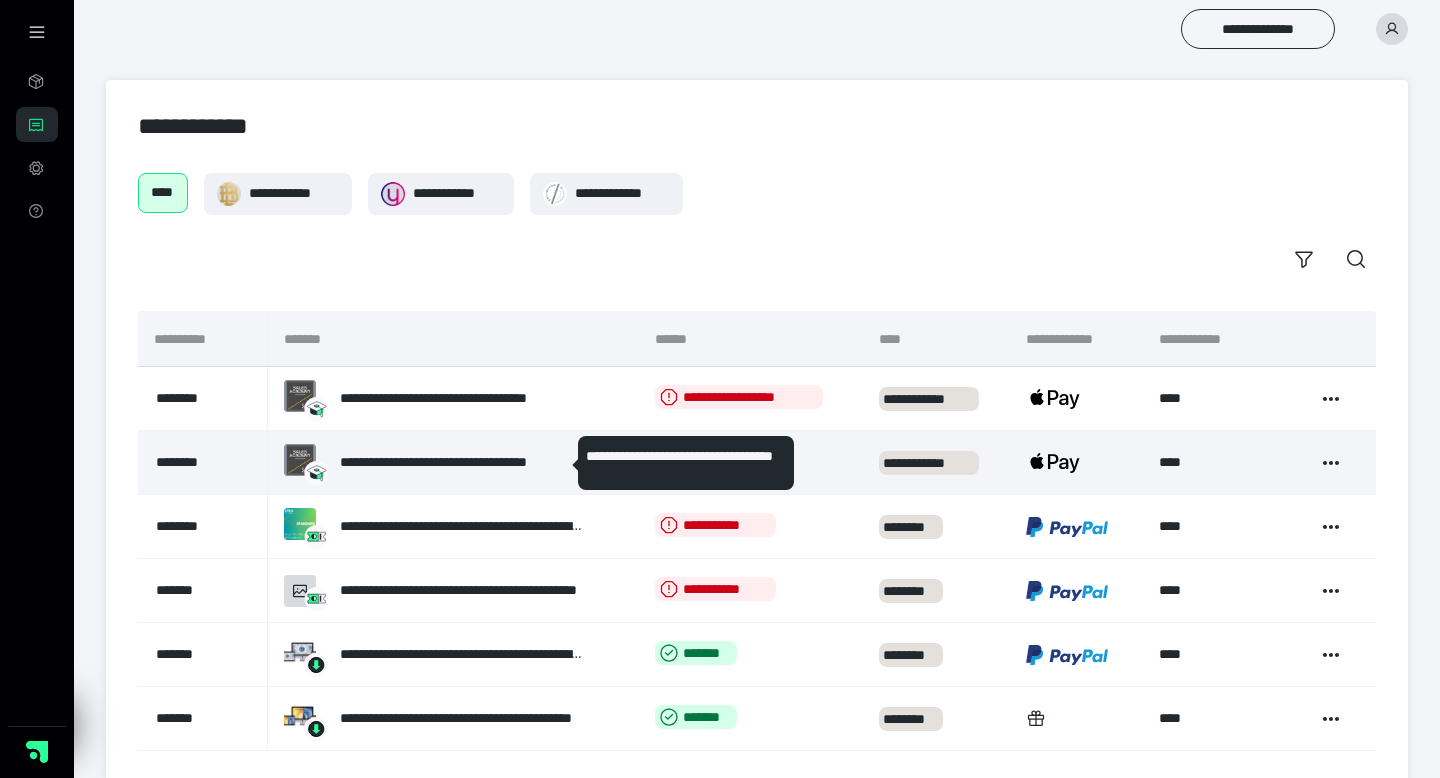 scroll, scrollTop: 29, scrollLeft: 0, axis: vertical 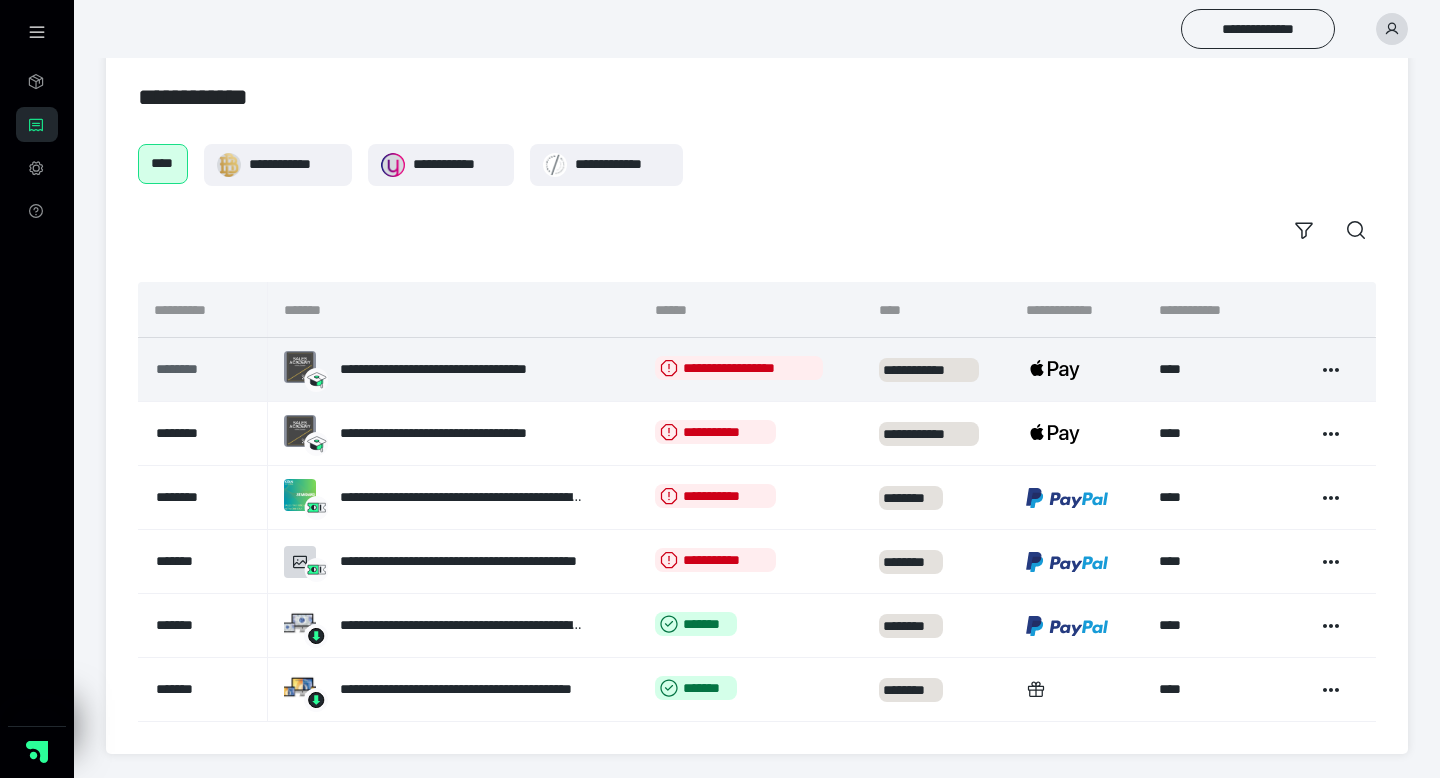 click on "********" at bounding box center (197, 369) 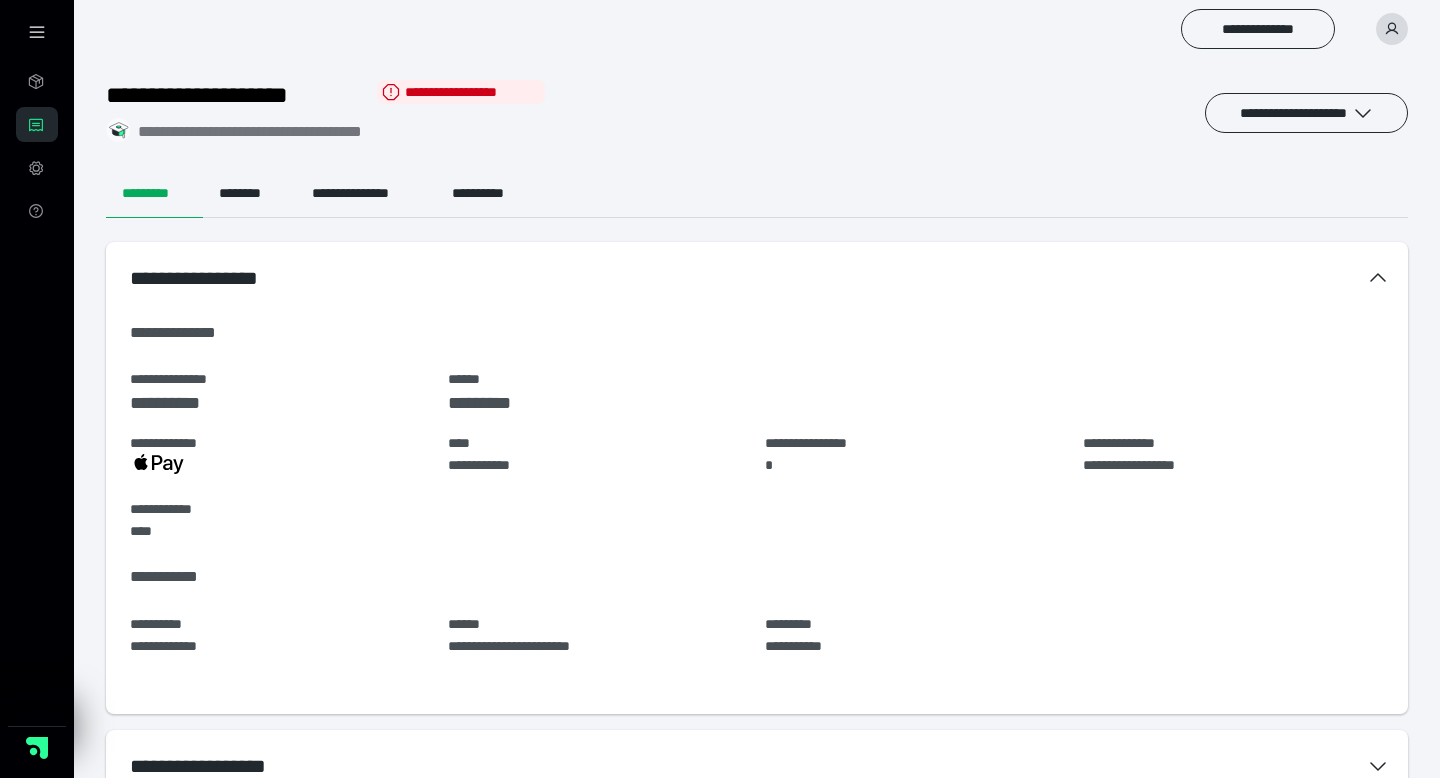 scroll, scrollTop: 0, scrollLeft: 0, axis: both 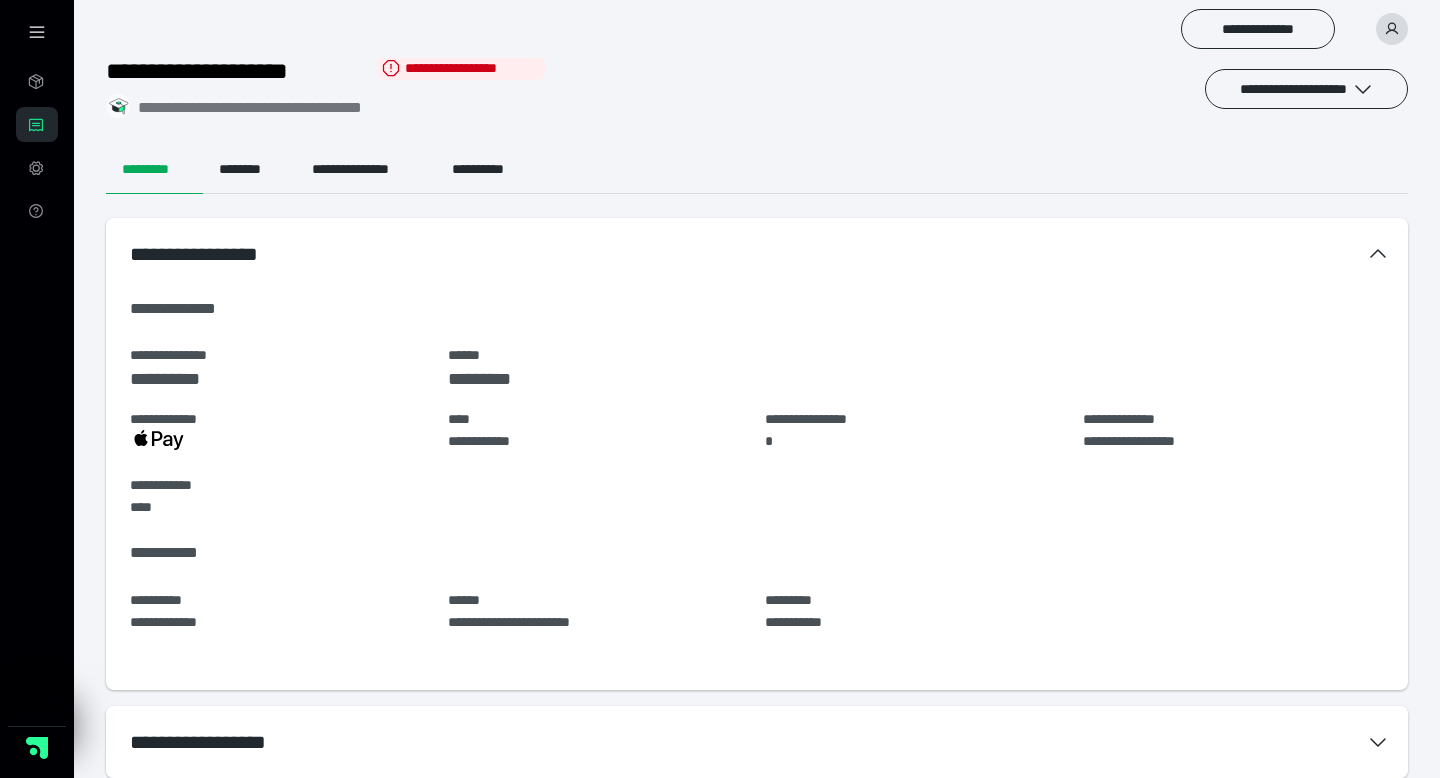 click on "**********" at bounding box center (757, 742) 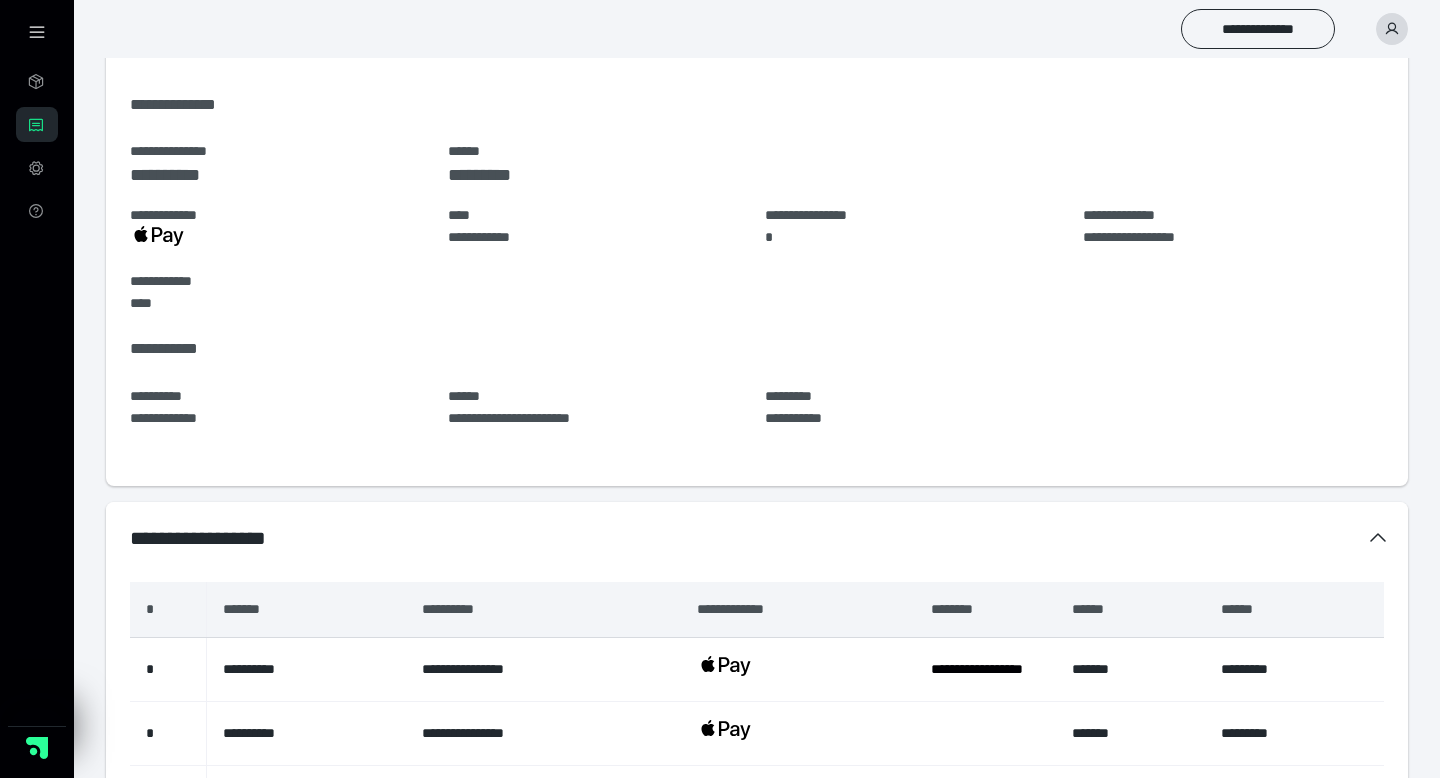 scroll, scrollTop: 524, scrollLeft: 0, axis: vertical 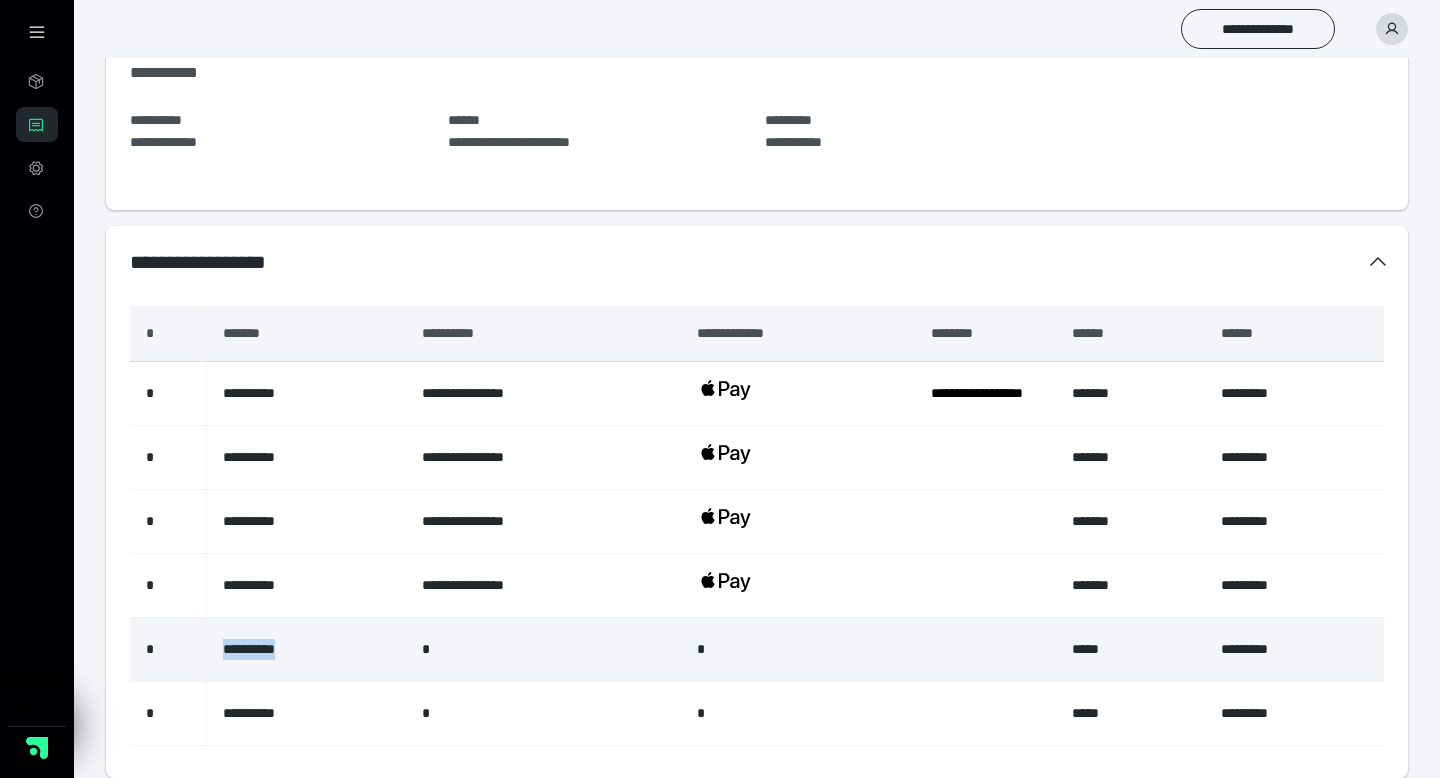 drag, startPoint x: 296, startPoint y: 626, endPoint x: 214, endPoint y: 624, distance: 82.02438 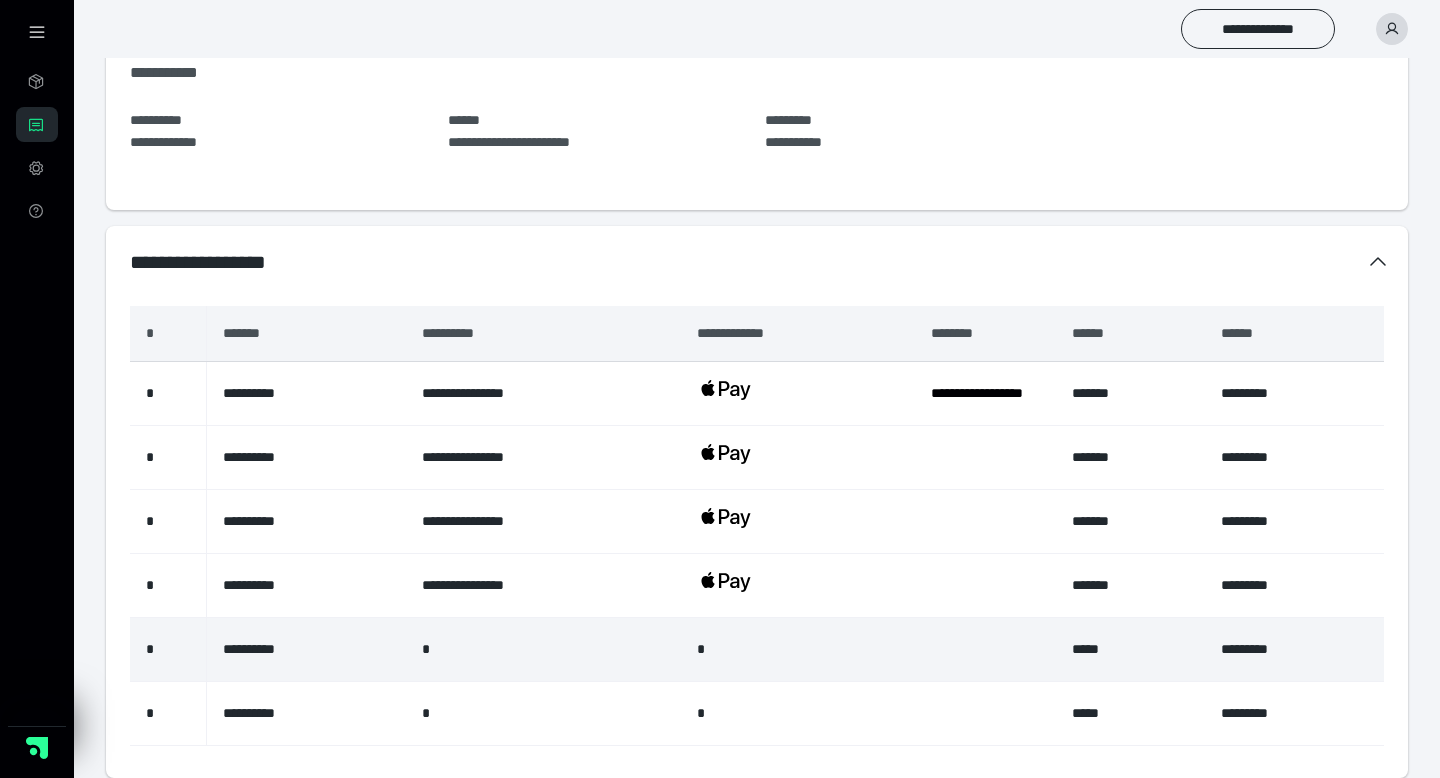 click on "**********" at bounding box center [306, 650] 